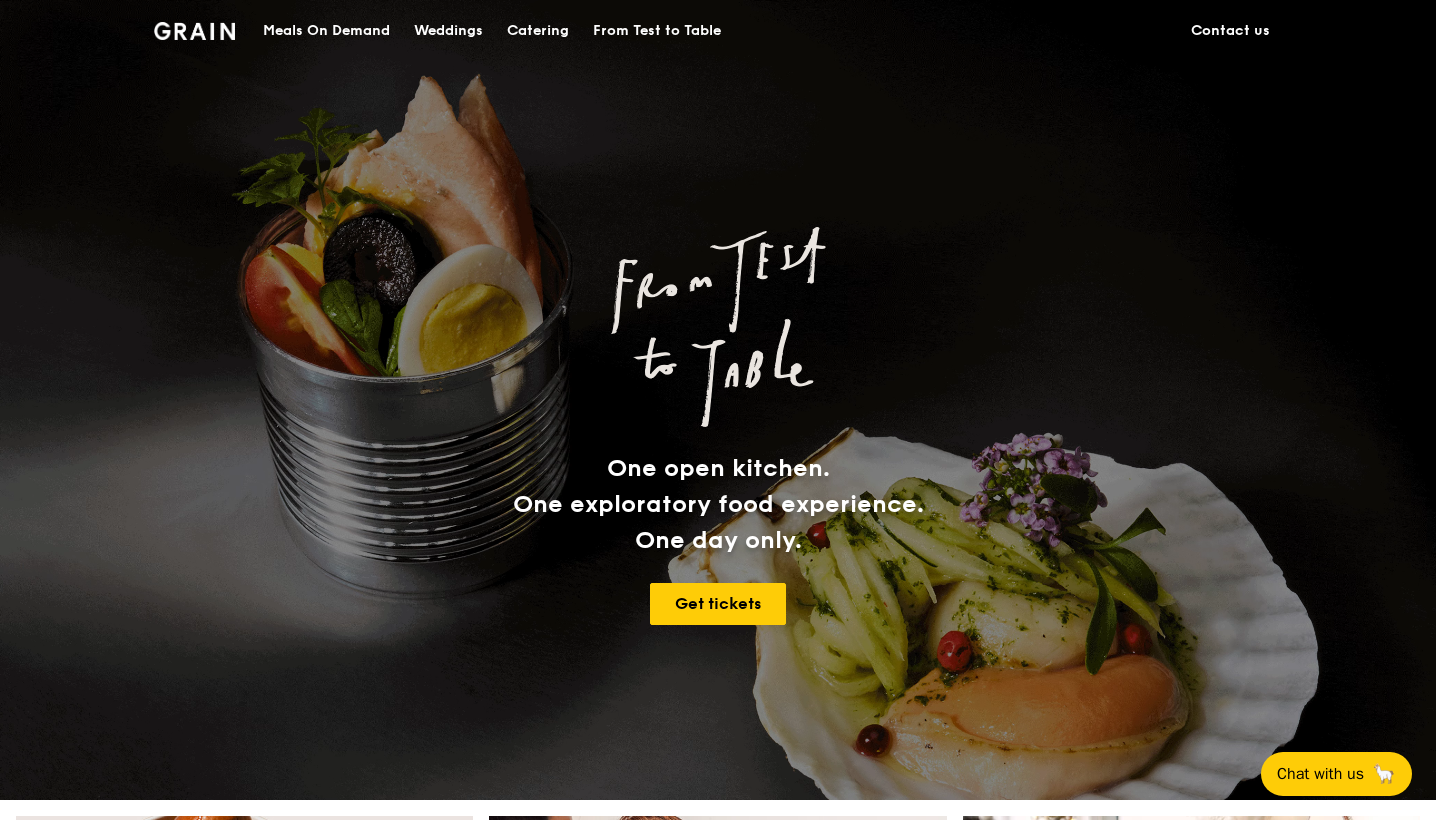 scroll, scrollTop: 0, scrollLeft: 0, axis: both 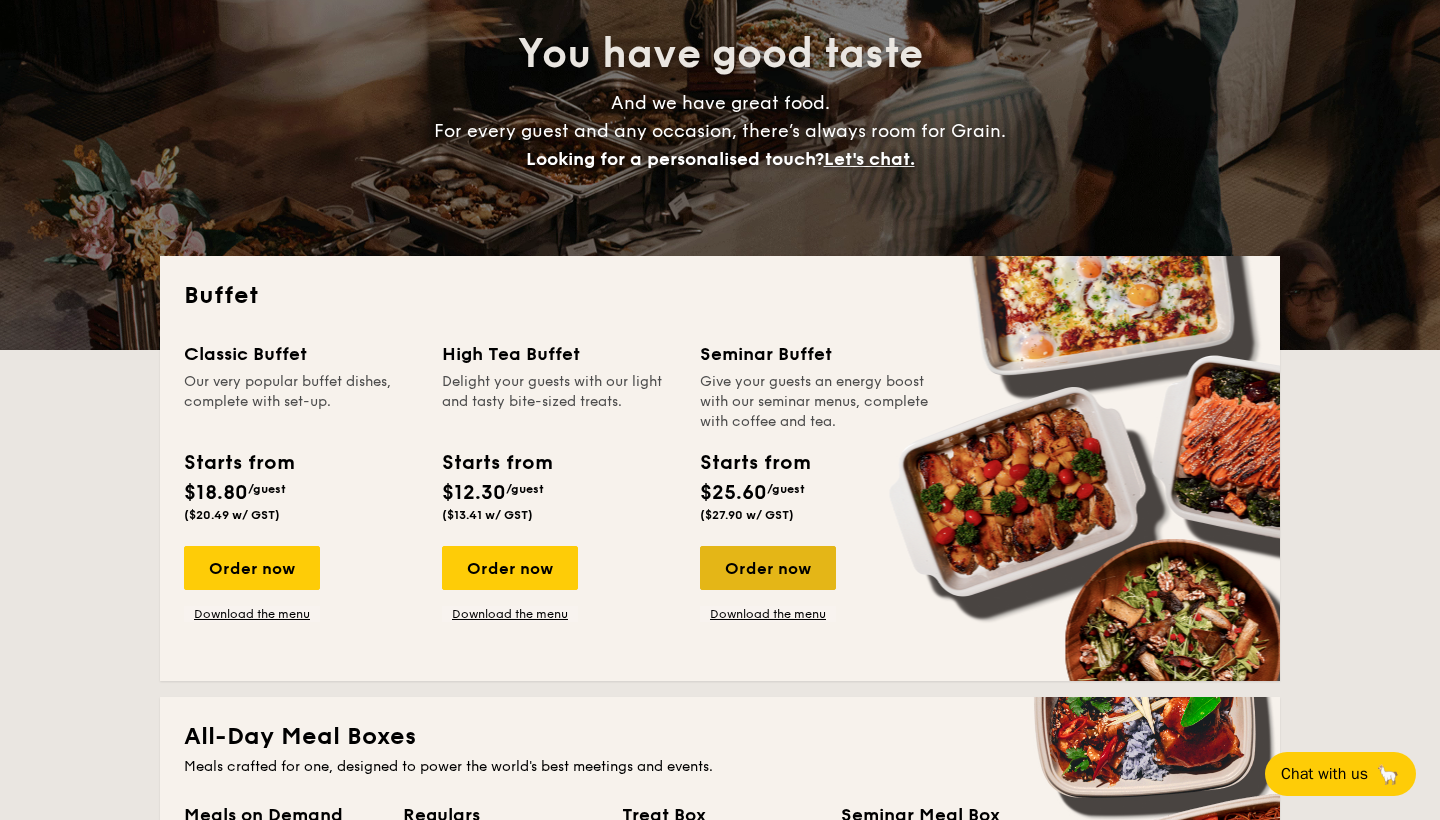 click on "Order now" at bounding box center (768, 568) 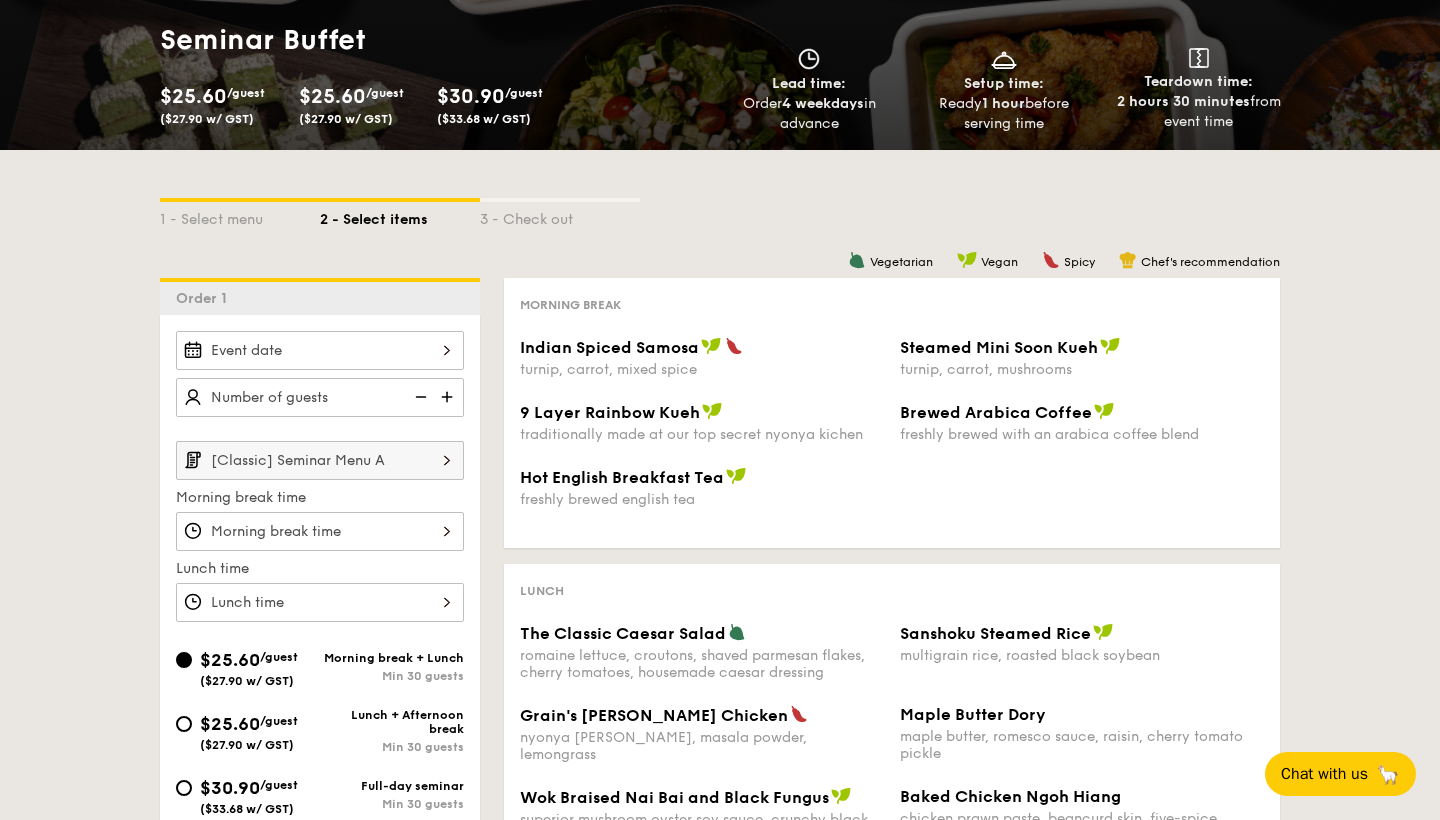scroll, scrollTop: 0, scrollLeft: 0, axis: both 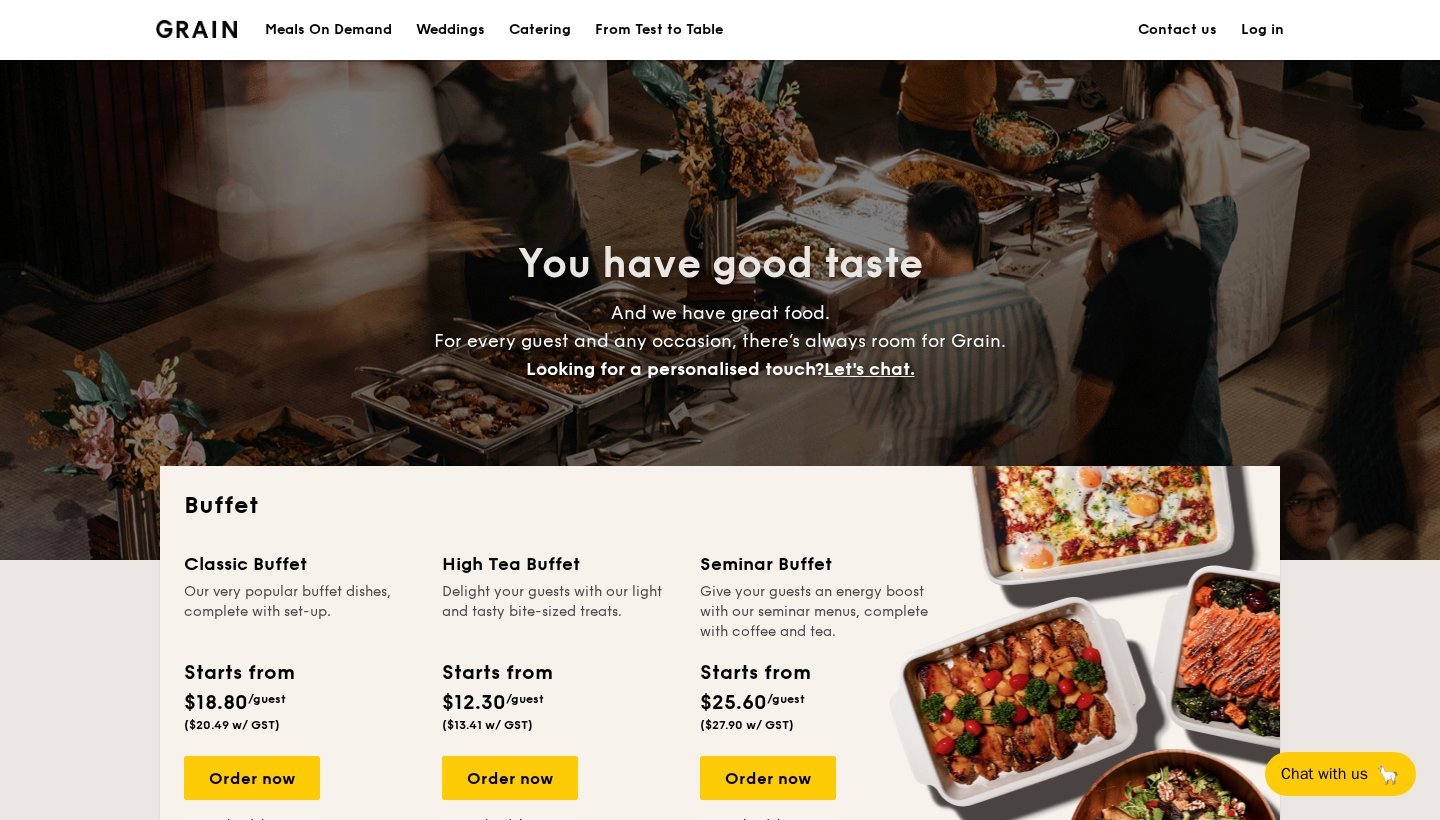 click on "Catering" at bounding box center (540, 30) 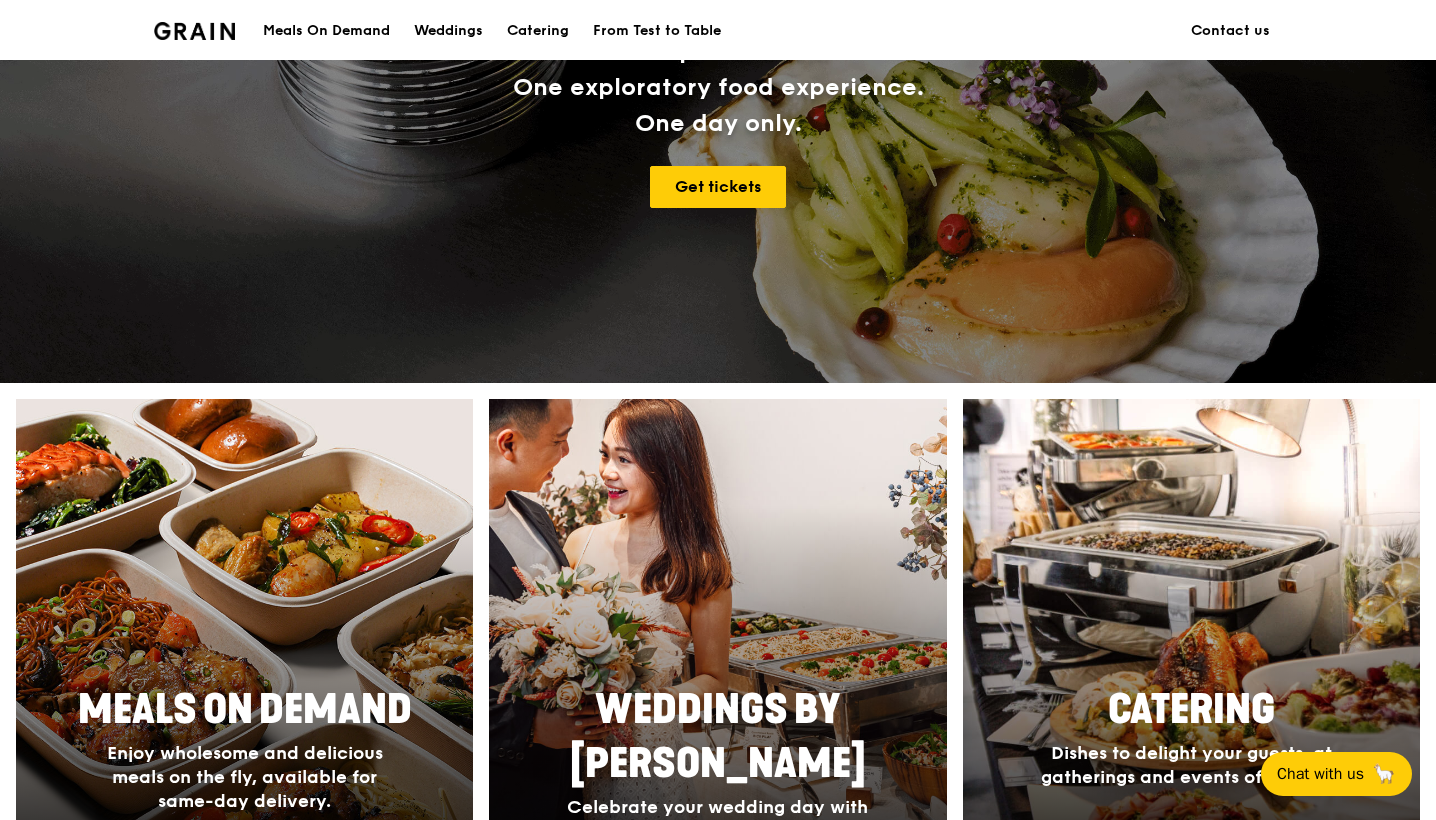 scroll, scrollTop: 498, scrollLeft: 0, axis: vertical 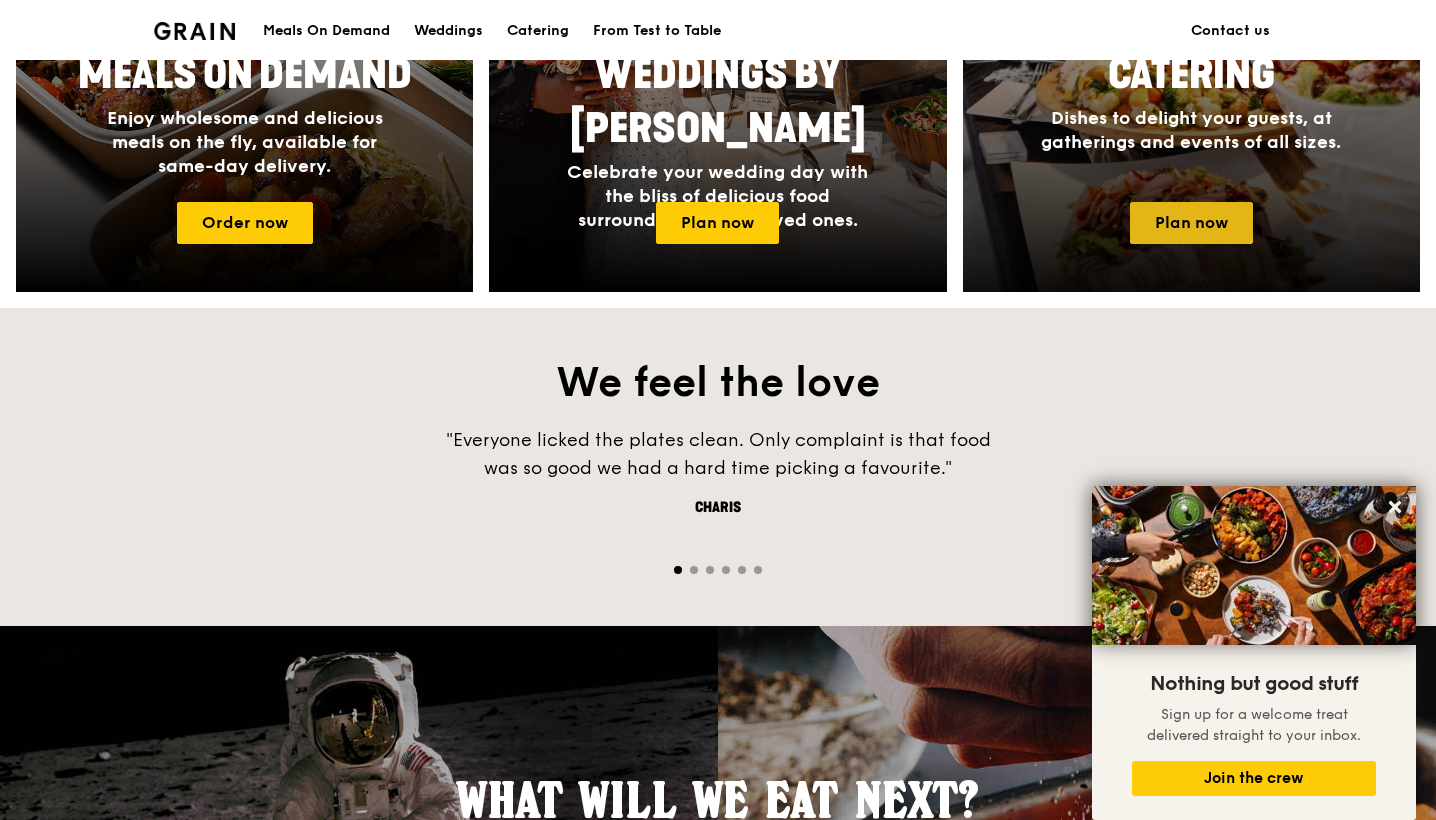 click on "Plan now" at bounding box center [1191, 223] 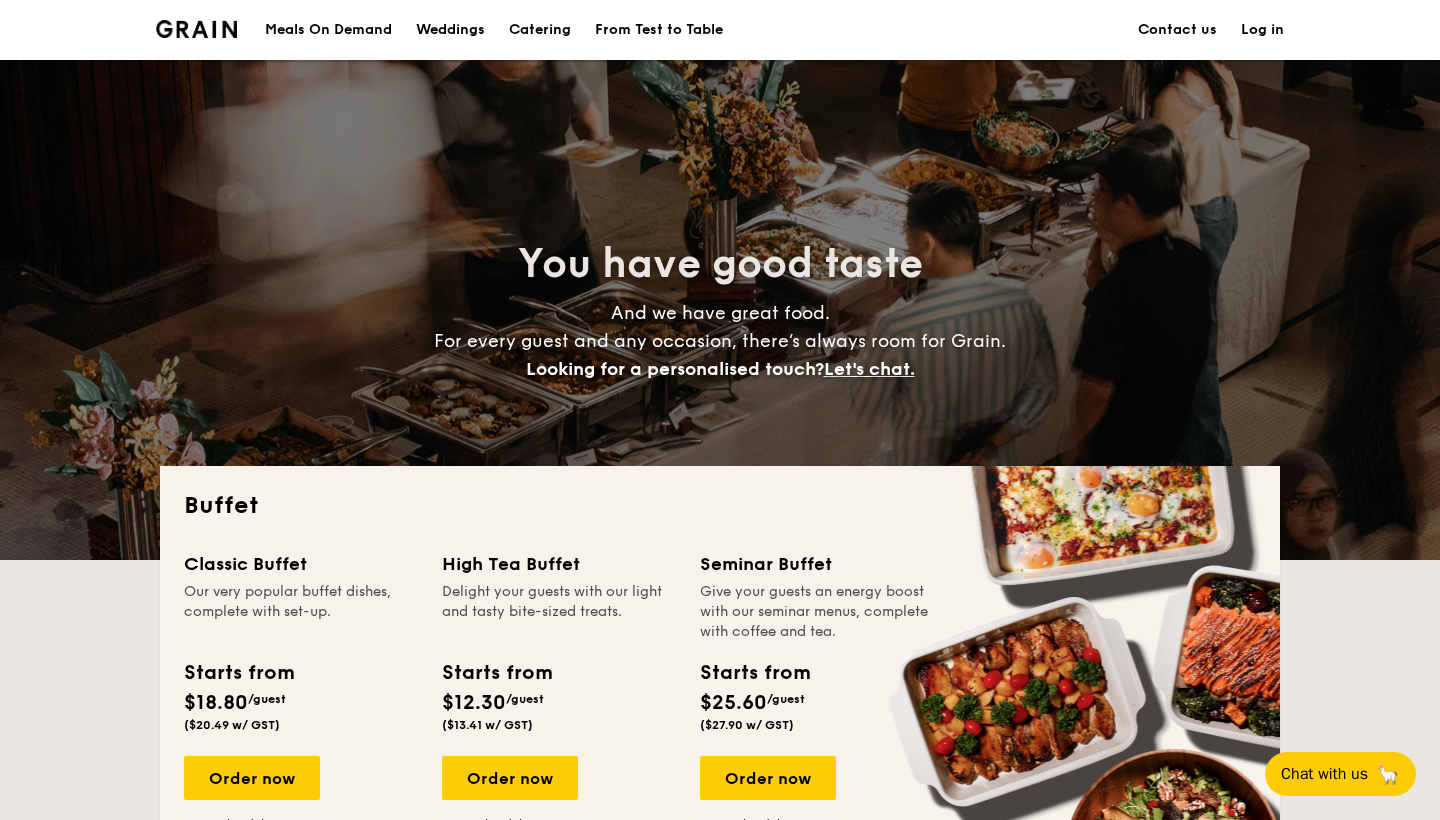 scroll, scrollTop: 0, scrollLeft: 0, axis: both 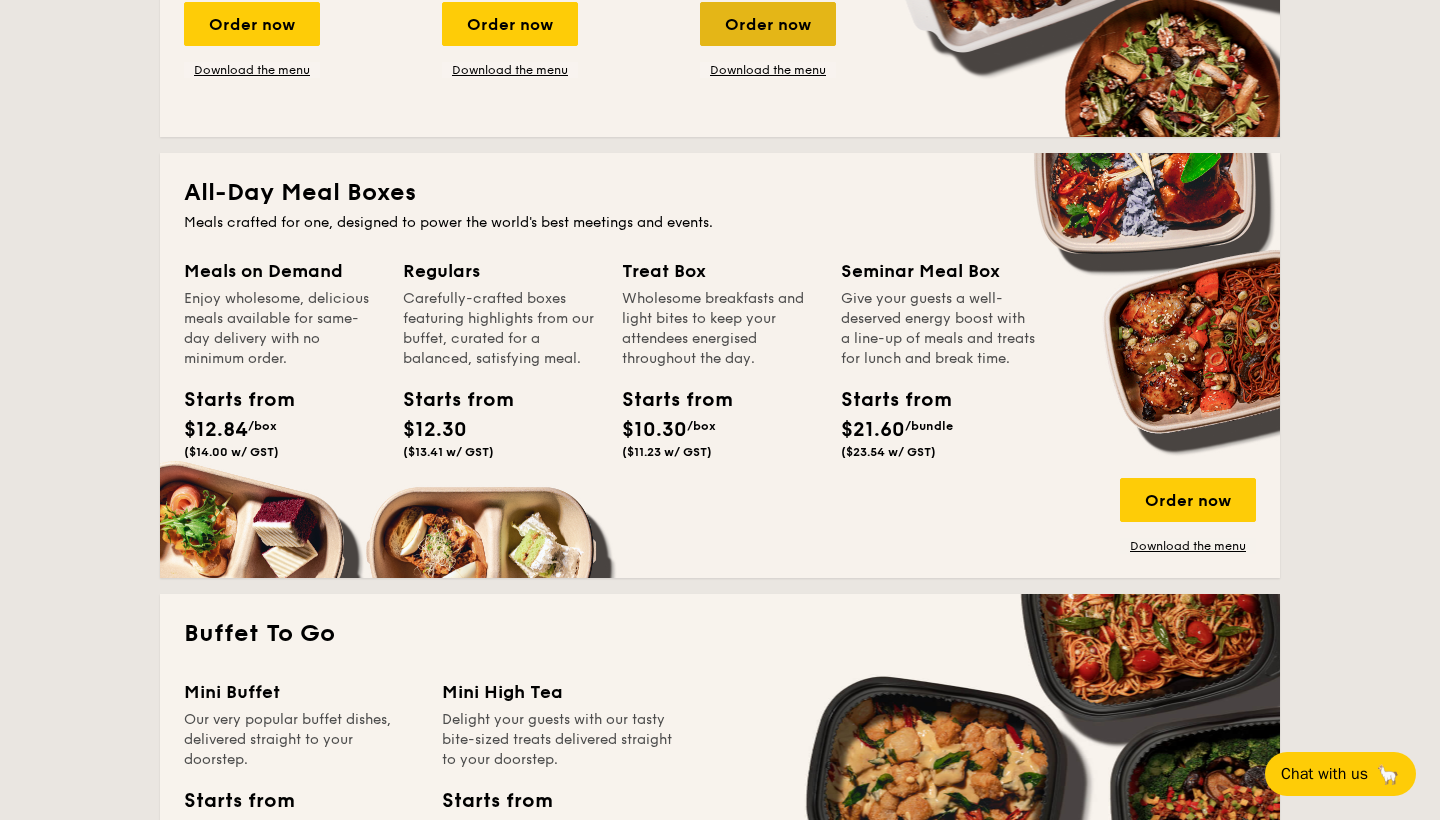 click on "Order now" at bounding box center [768, 24] 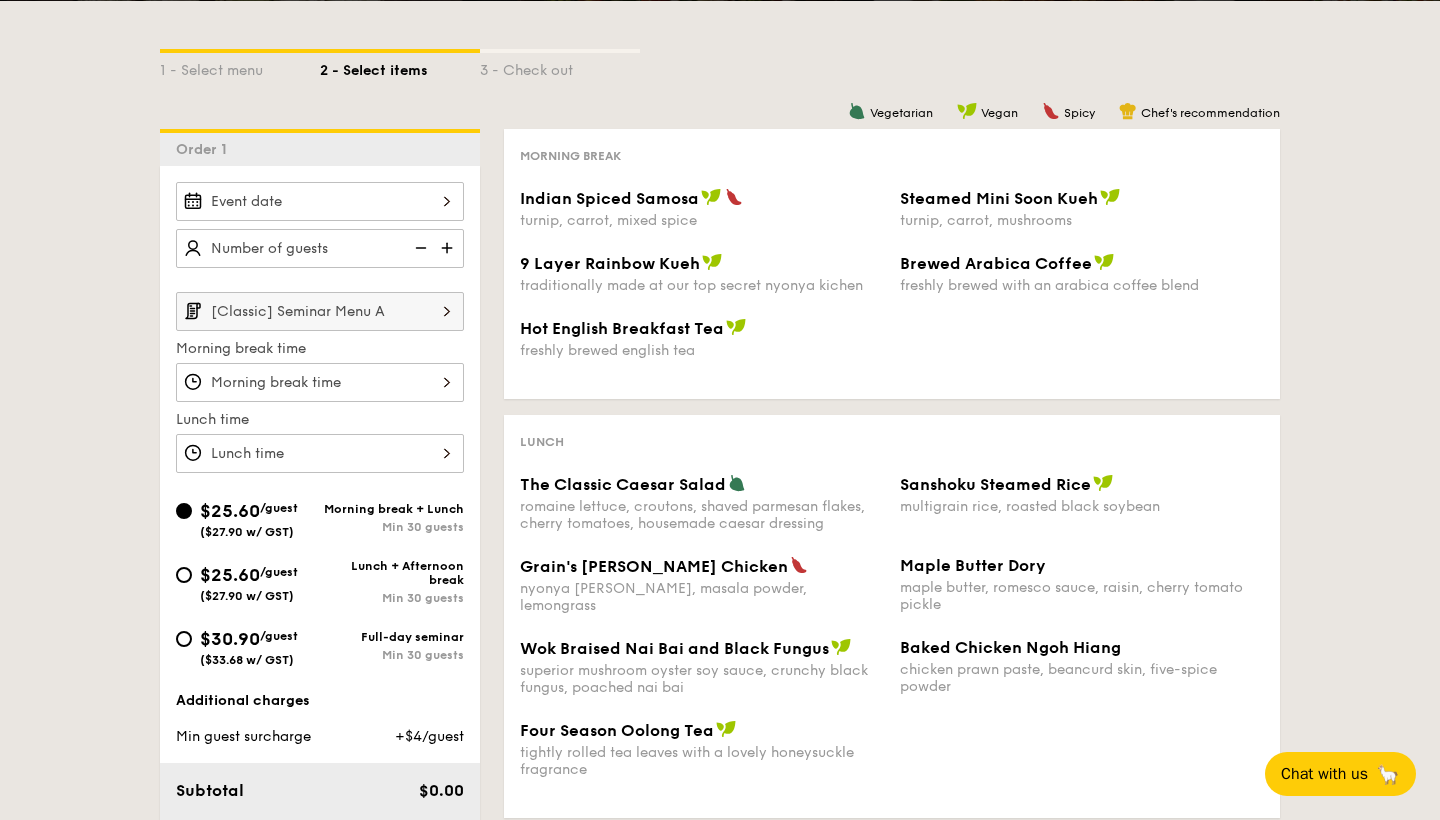scroll, scrollTop: 352, scrollLeft: 0, axis: vertical 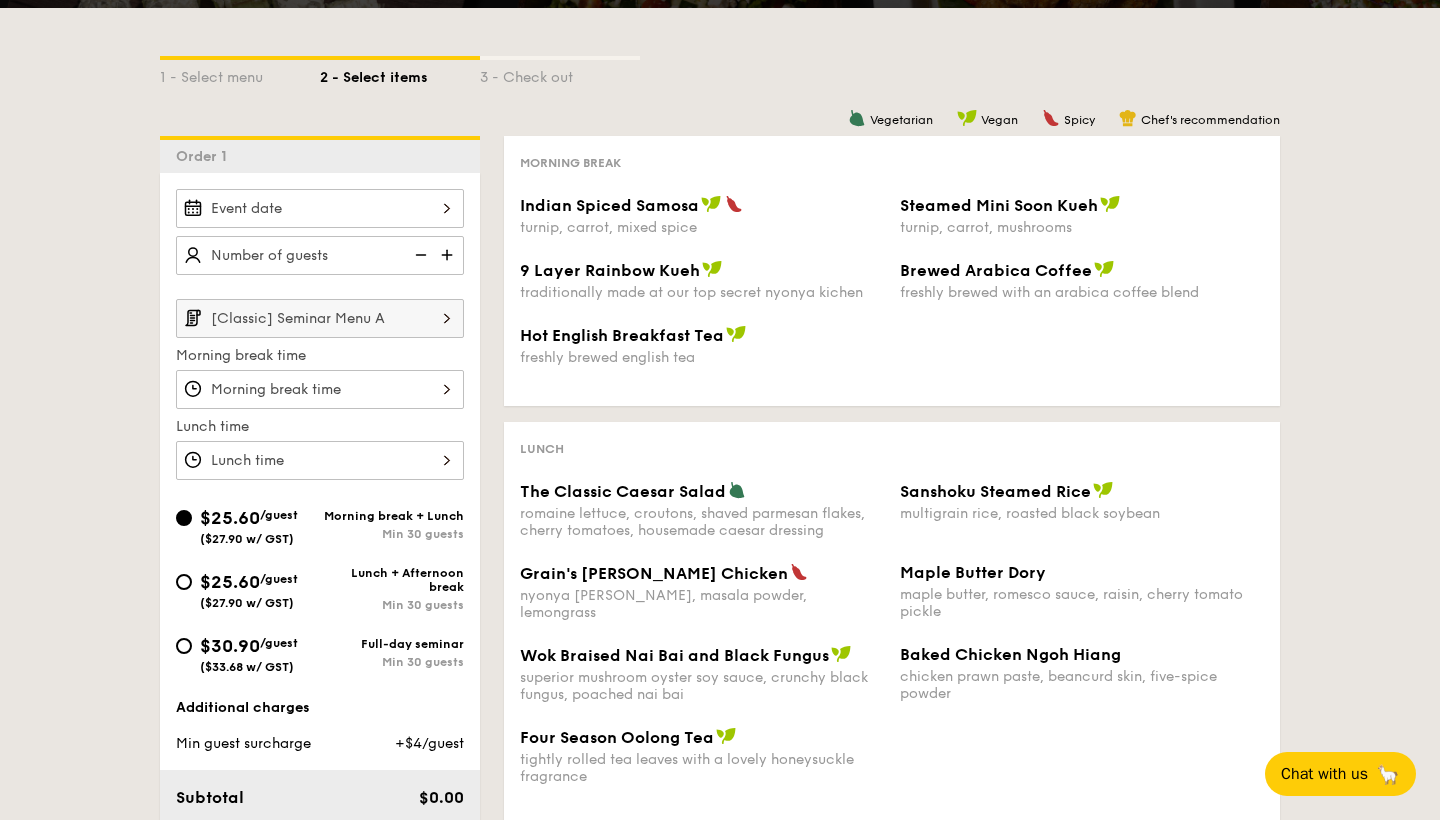 click on "[Classic] Seminar Menu A" at bounding box center [320, 318] 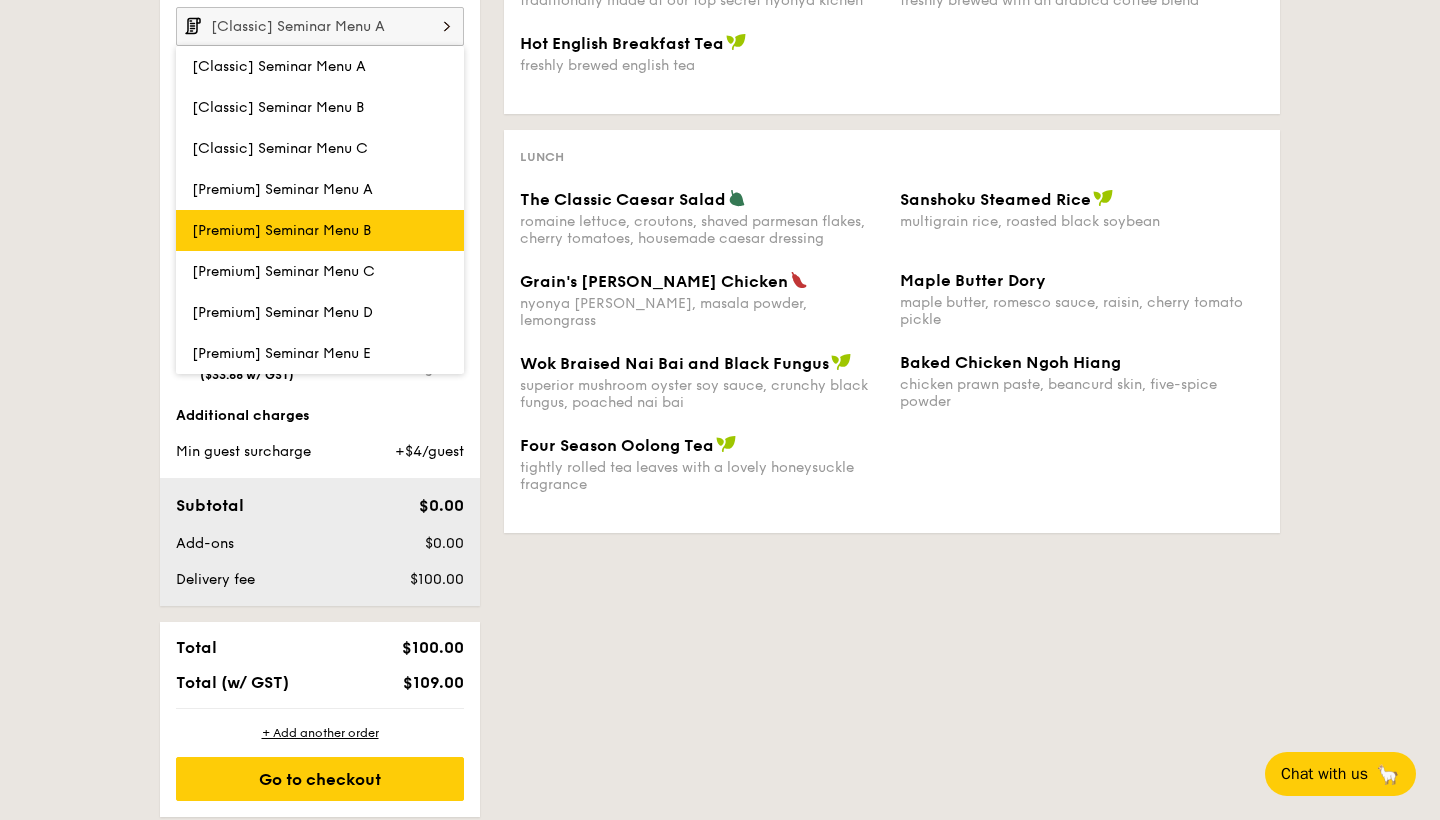 scroll, scrollTop: 315, scrollLeft: 0, axis: vertical 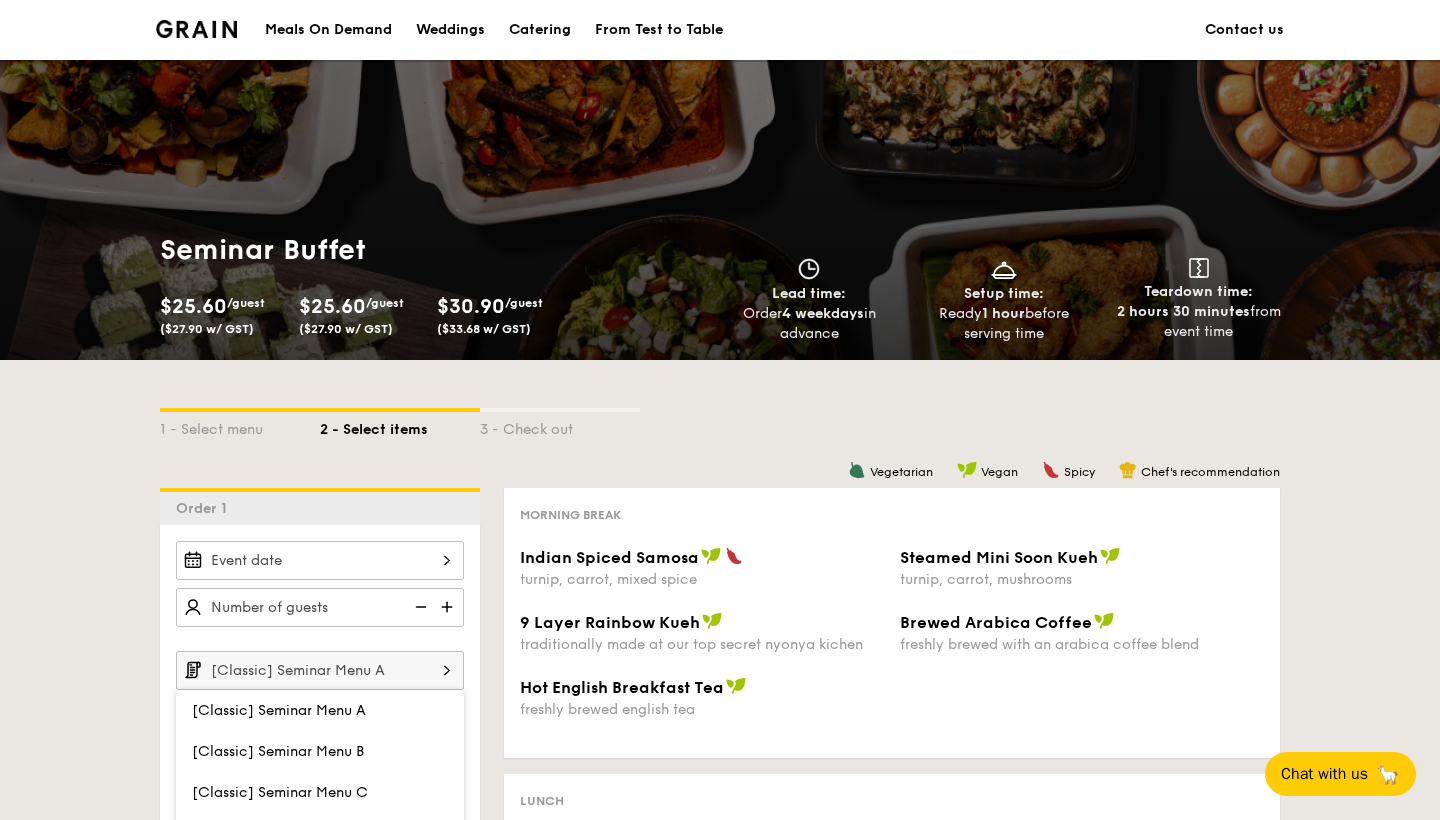 click on "From Test to Table" at bounding box center (659, 30) 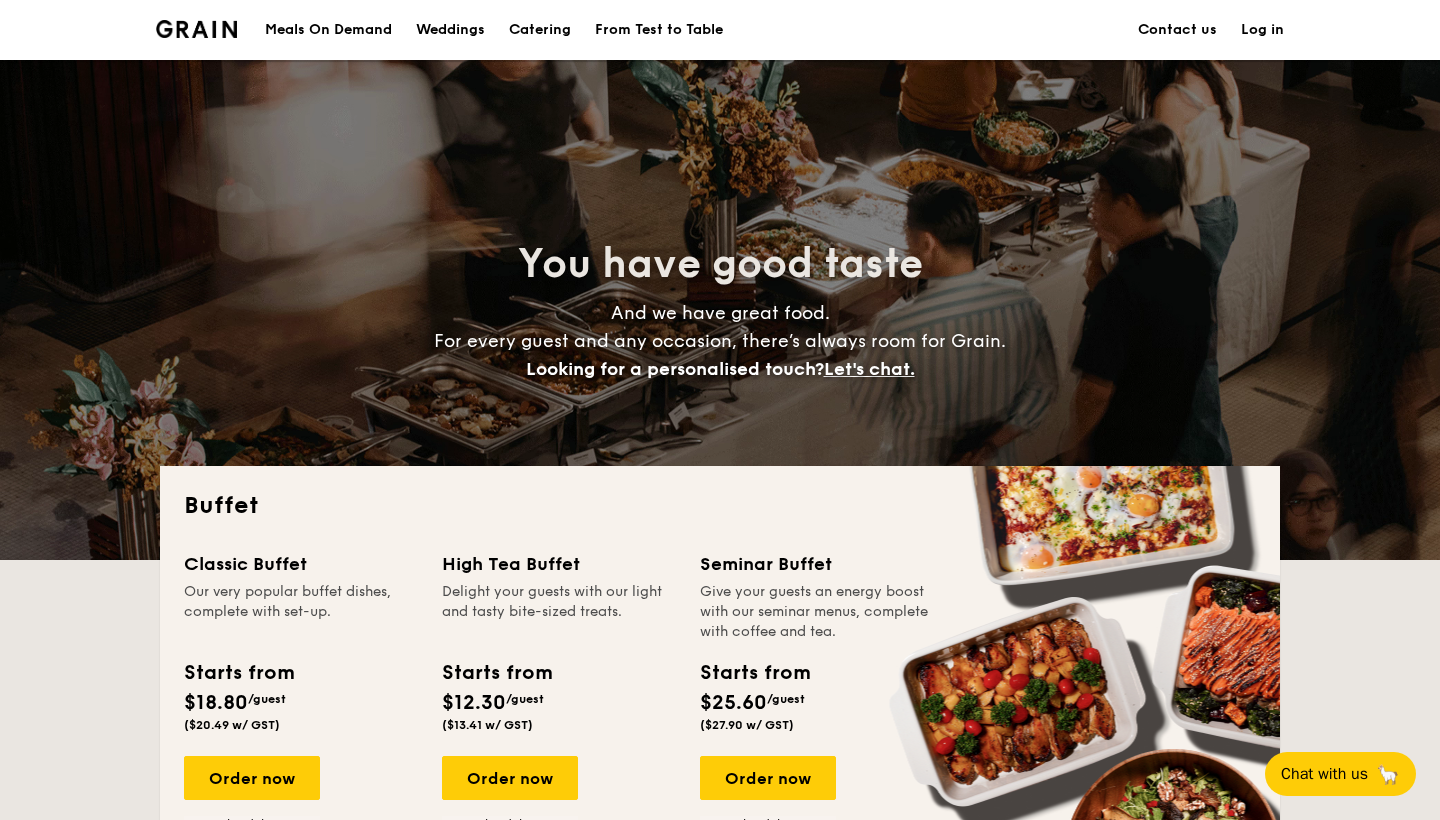 scroll, scrollTop: 0, scrollLeft: 0, axis: both 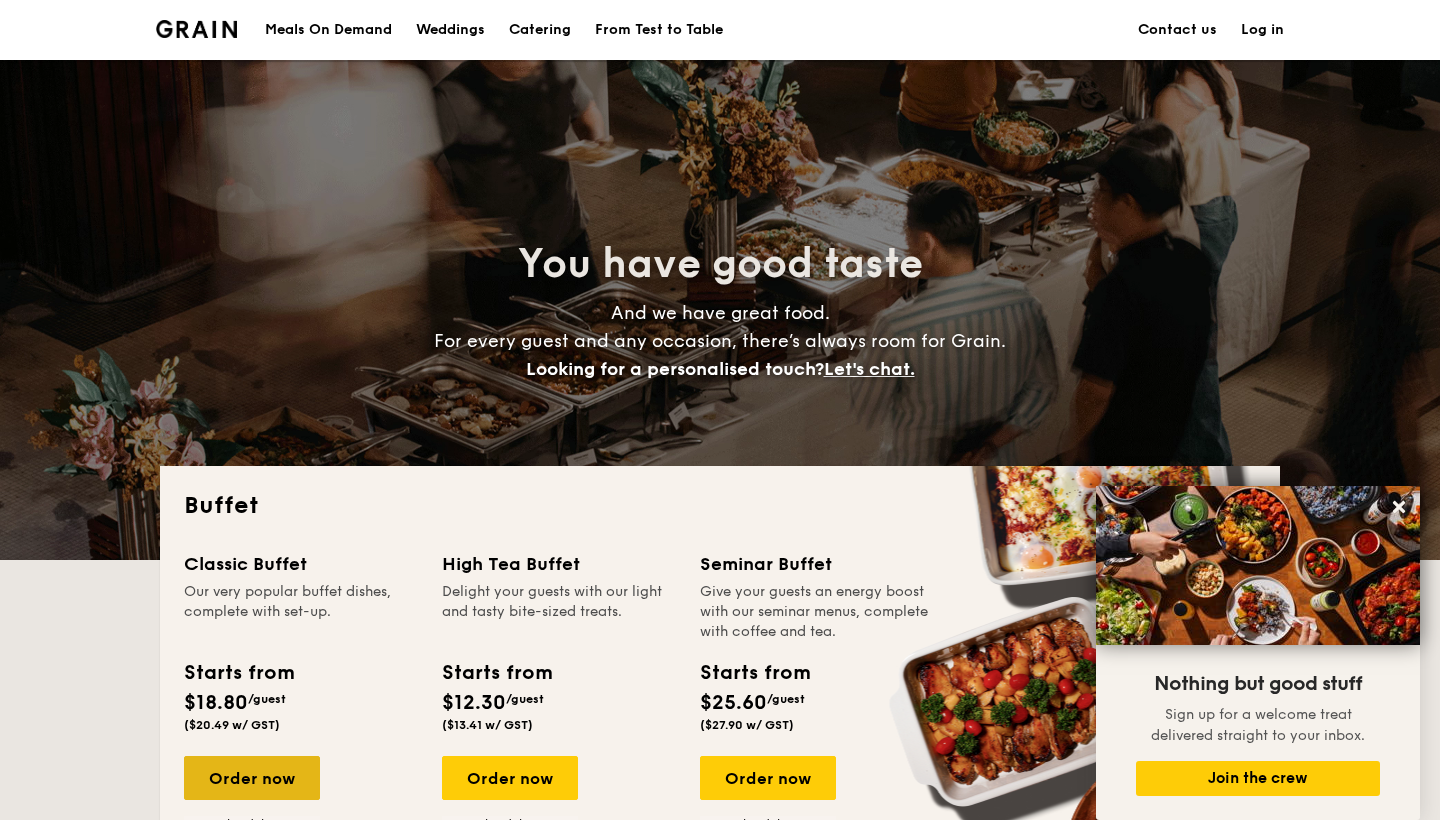 click on "Order now" at bounding box center (252, 778) 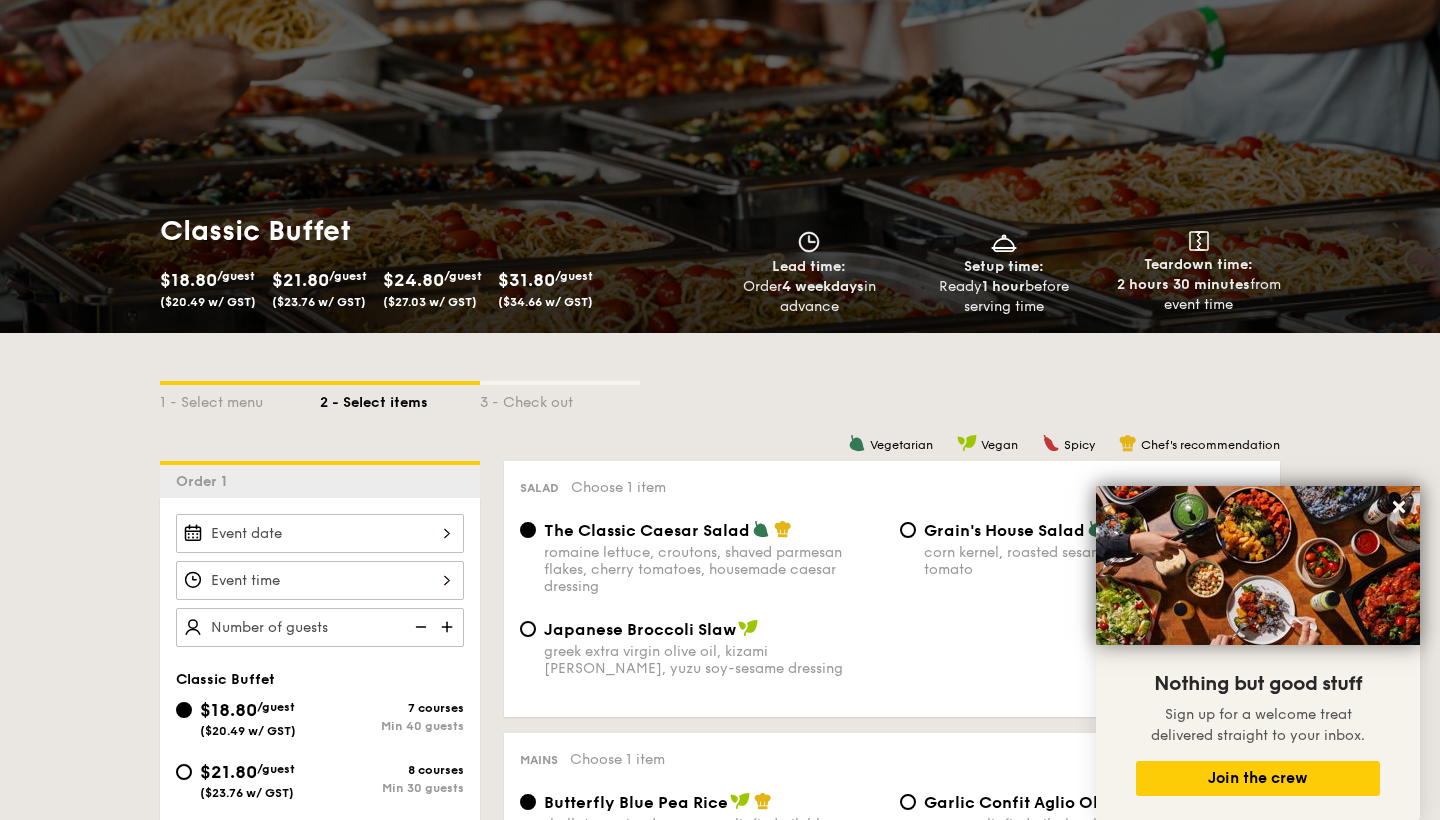 scroll, scrollTop: 108, scrollLeft: 0, axis: vertical 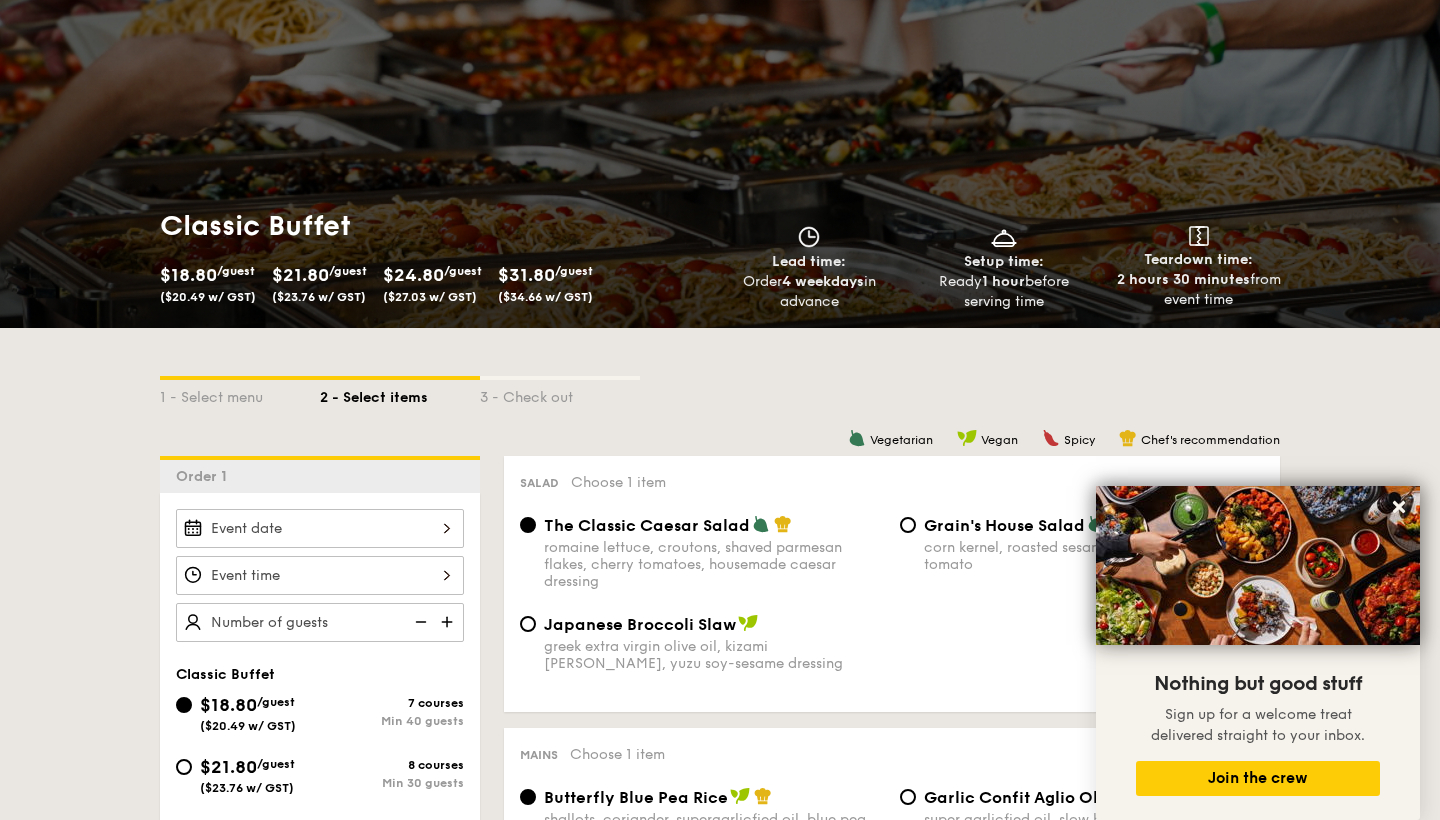 click at bounding box center [320, 528] 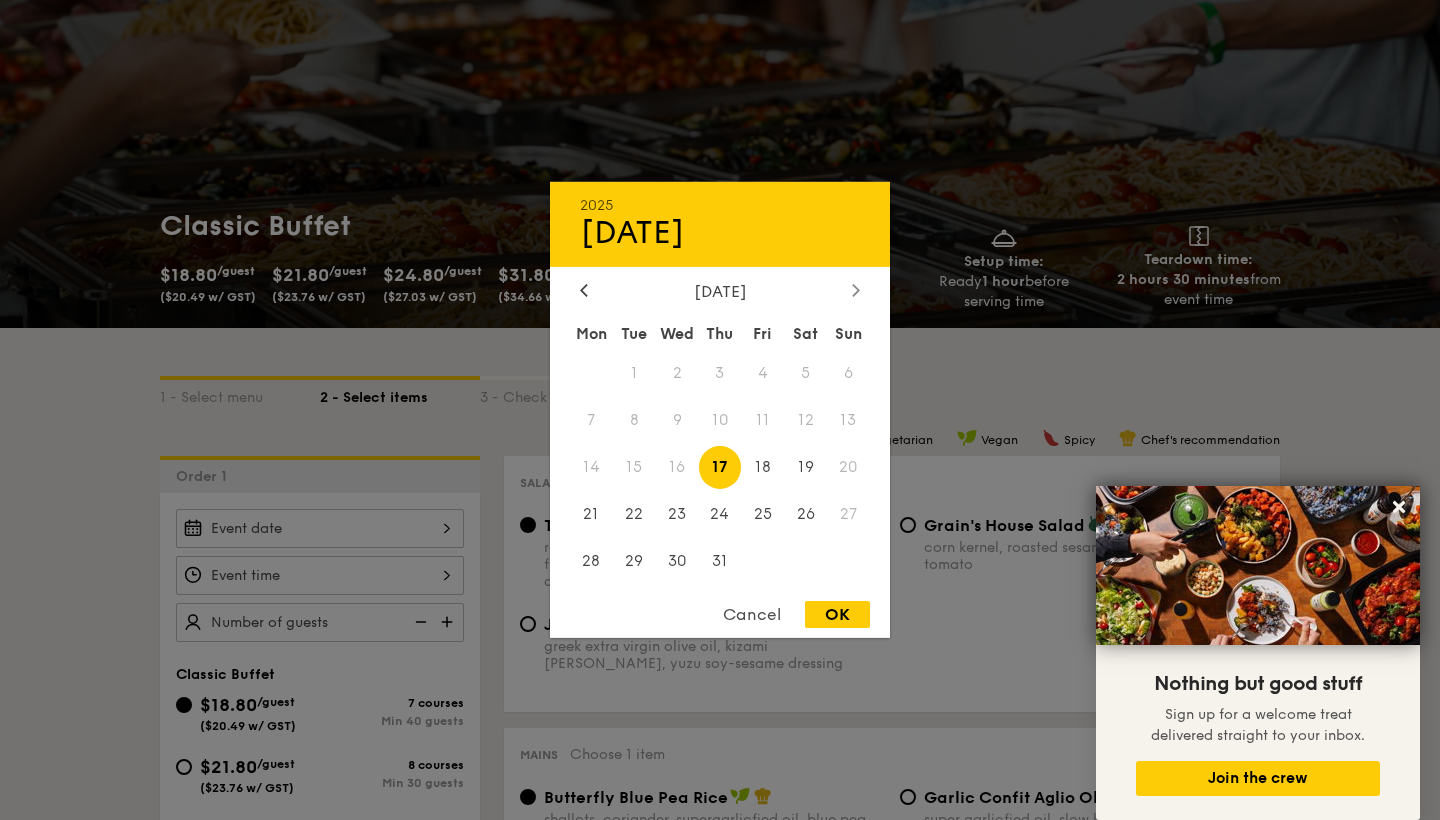 click 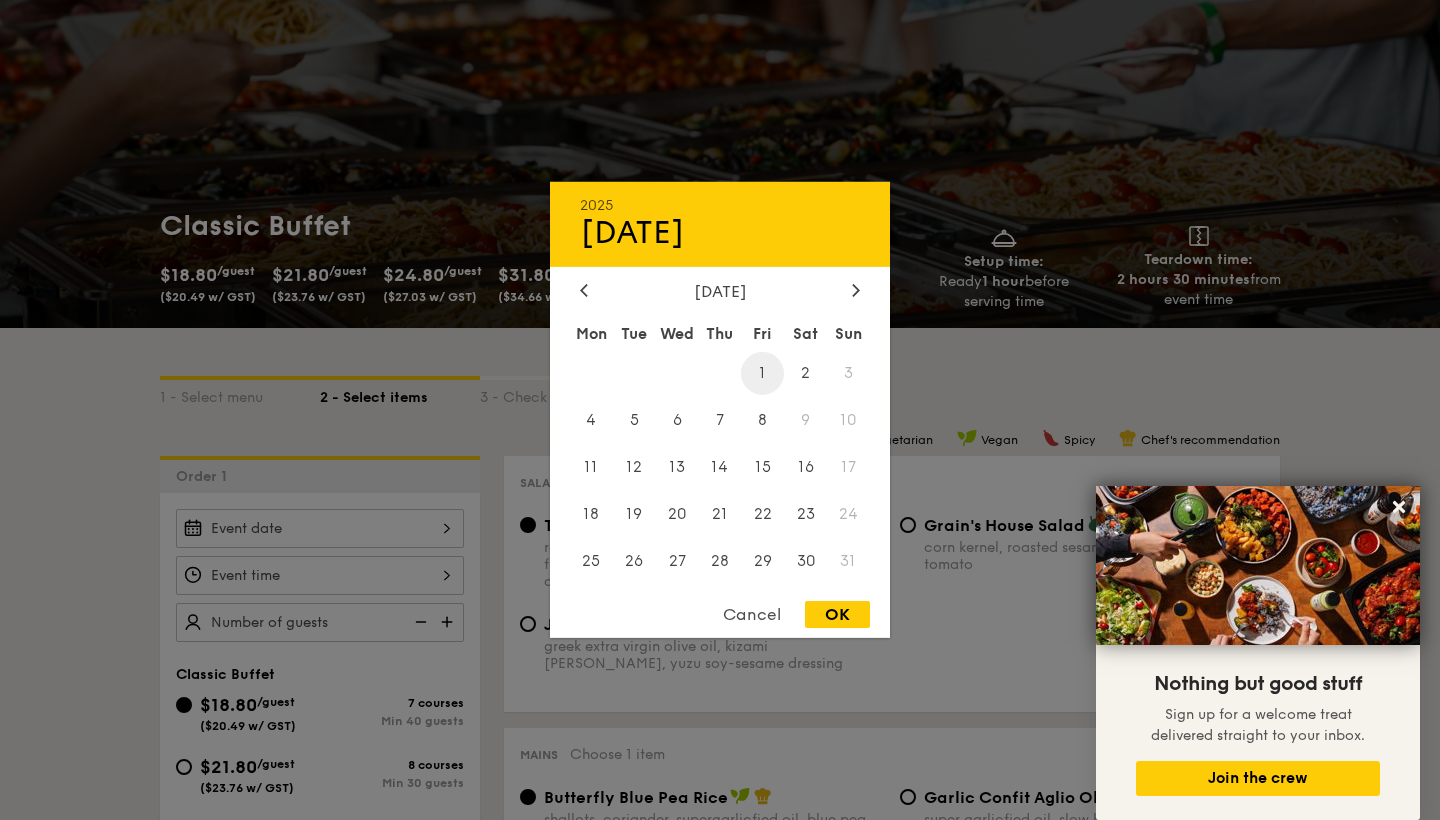 click on "1" at bounding box center [762, 373] 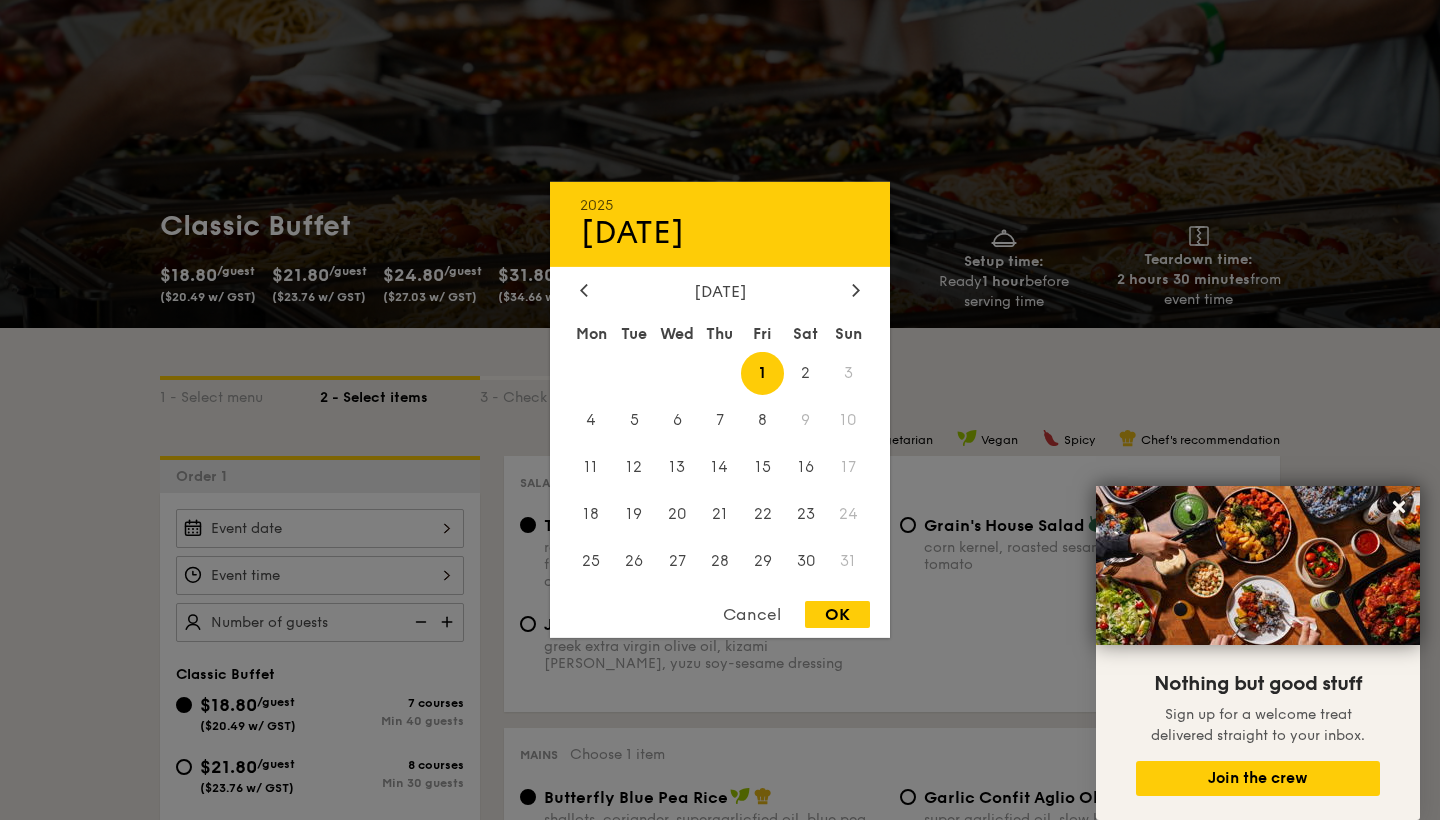 click on "OK" at bounding box center [837, 614] 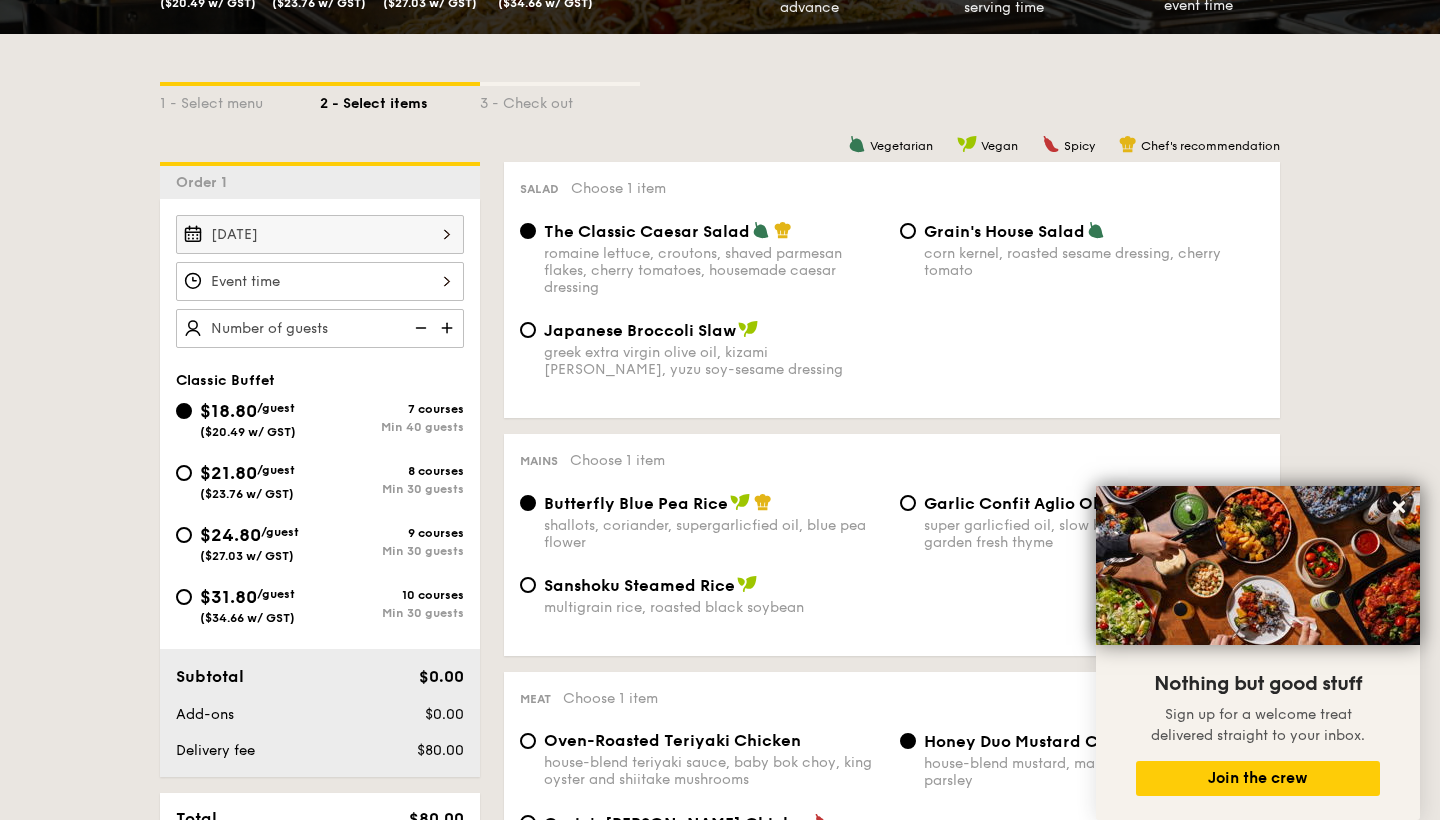 scroll, scrollTop: 398, scrollLeft: 0, axis: vertical 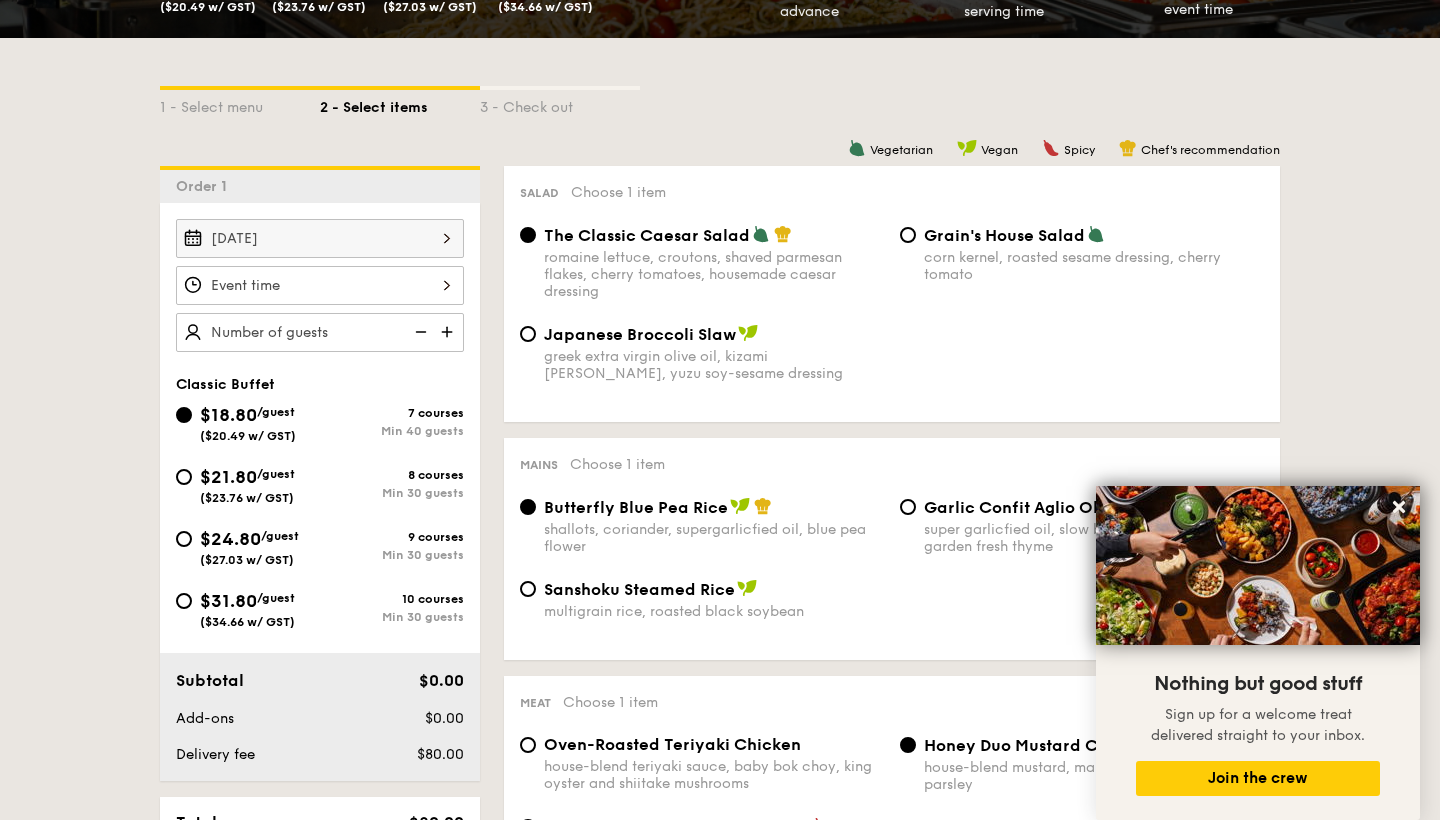 click at bounding box center [320, 285] 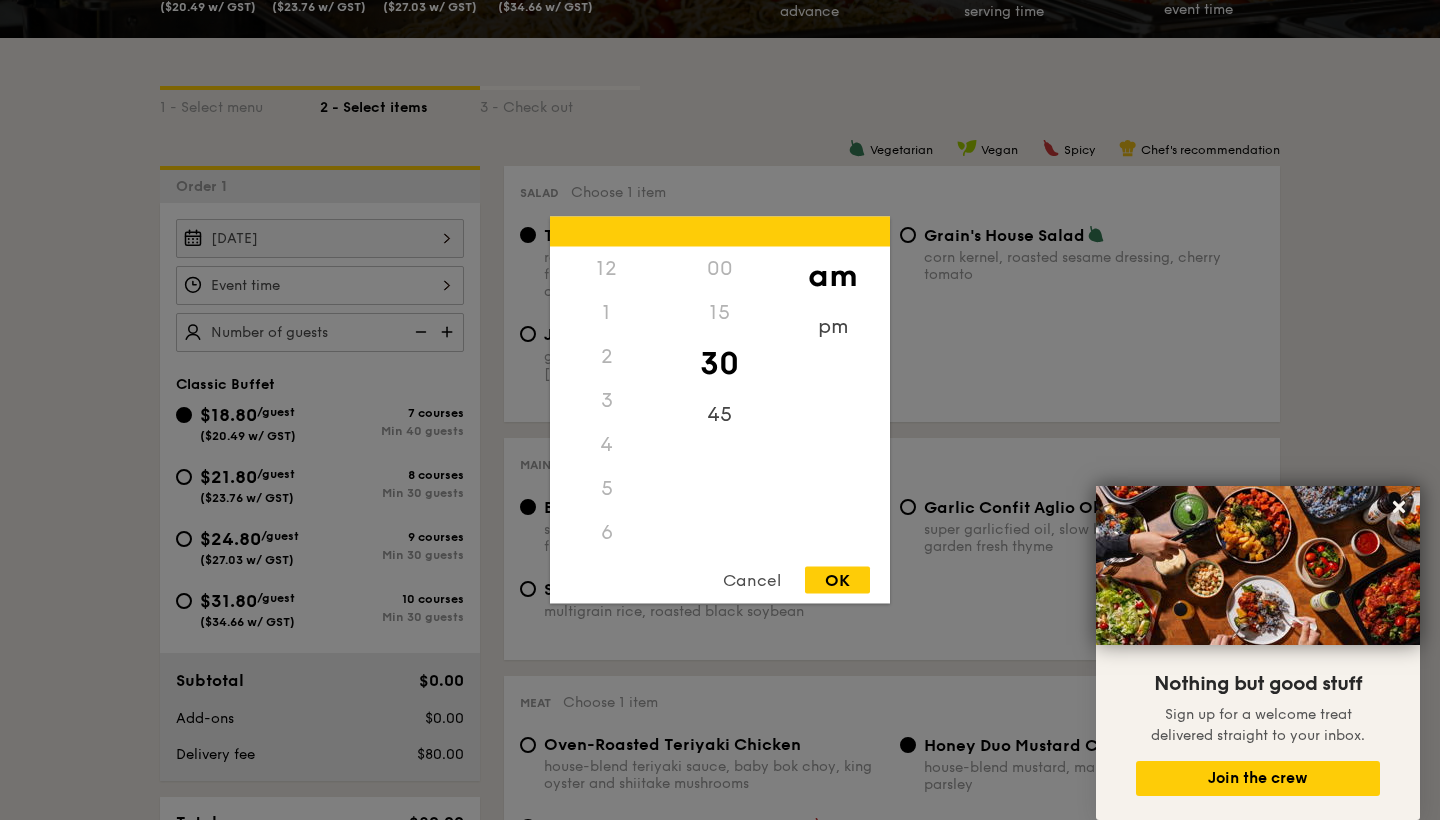 scroll, scrollTop: 220, scrollLeft: 0, axis: vertical 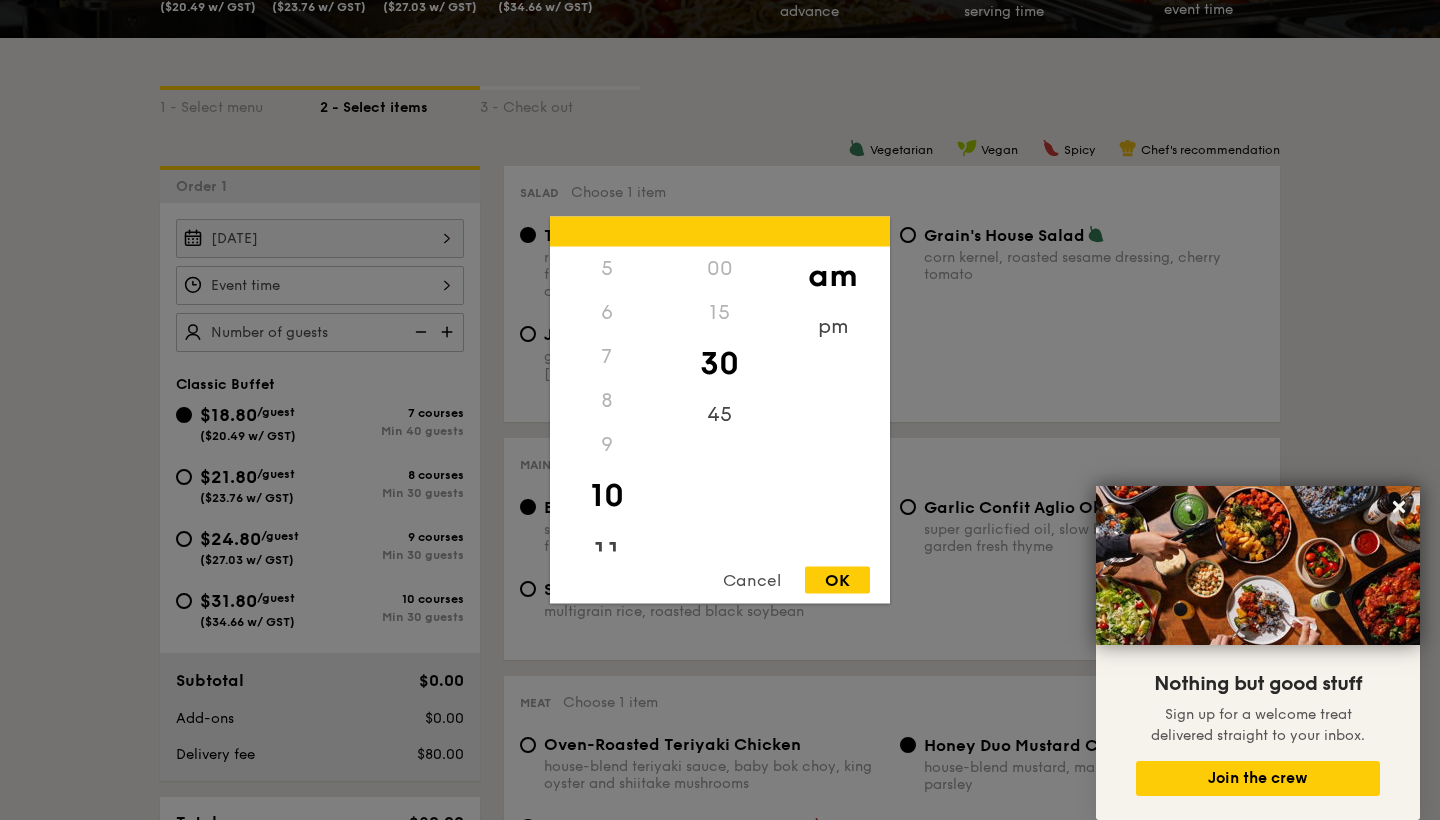 click on "11" at bounding box center (606, 554) 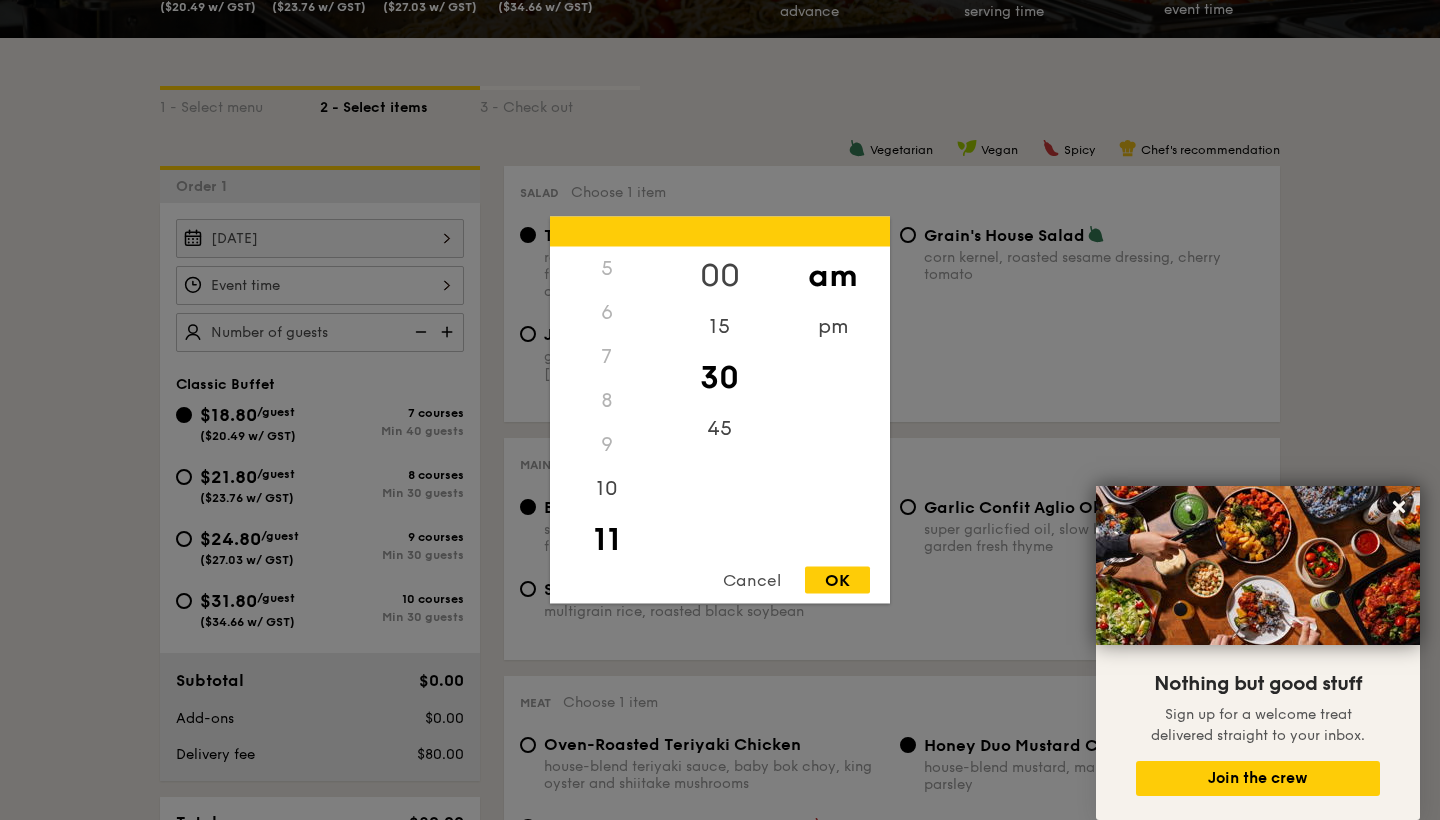 click on "00" at bounding box center [719, 276] 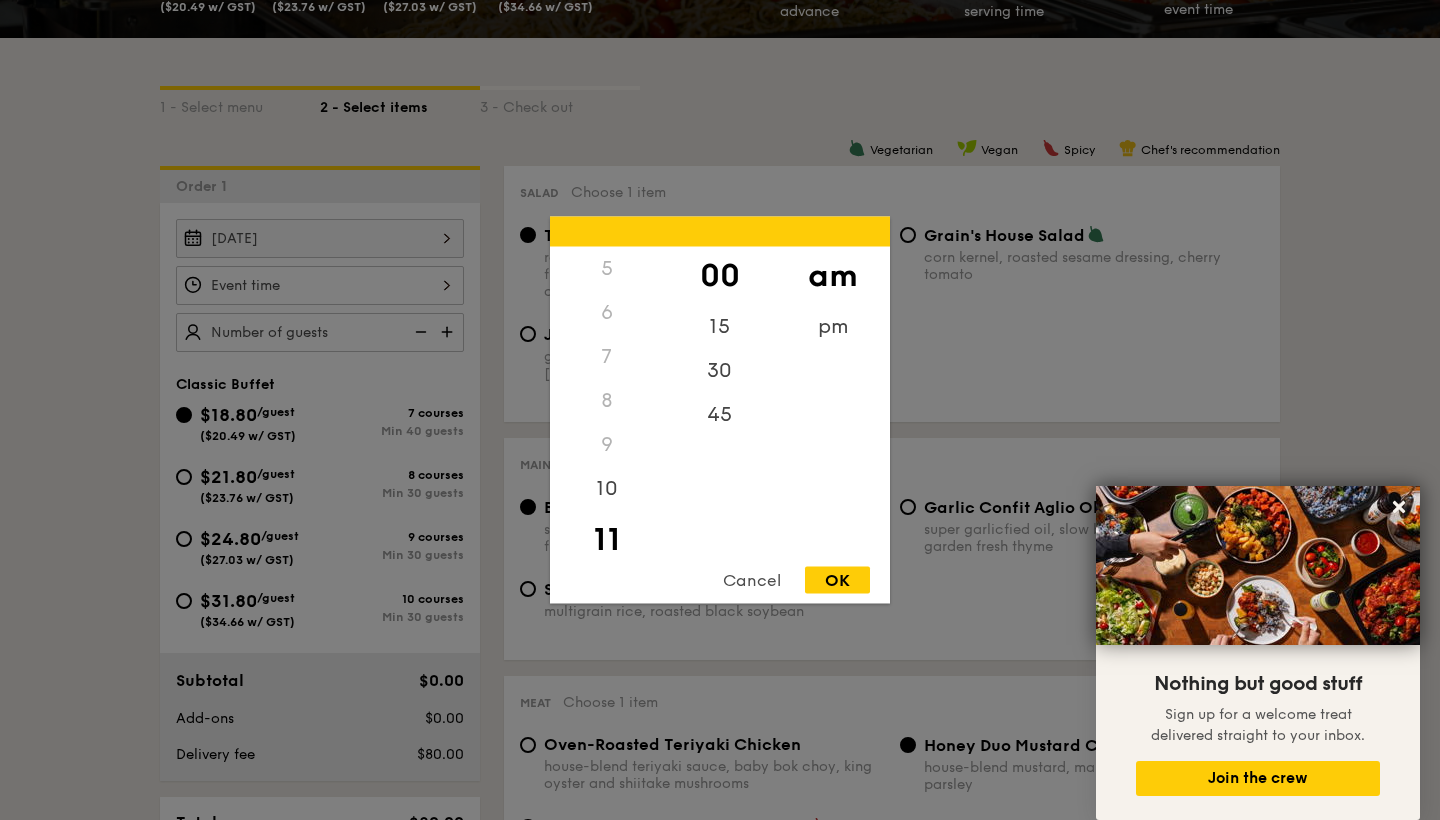 click on "OK" at bounding box center (837, 580) 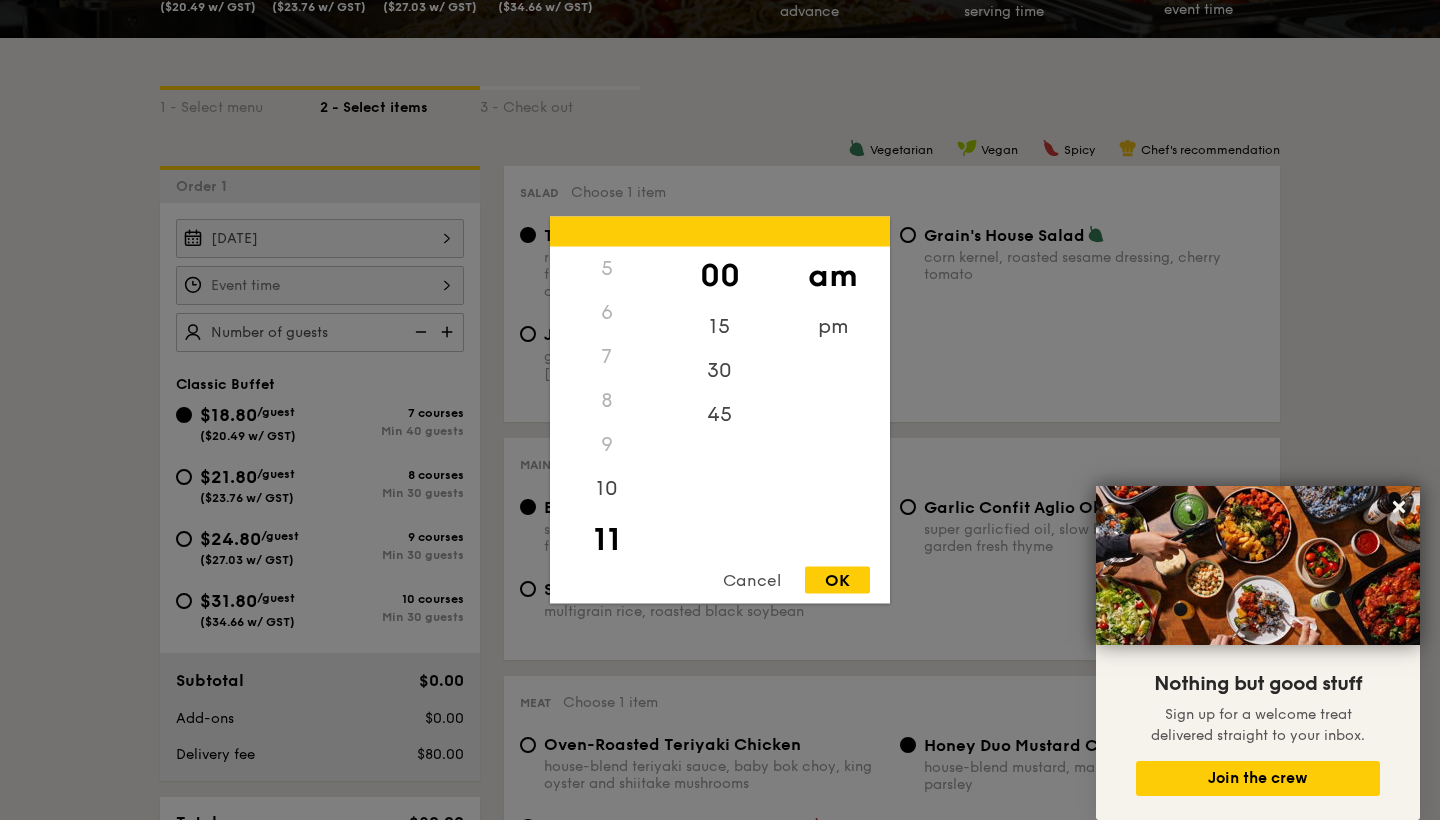 type on "11:00AM" 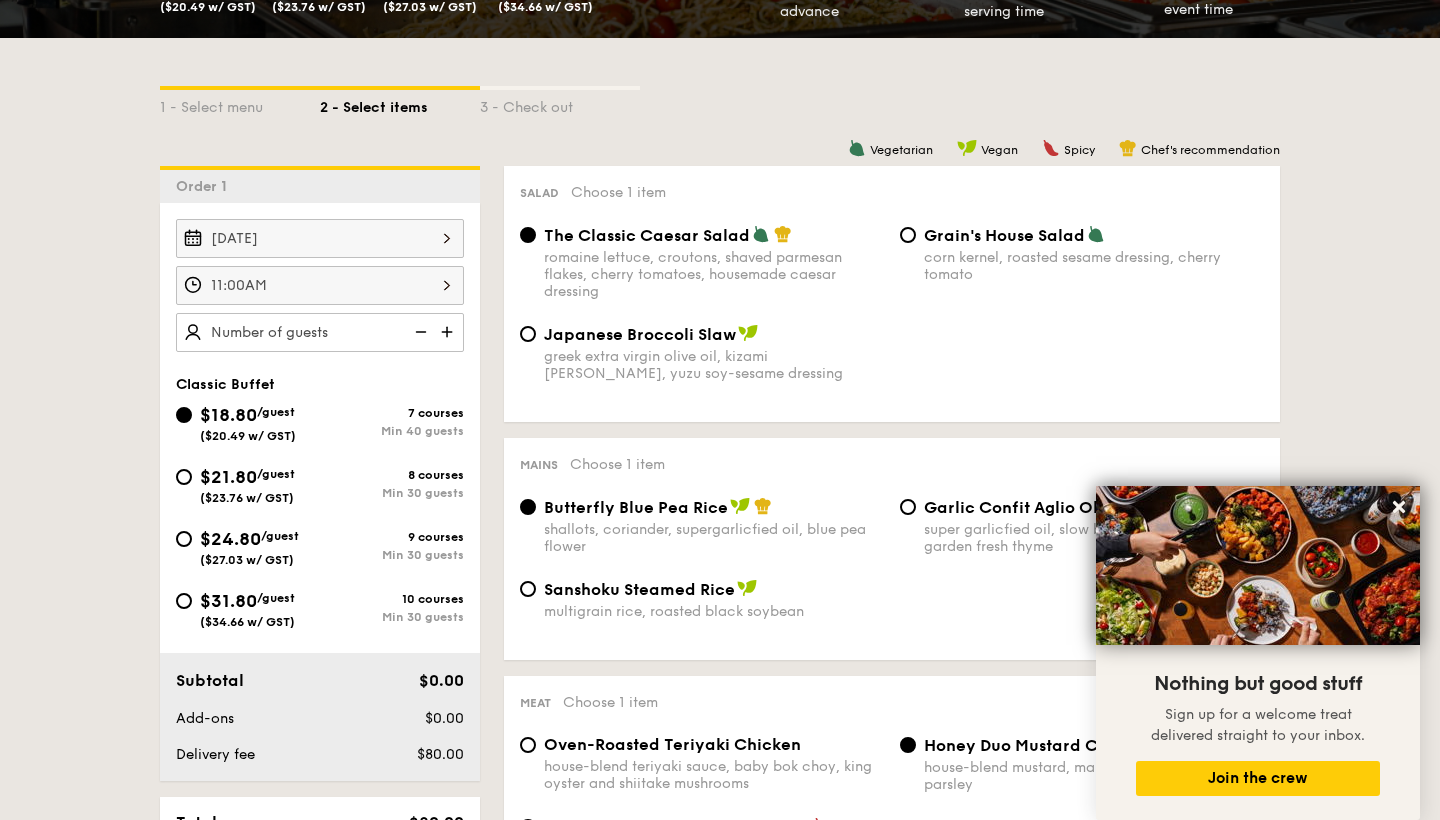 click at bounding box center [449, 332] 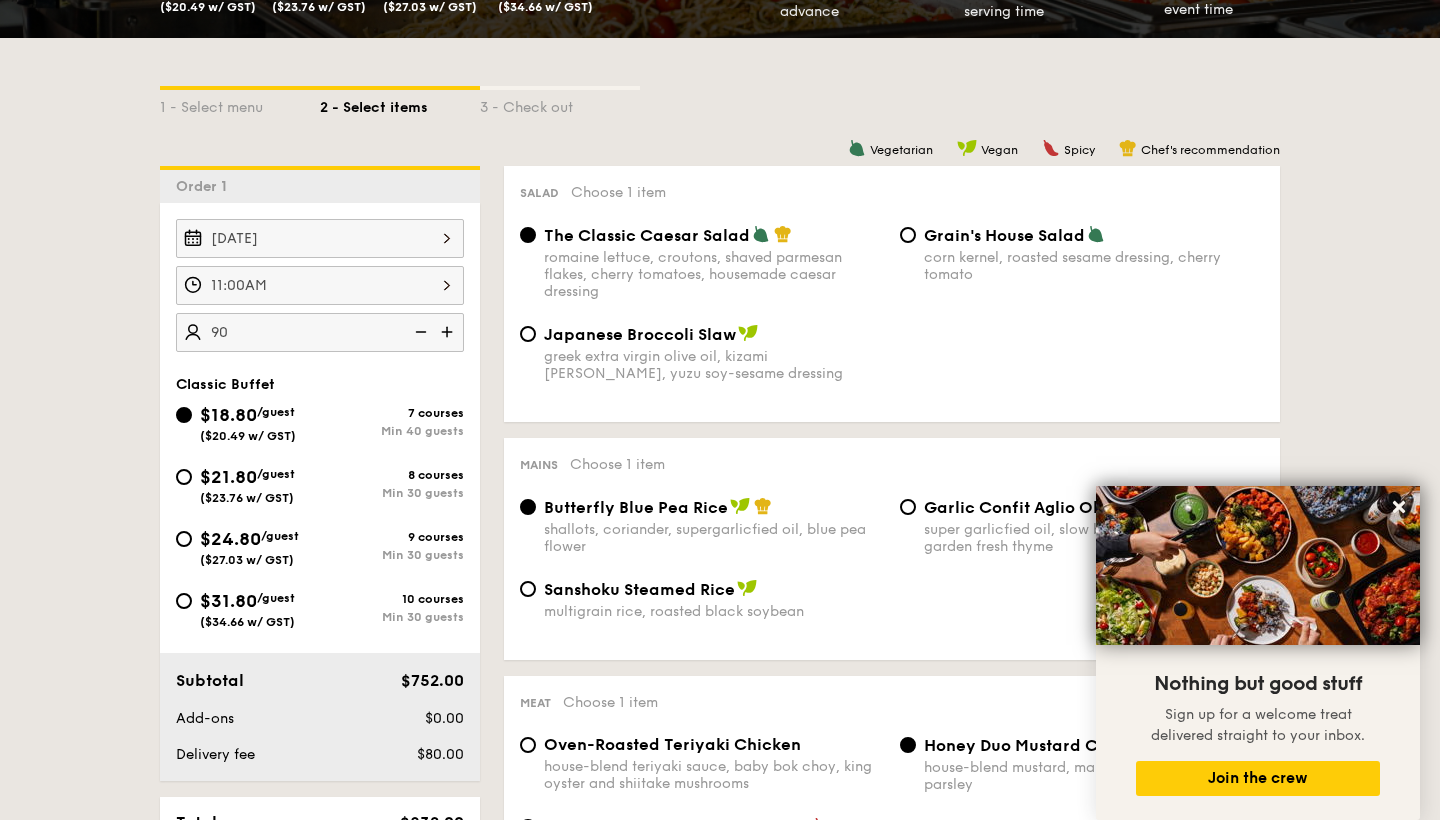 type on "90 guests" 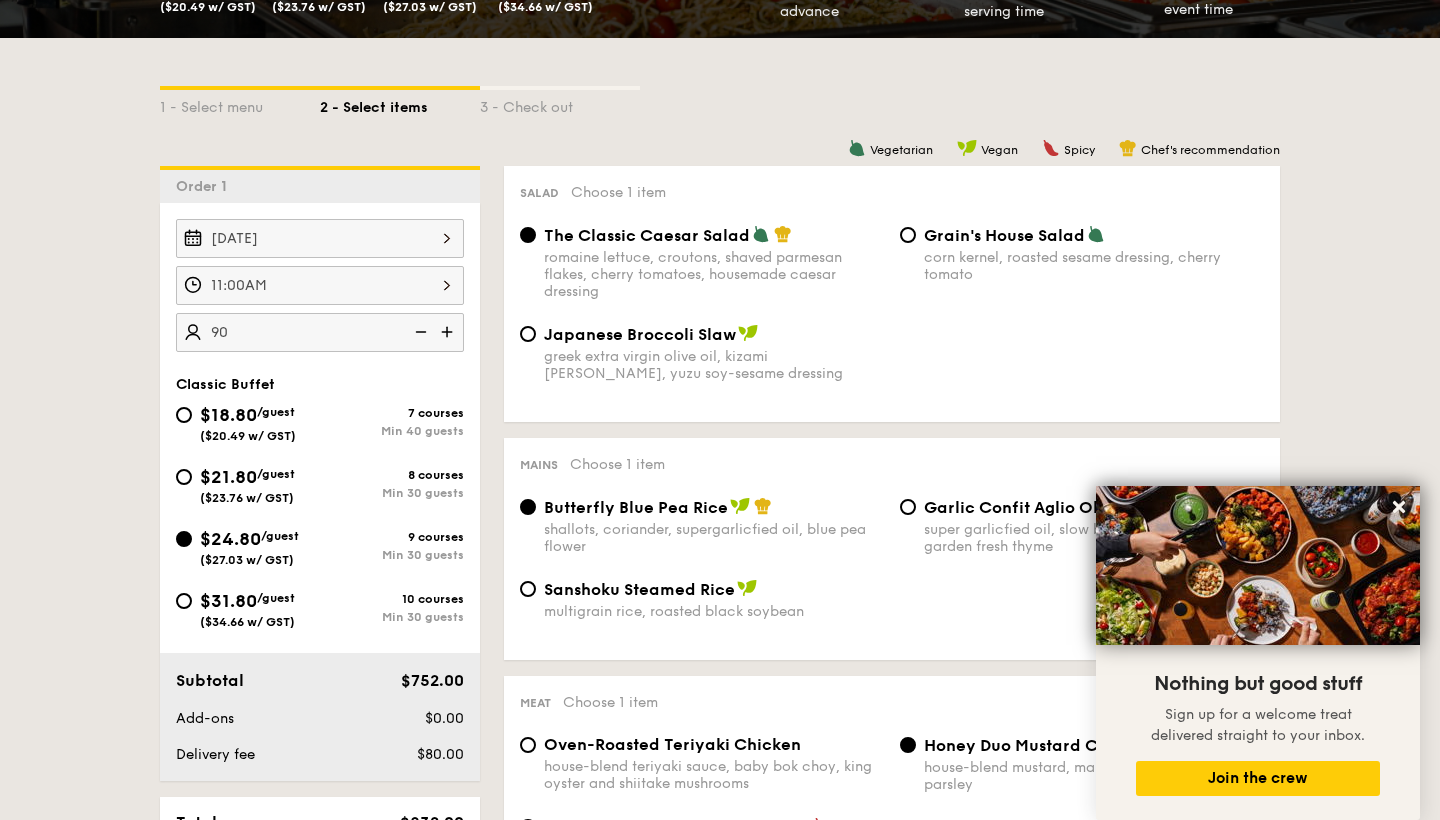 radio on "true" 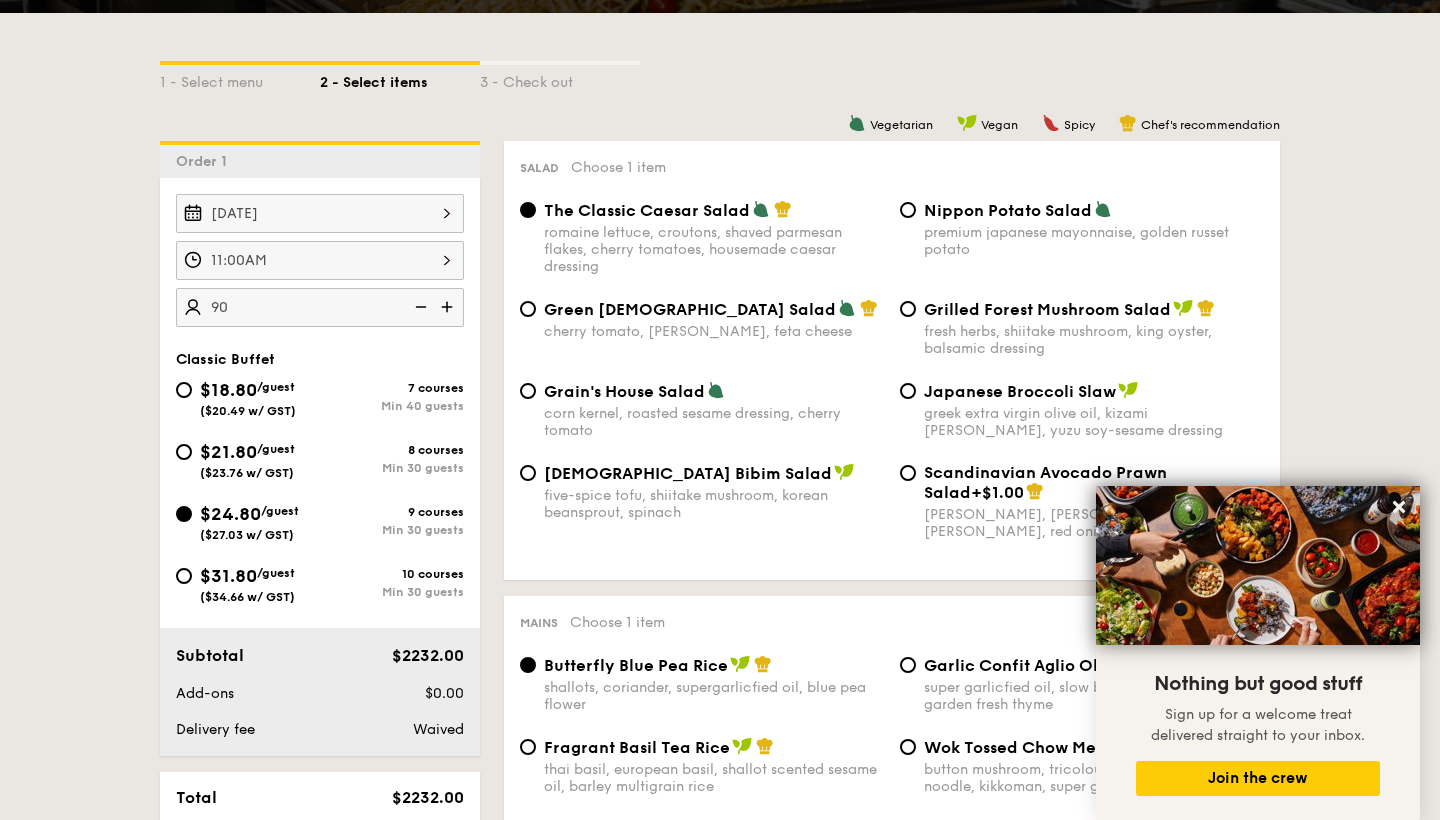 scroll, scrollTop: 446, scrollLeft: 0, axis: vertical 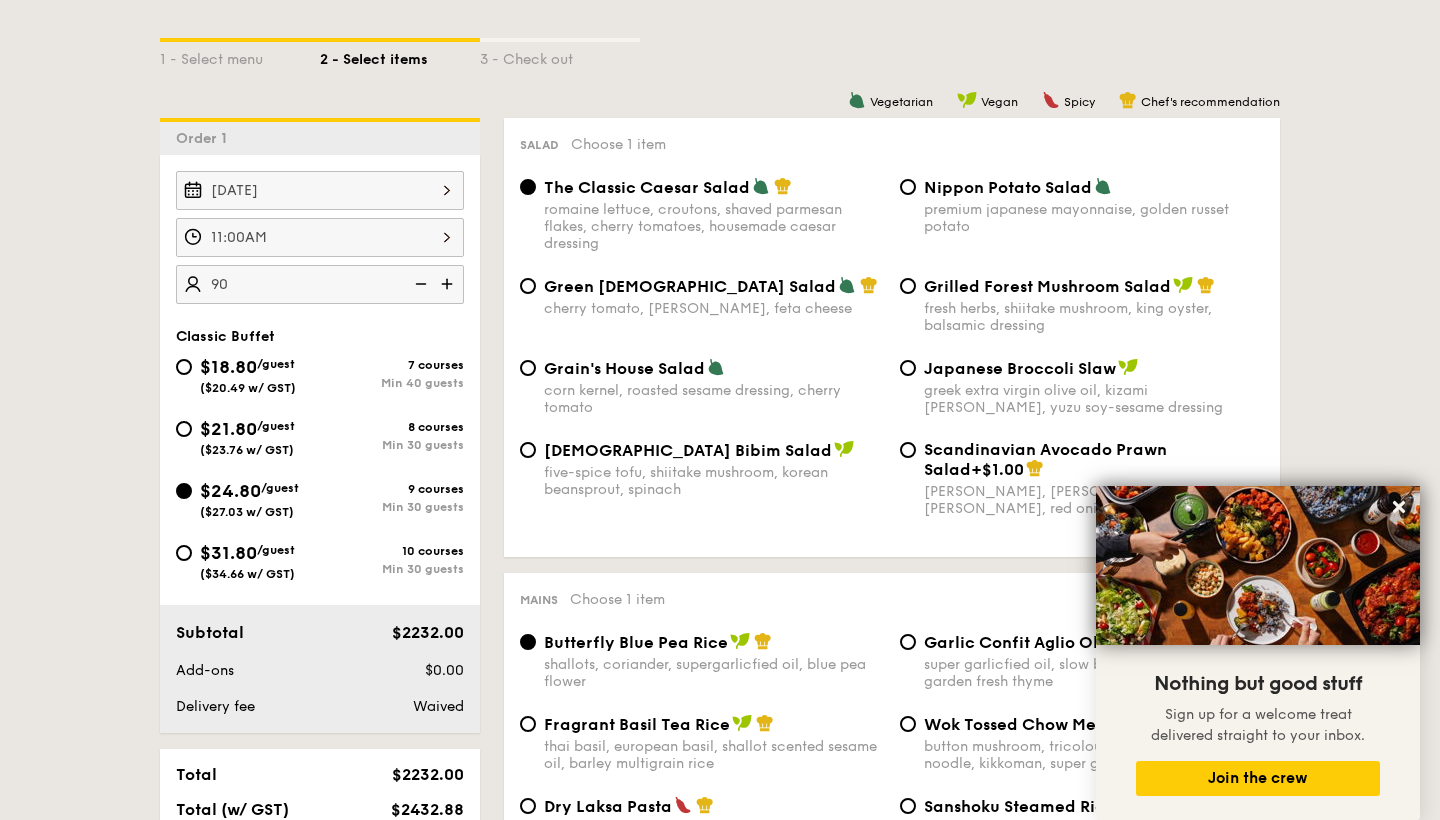 click on "Nippon Potato Salad" at bounding box center [1008, 187] 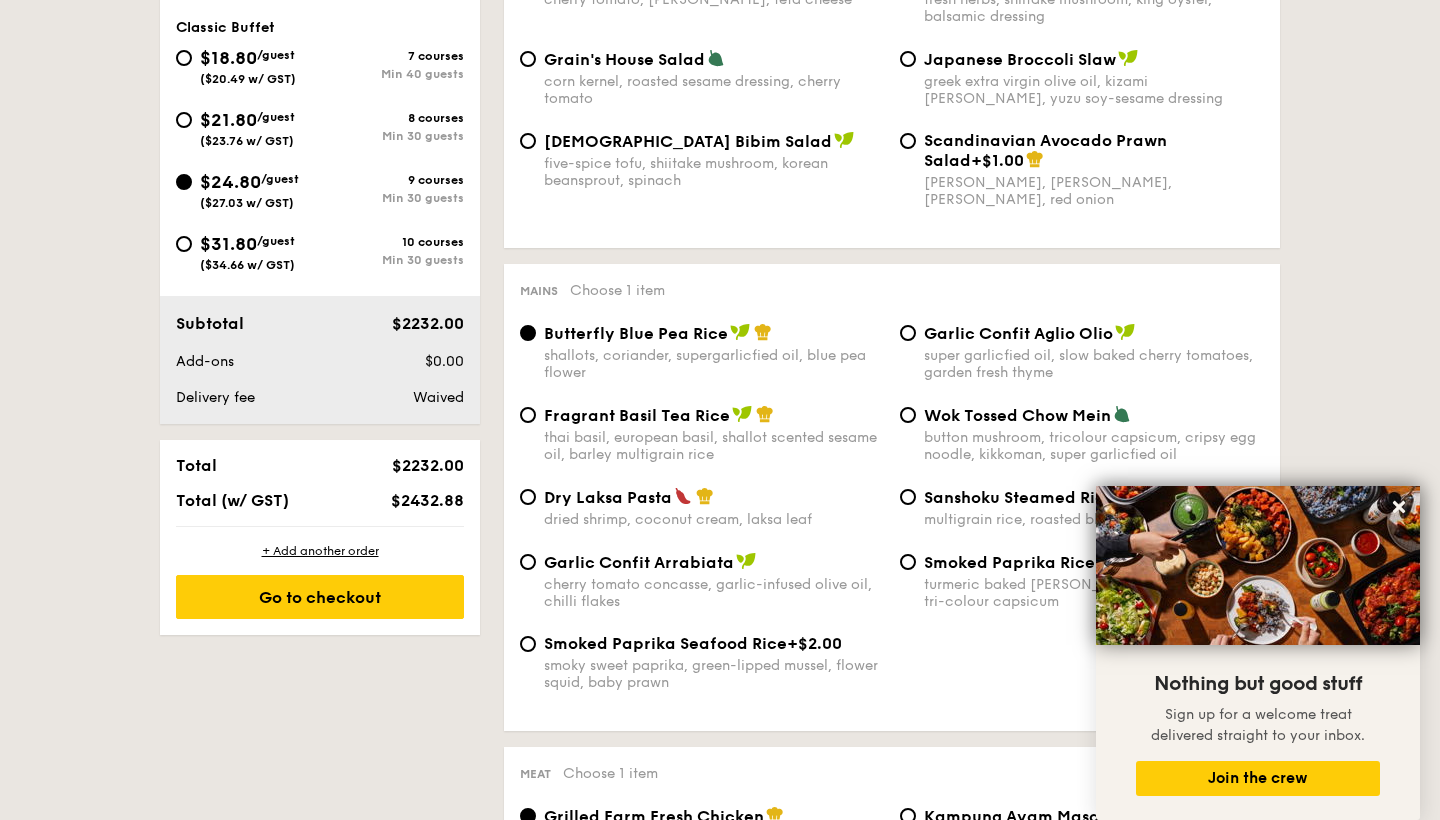click on "Garlic Confit Aglio Olio" at bounding box center [1018, 333] 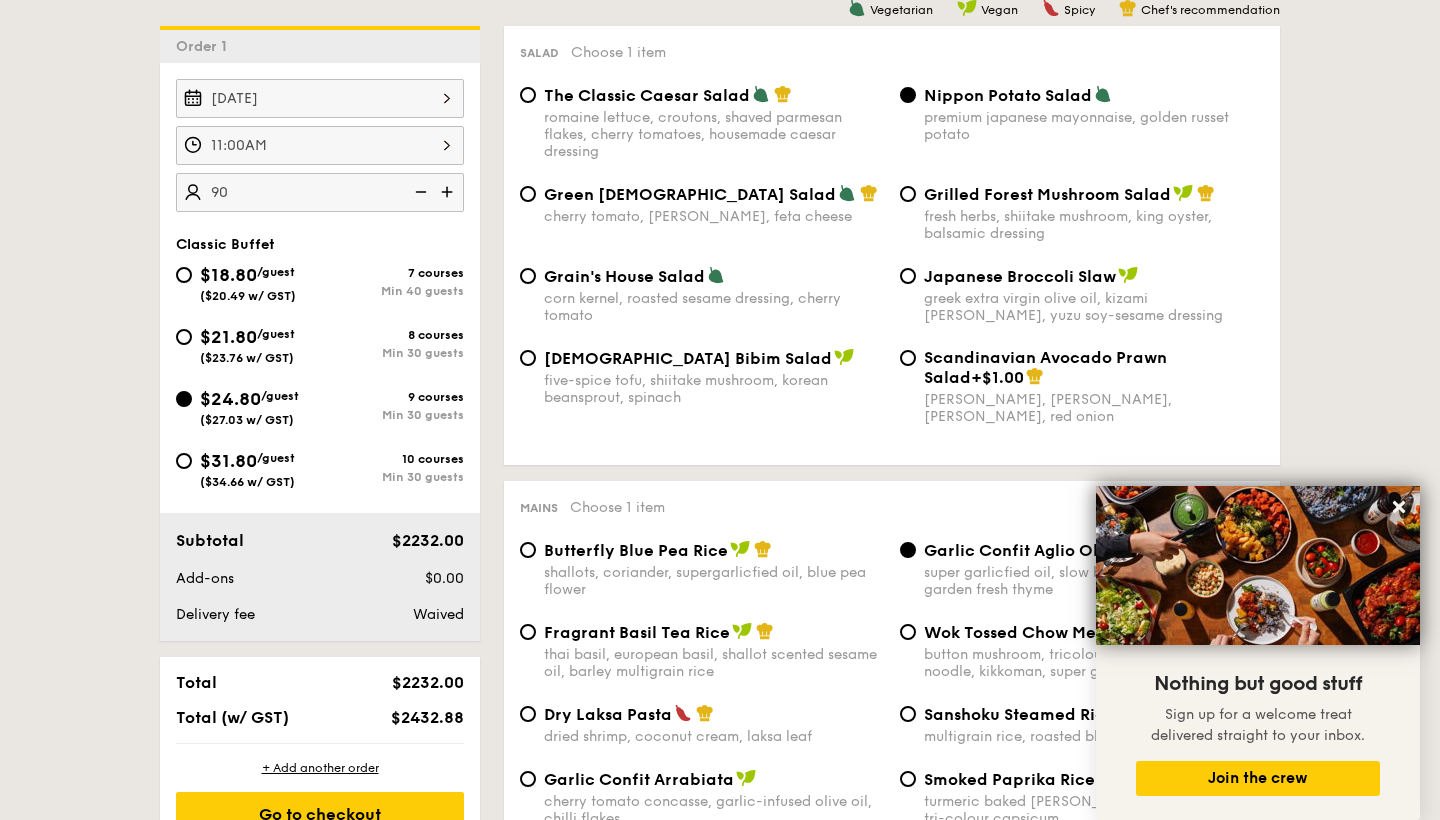 scroll, scrollTop: 524, scrollLeft: 0, axis: vertical 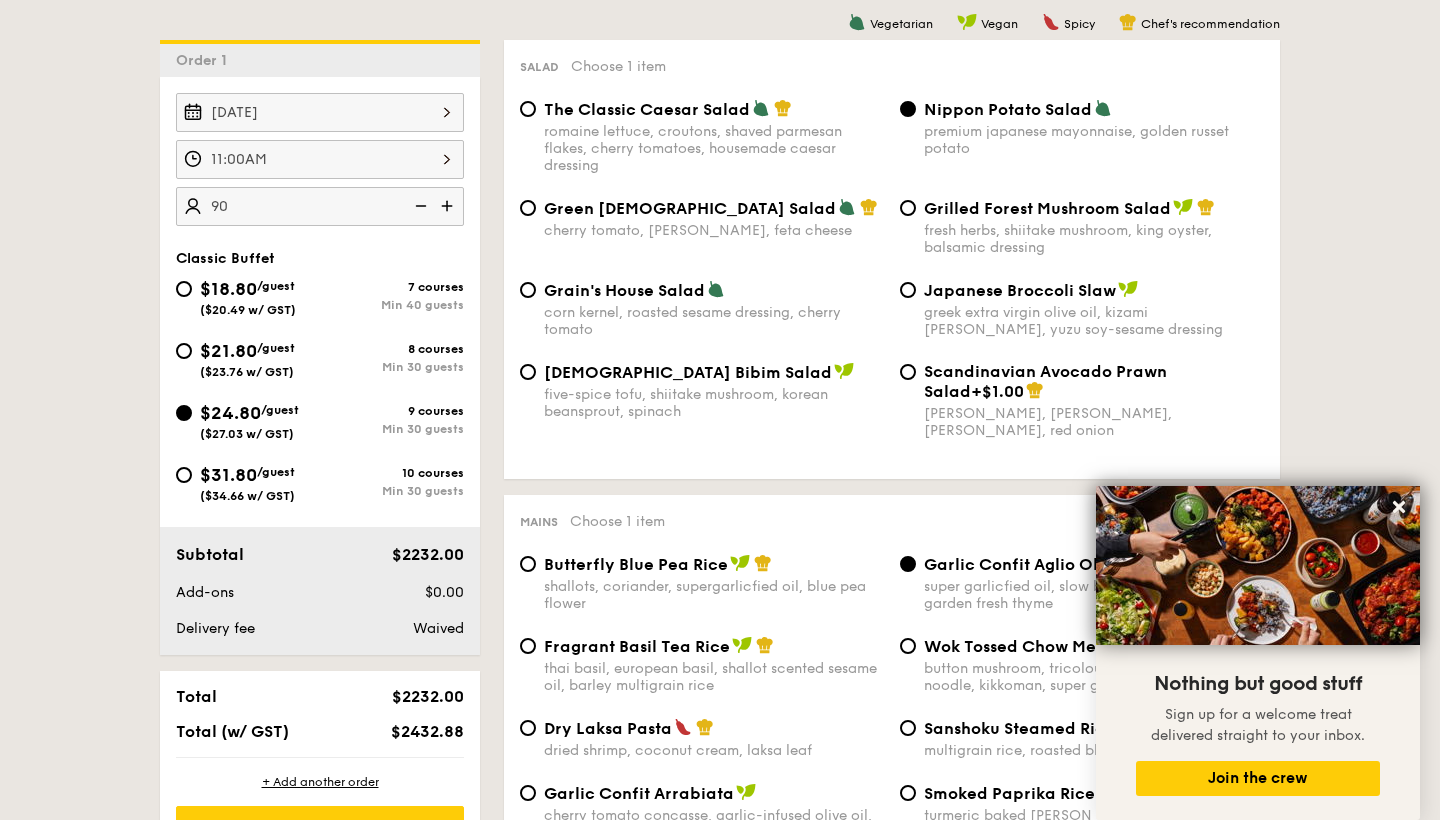 click on "1 - Select menu
2 - Select items
3 - Check out" at bounding box center [720, -24] 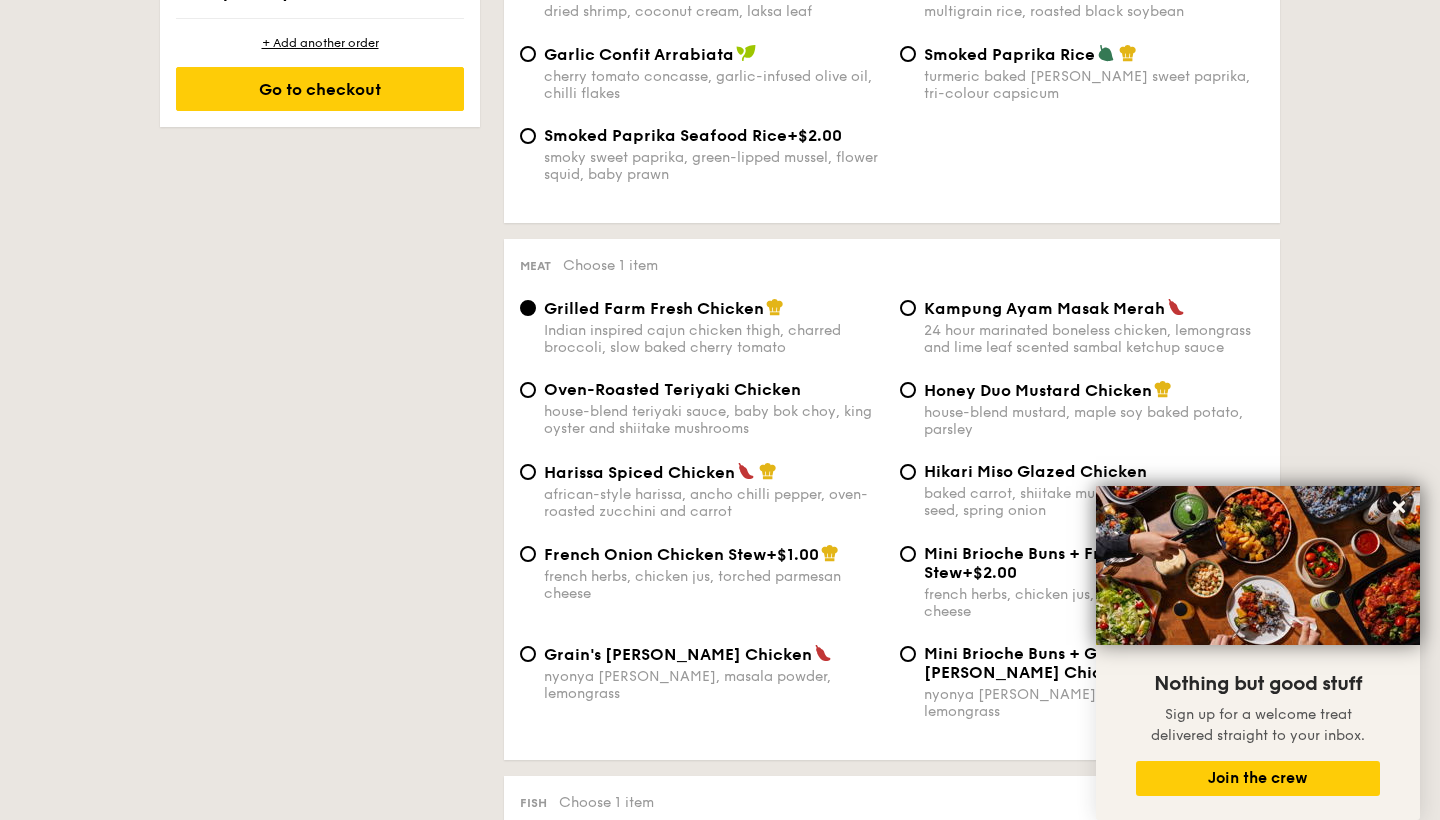 scroll, scrollTop: 1441, scrollLeft: 0, axis: vertical 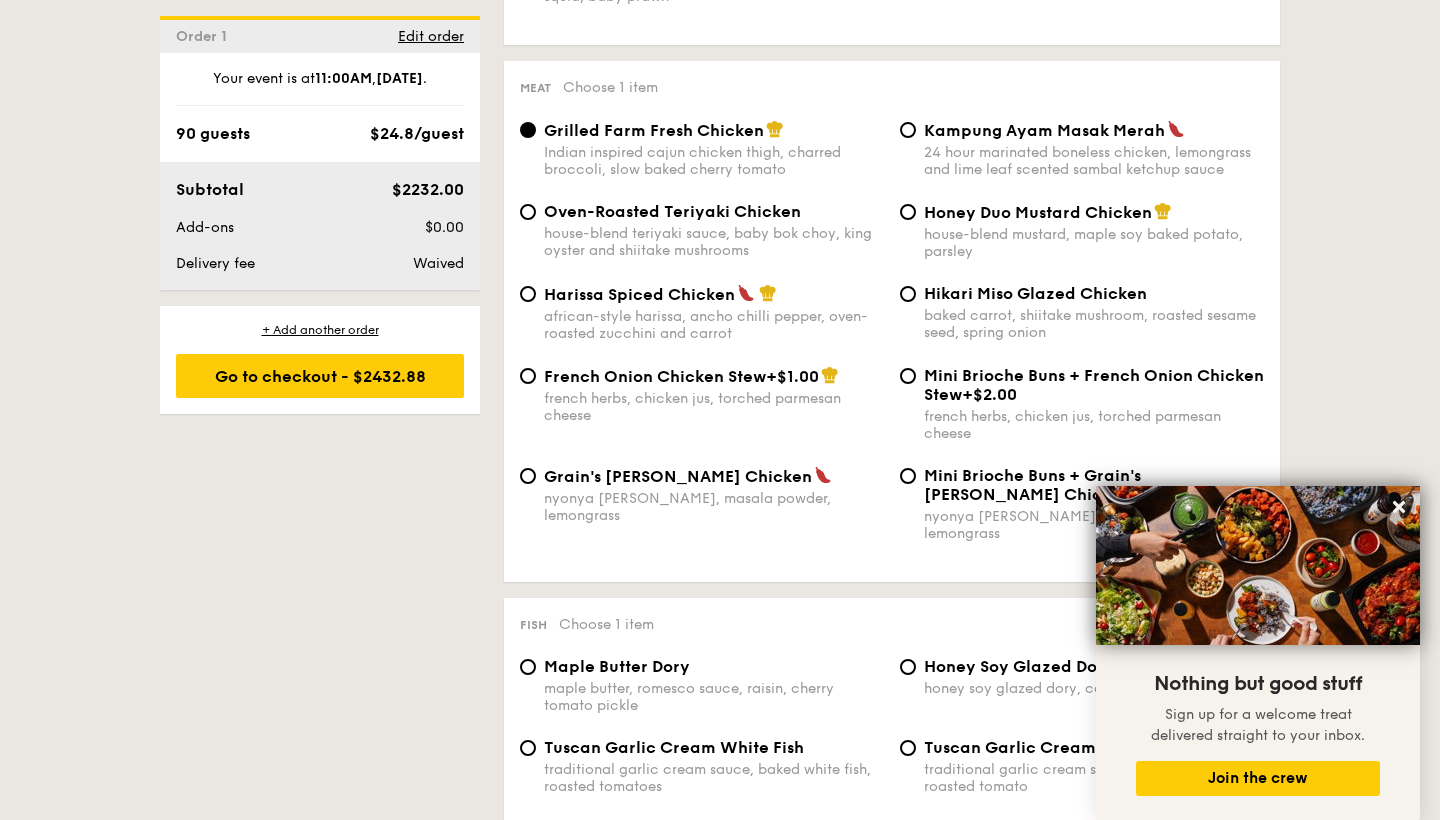 click on "Grilled Farm Fresh Chicken Indian inspired cajun chicken thigh, charred broccoli, slow baked cherry tomato Kampung Ayam Masak Merah 24 hour marinated boneless chicken, lemongrass and lime leaf scented sambal ketchup sauce" at bounding box center (892, 161) 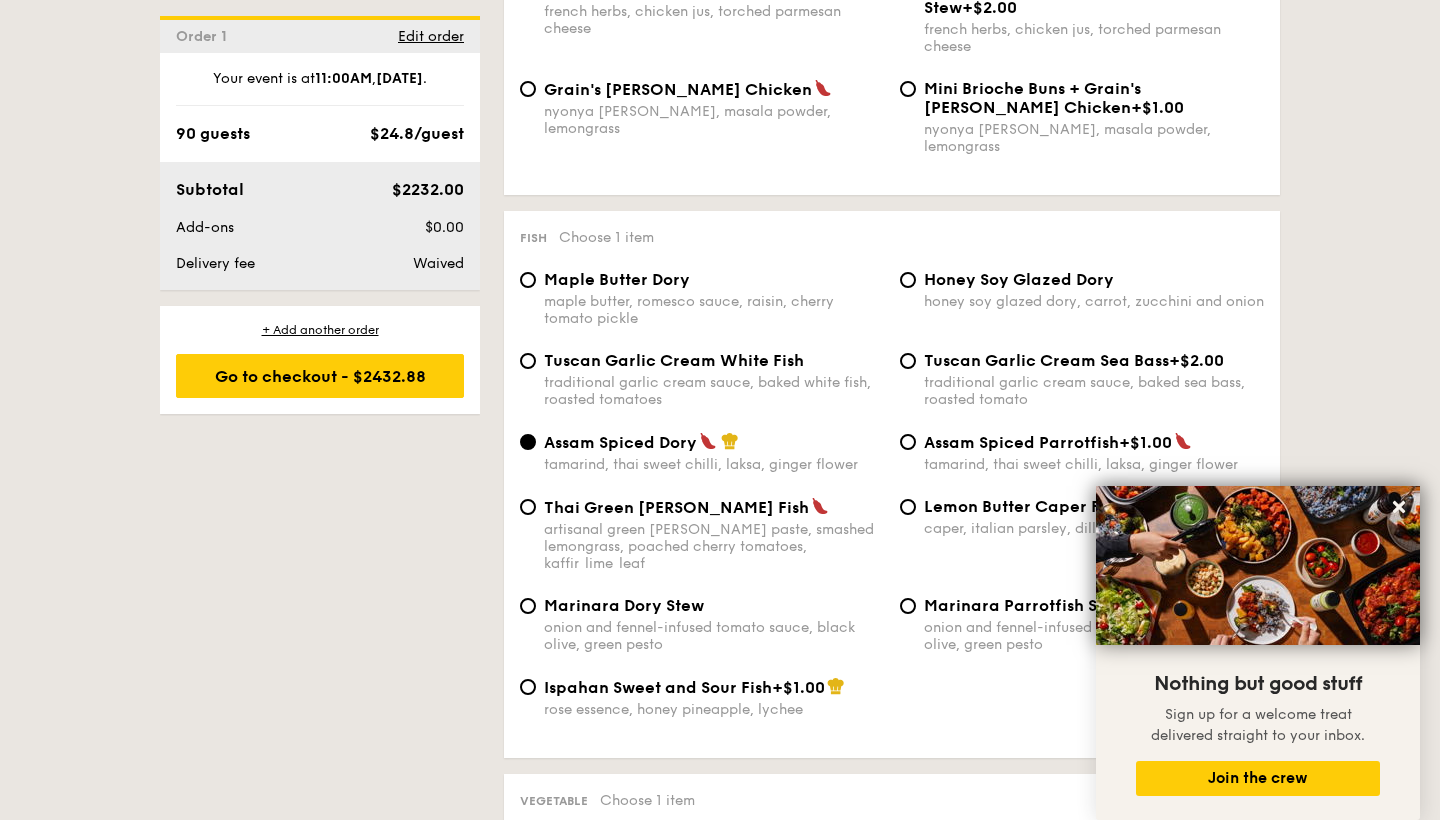 scroll, scrollTop: 1829, scrollLeft: 0, axis: vertical 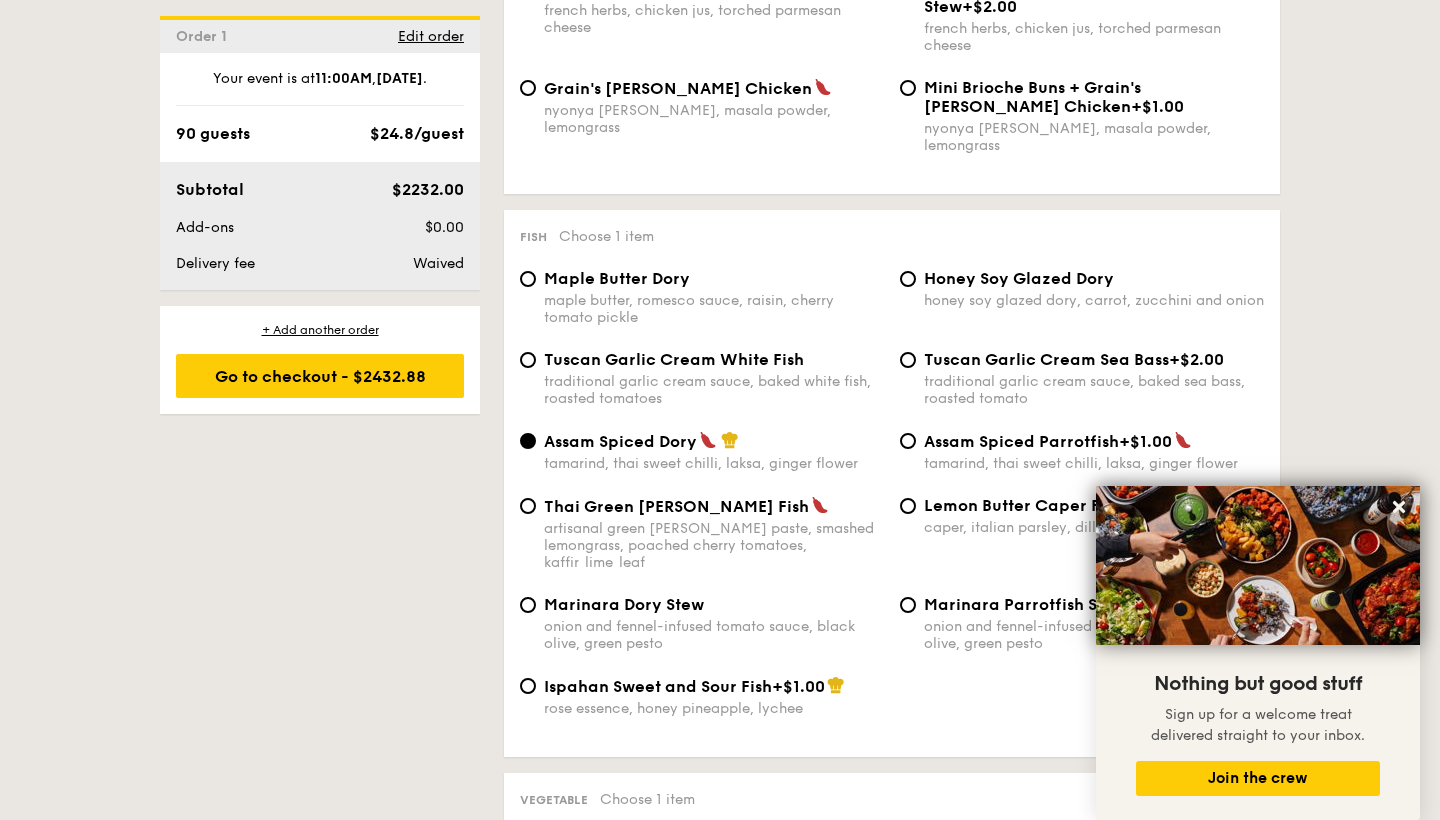 click on "Lemon Butter Caper Fish" at bounding box center (1023, 505) 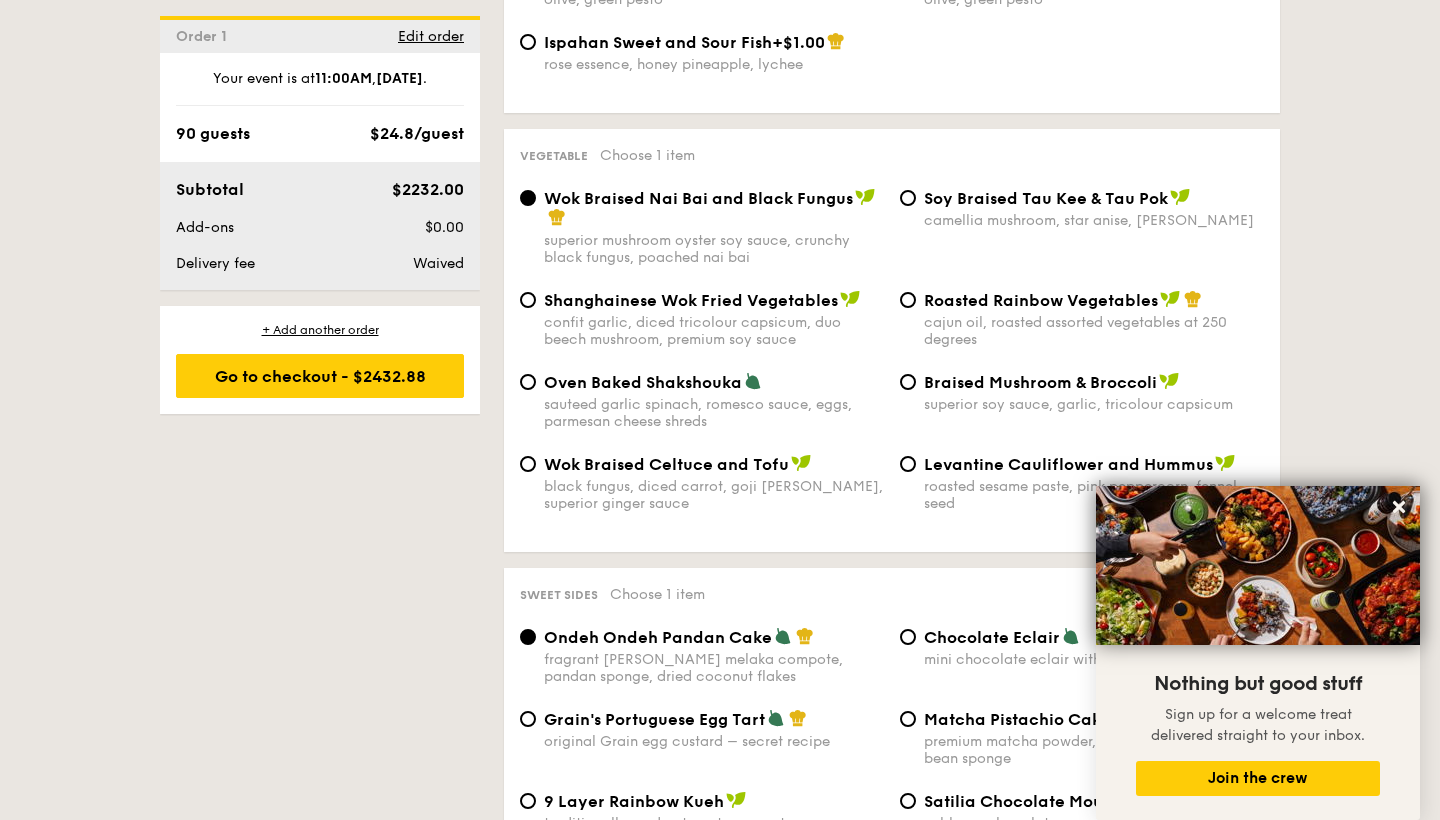 scroll, scrollTop: 2489, scrollLeft: 0, axis: vertical 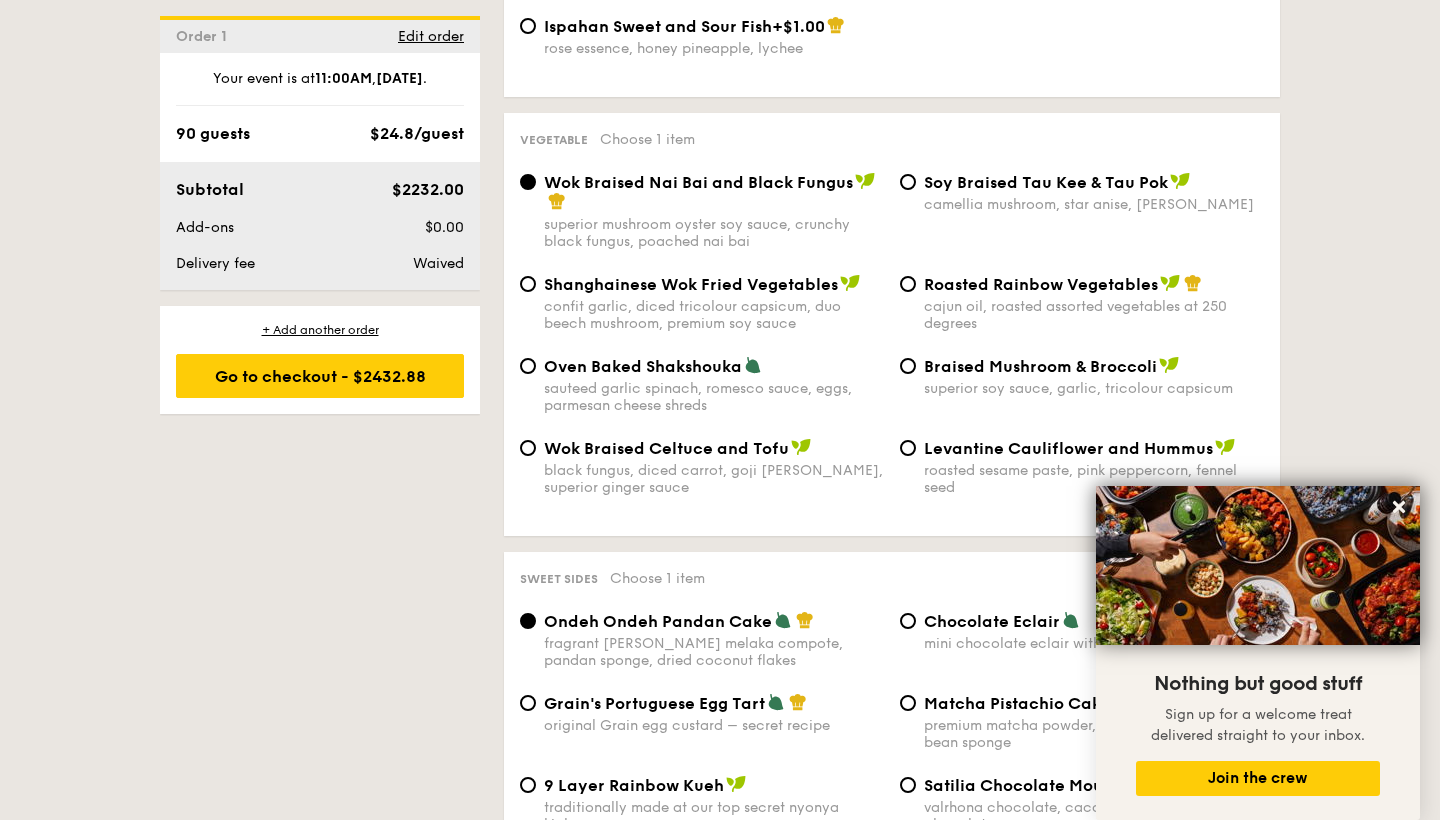 click on "sauteed garlic spinach, romesco sauce, eggs, parmesan cheese shreds" at bounding box center [714, 397] 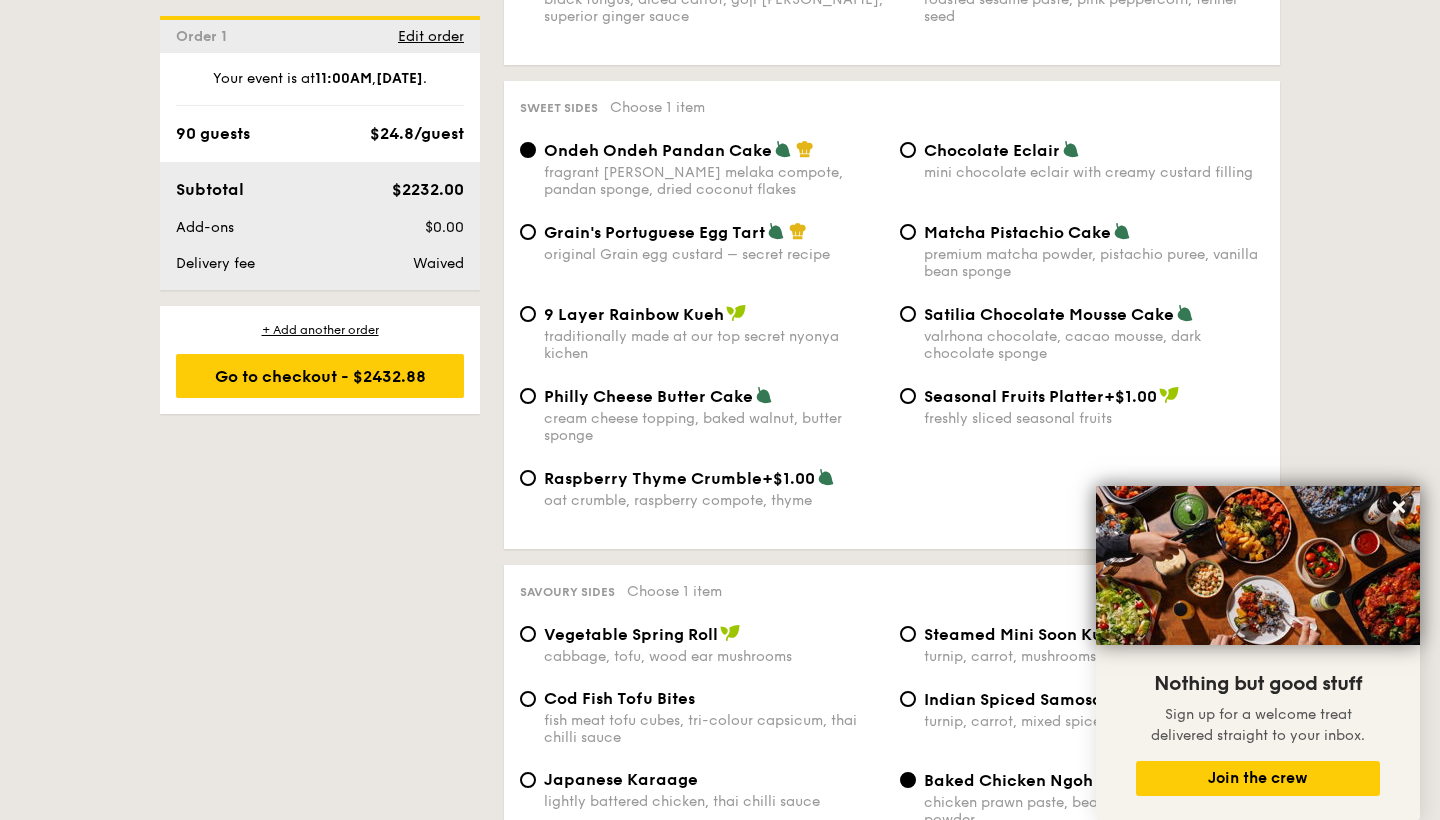 scroll, scrollTop: 2957, scrollLeft: 0, axis: vertical 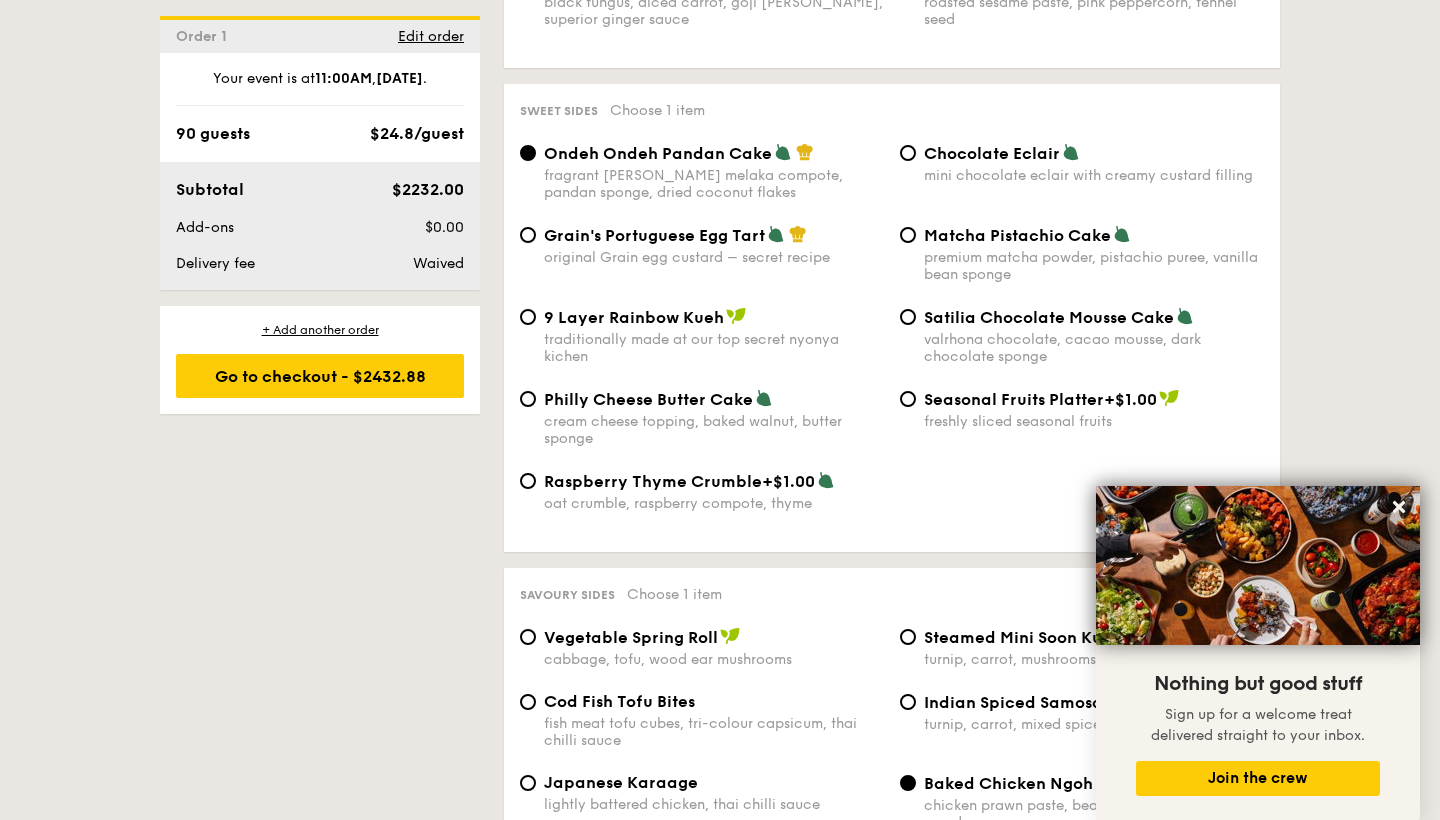 click on "mini chocolate eclair with creamy custard filling" at bounding box center [1094, 175] 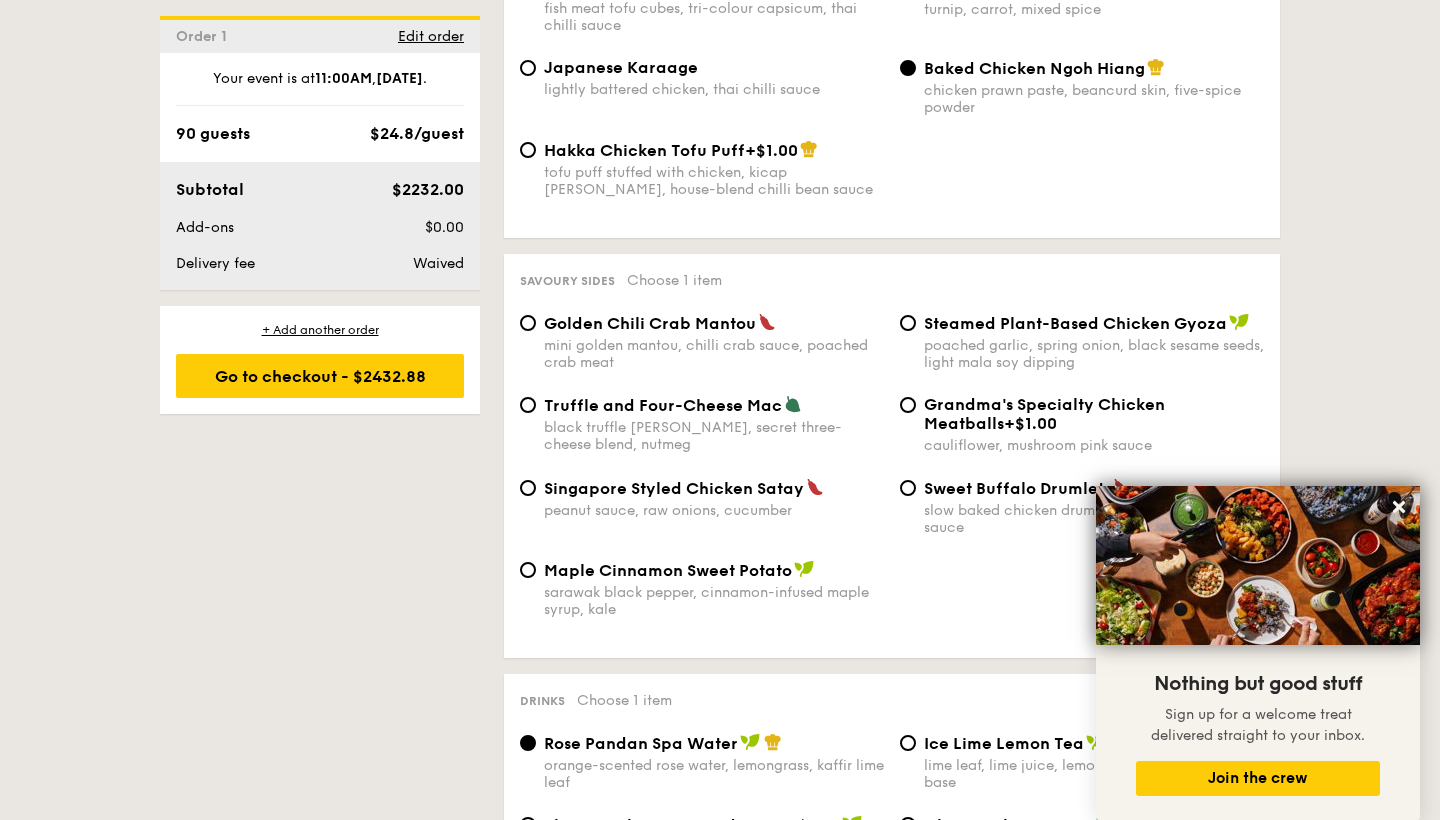 scroll, scrollTop: 3677, scrollLeft: 0, axis: vertical 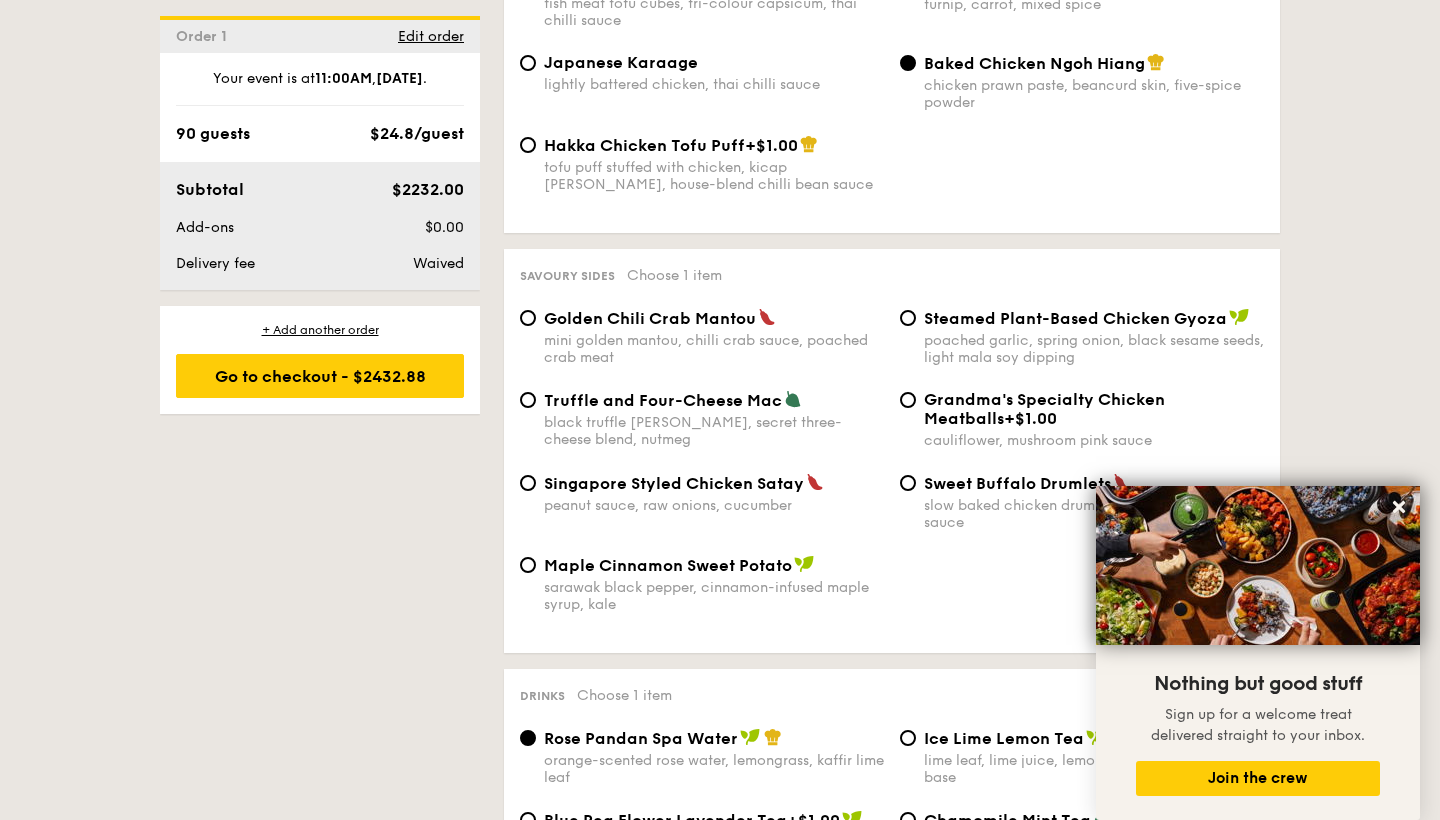 click on "Truffle and Four-Cheese Mac" at bounding box center (663, 400) 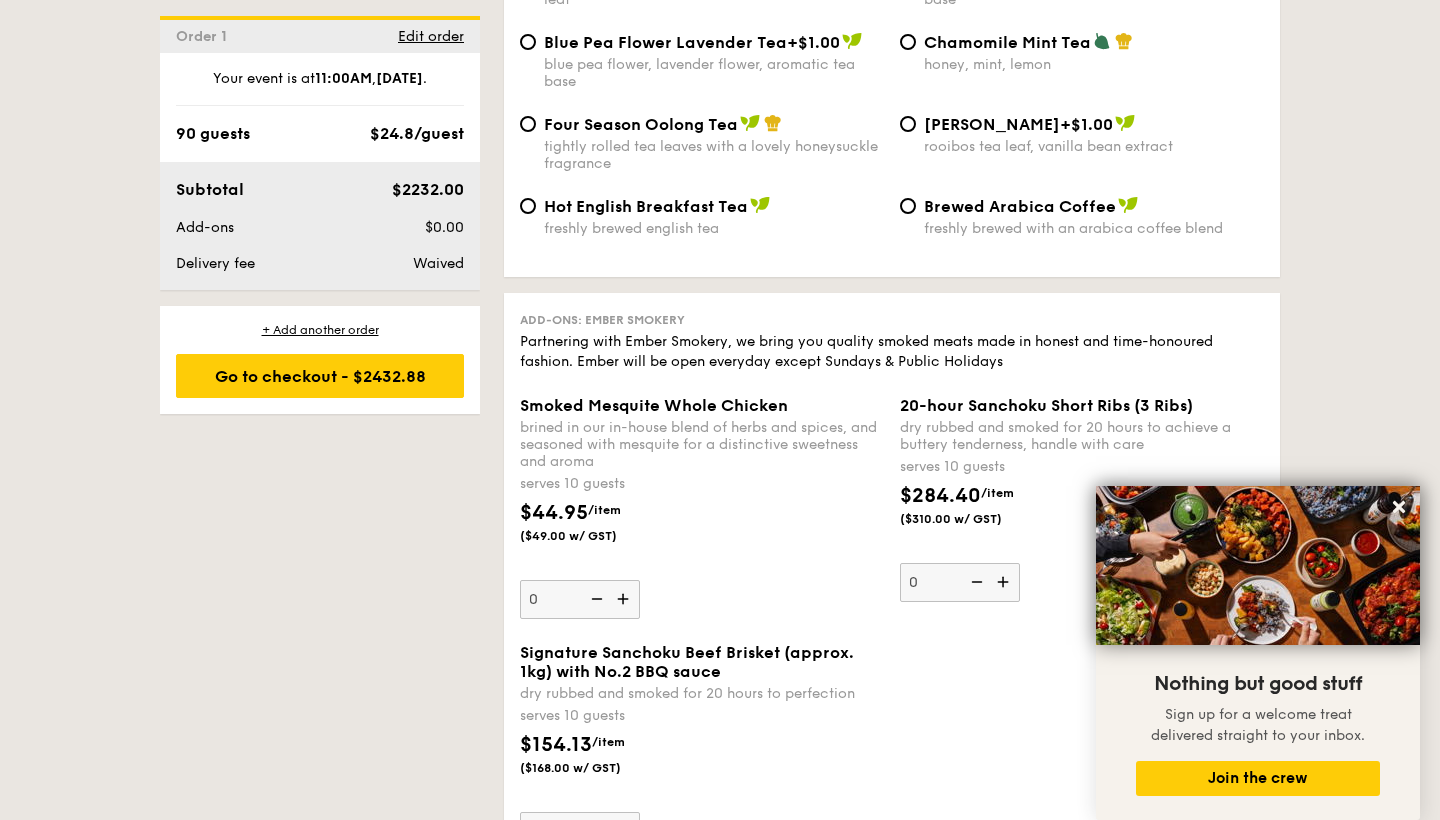 scroll, scrollTop: 4167, scrollLeft: 0, axis: vertical 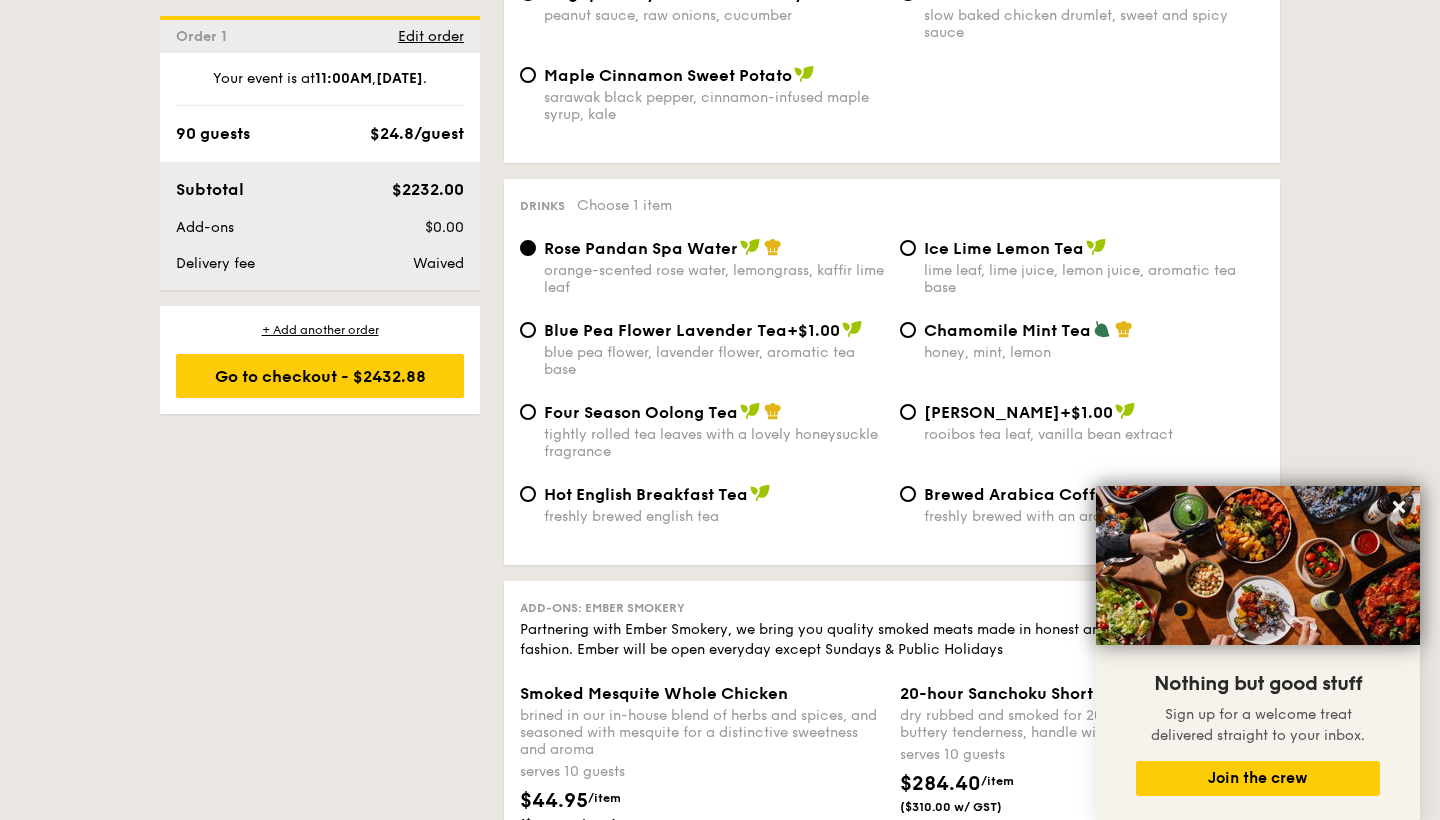 click on "blue pea flower, lavender flower, aromatic tea base" at bounding box center [714, 361] 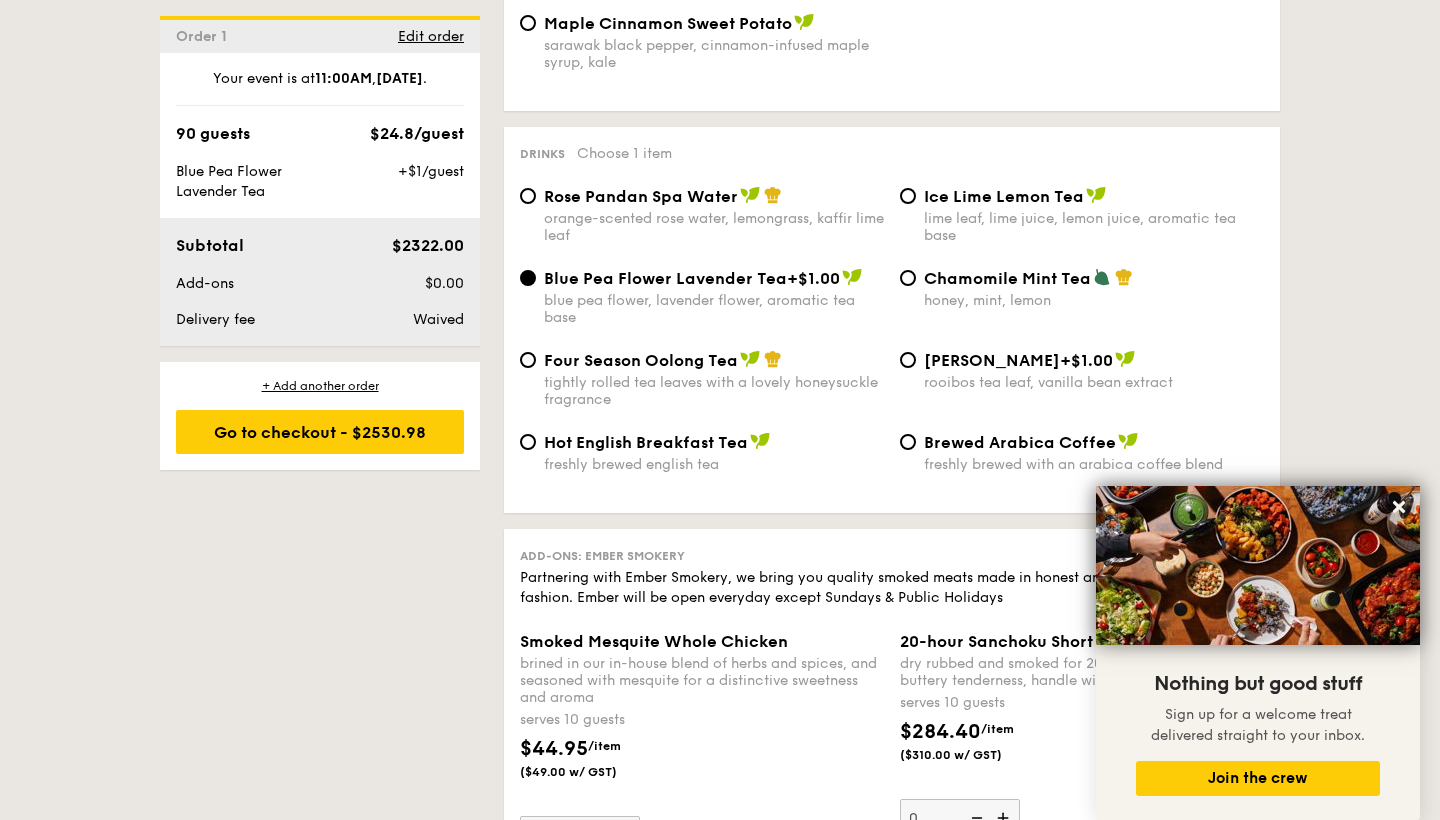 scroll, scrollTop: 4217, scrollLeft: 0, axis: vertical 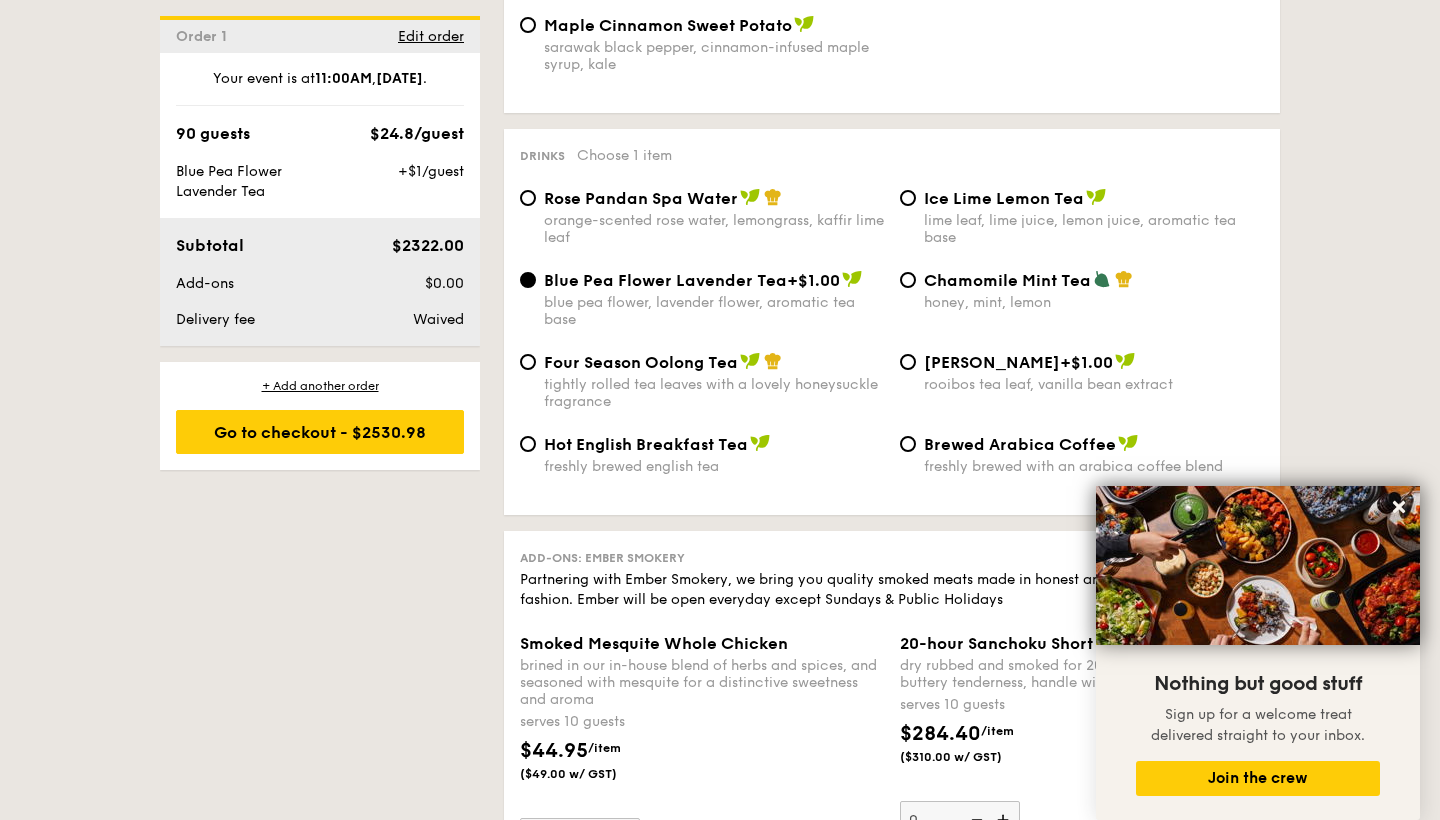 click on "Ice Lime Lemon Tea" at bounding box center [1004, 198] 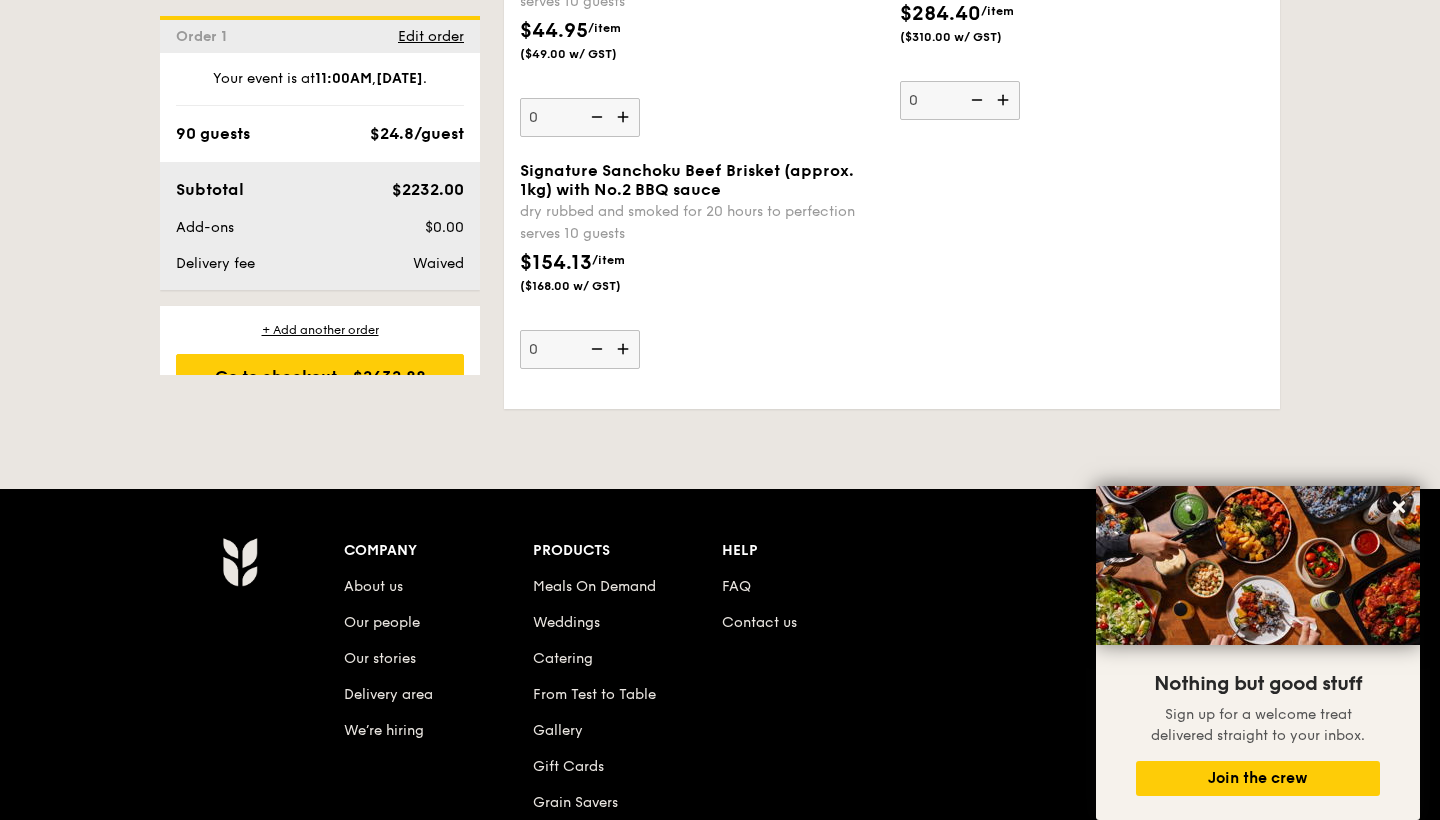 scroll, scrollTop: 4557, scrollLeft: 0, axis: vertical 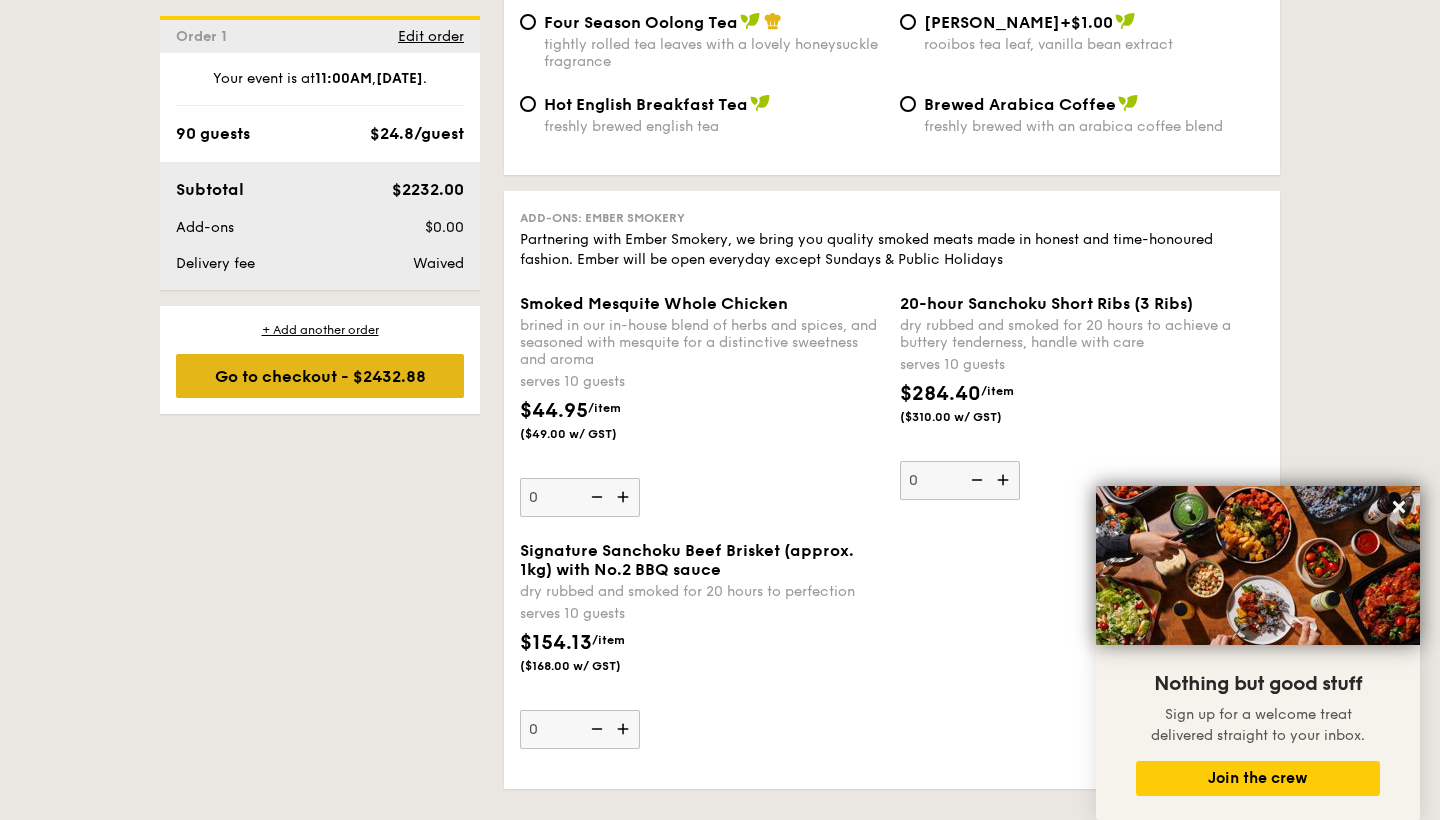 click on "Go to checkout
- $2432.88" at bounding box center (320, 376) 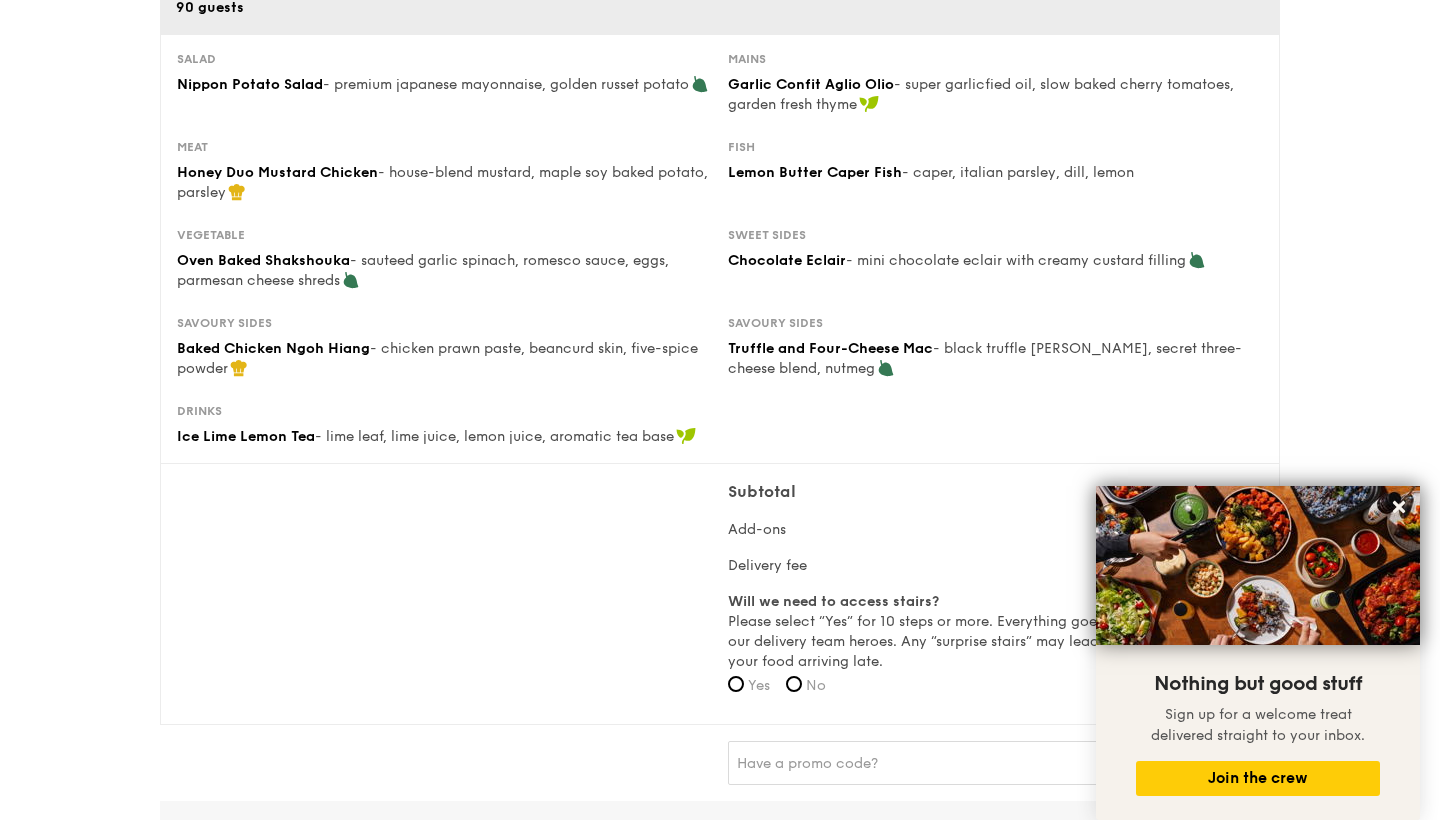 scroll, scrollTop: 615, scrollLeft: 0, axis: vertical 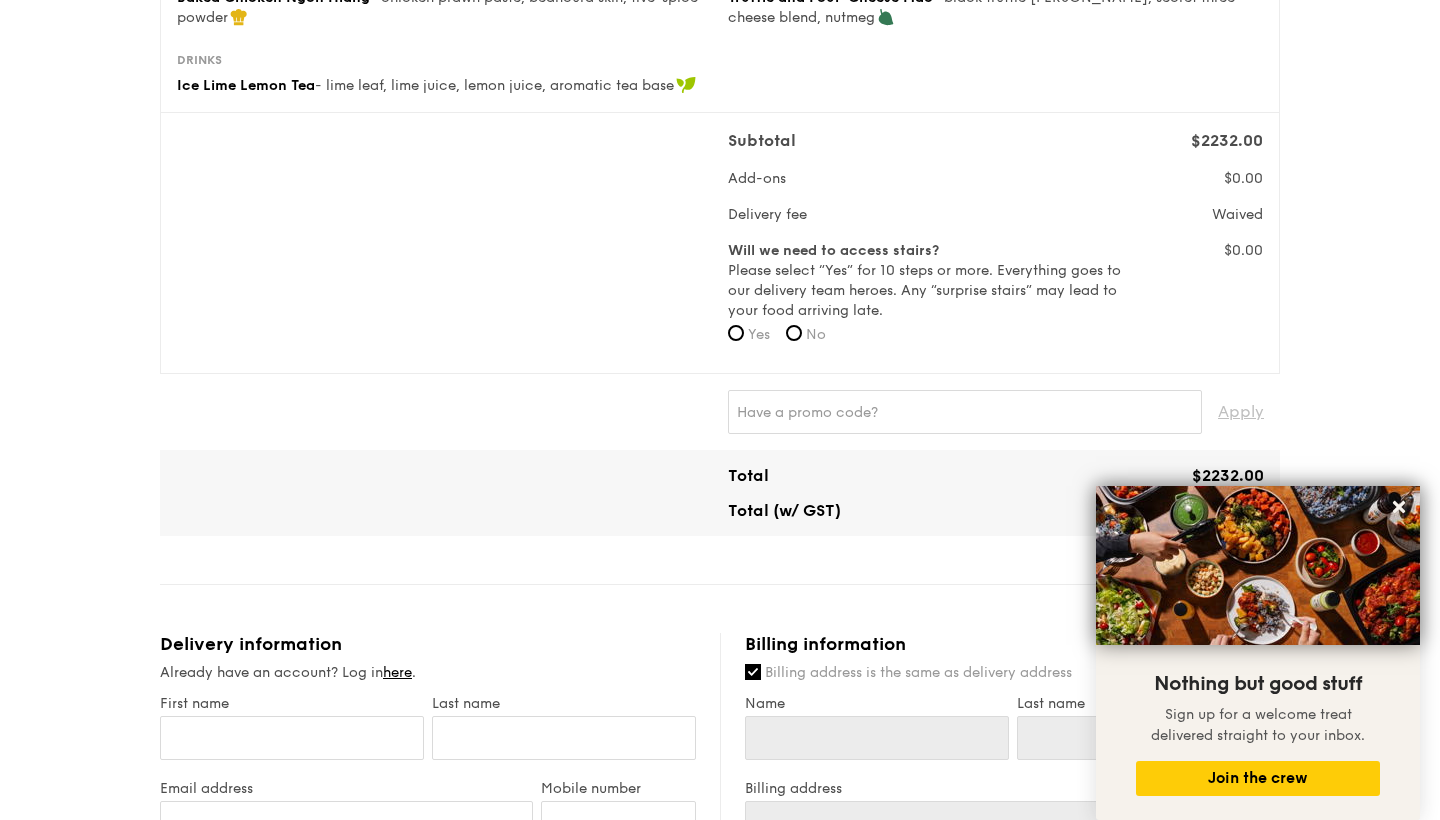 click on "Yes" at bounding box center (759, 334) 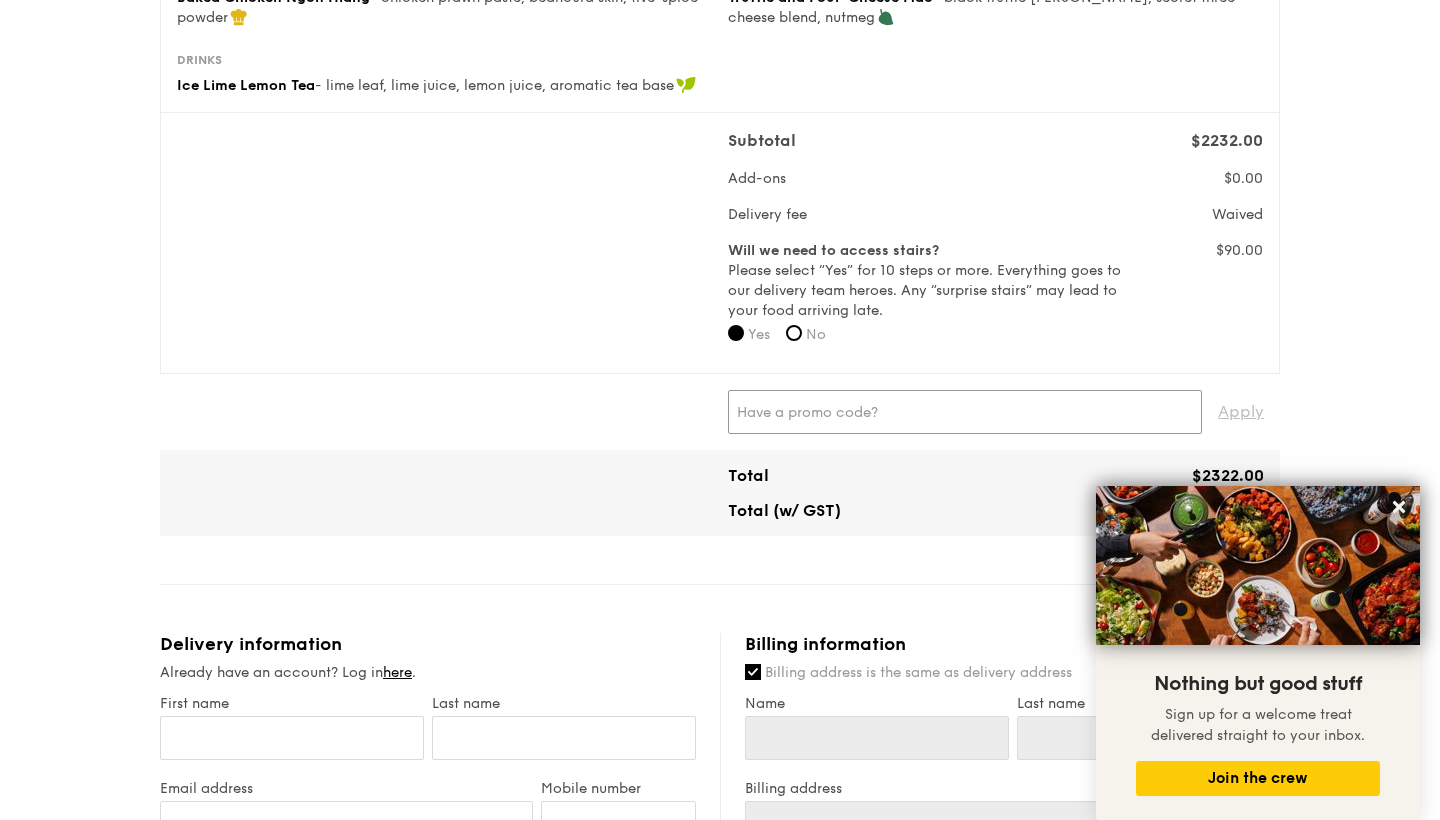 click at bounding box center (965, 412) 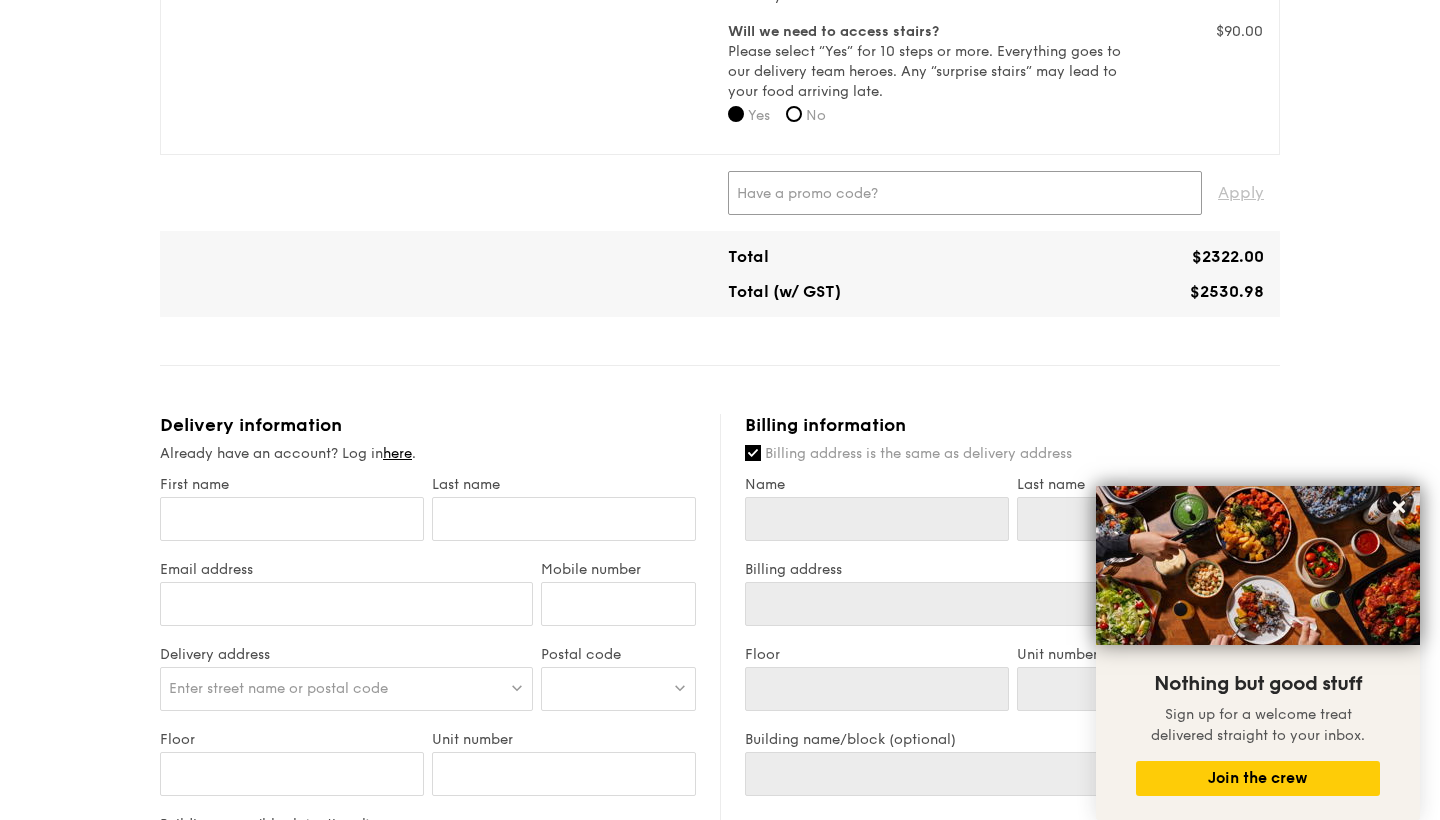 scroll, scrollTop: 821, scrollLeft: 0, axis: vertical 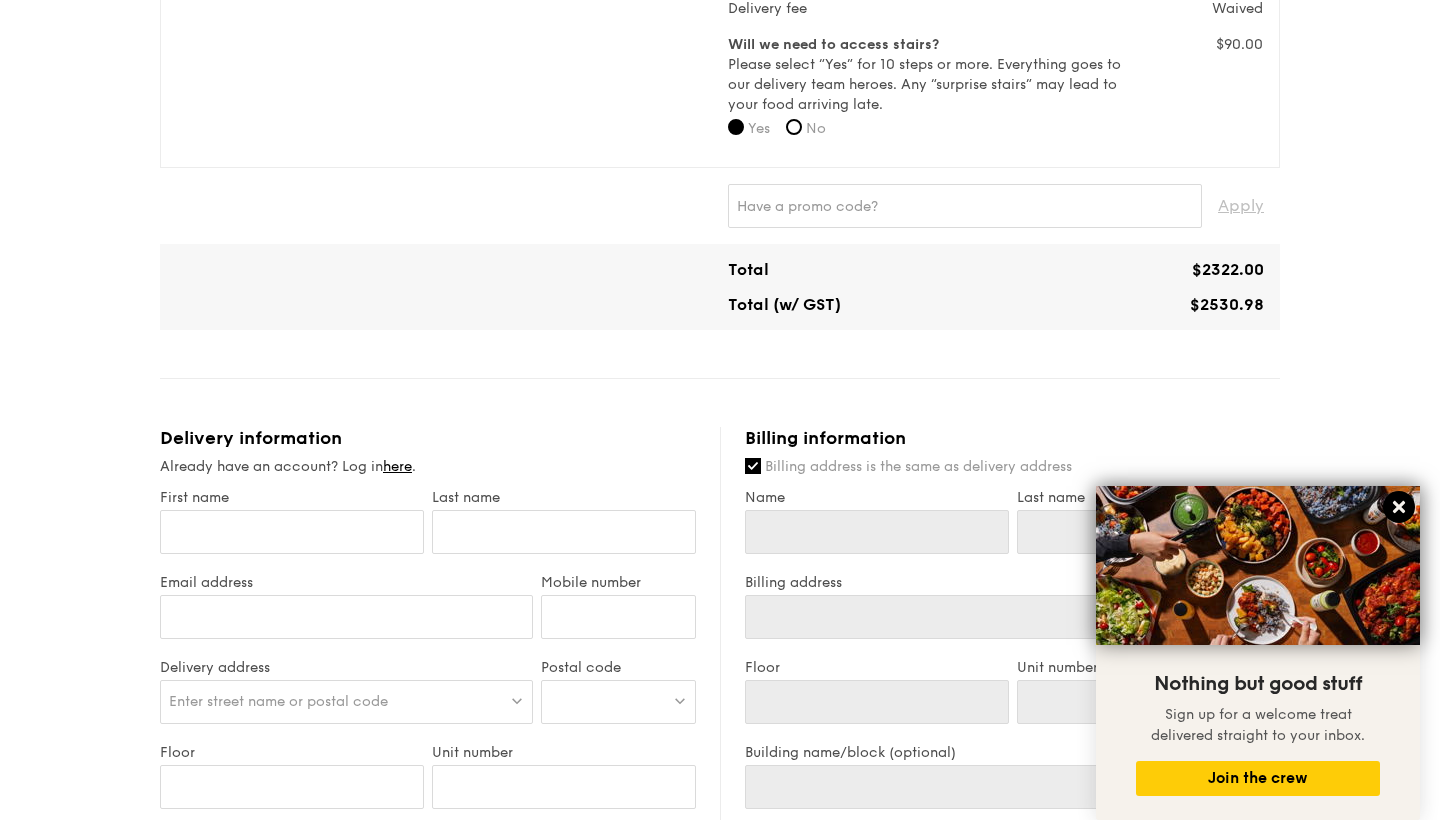 click 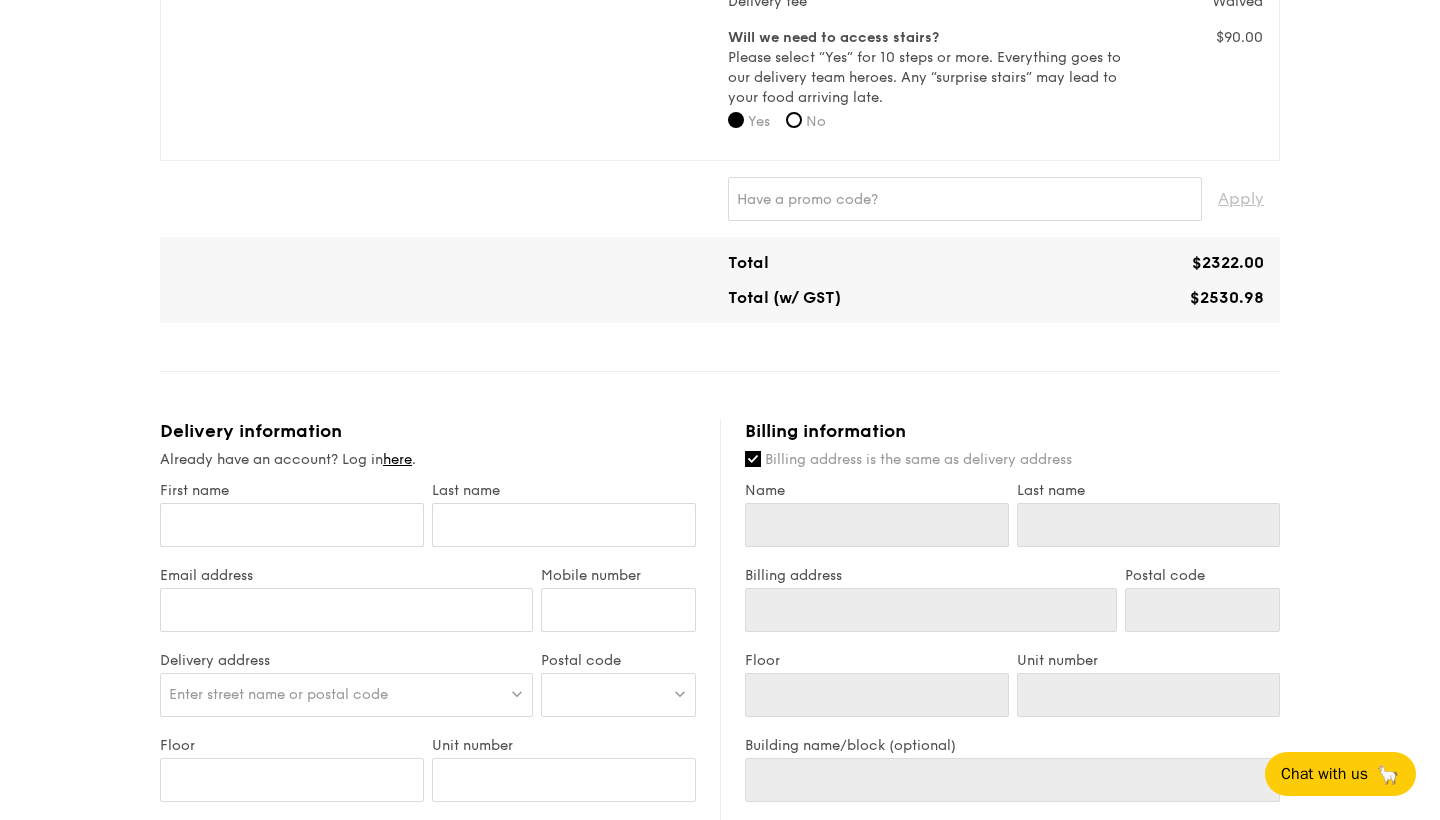 scroll, scrollTop: 829, scrollLeft: 0, axis: vertical 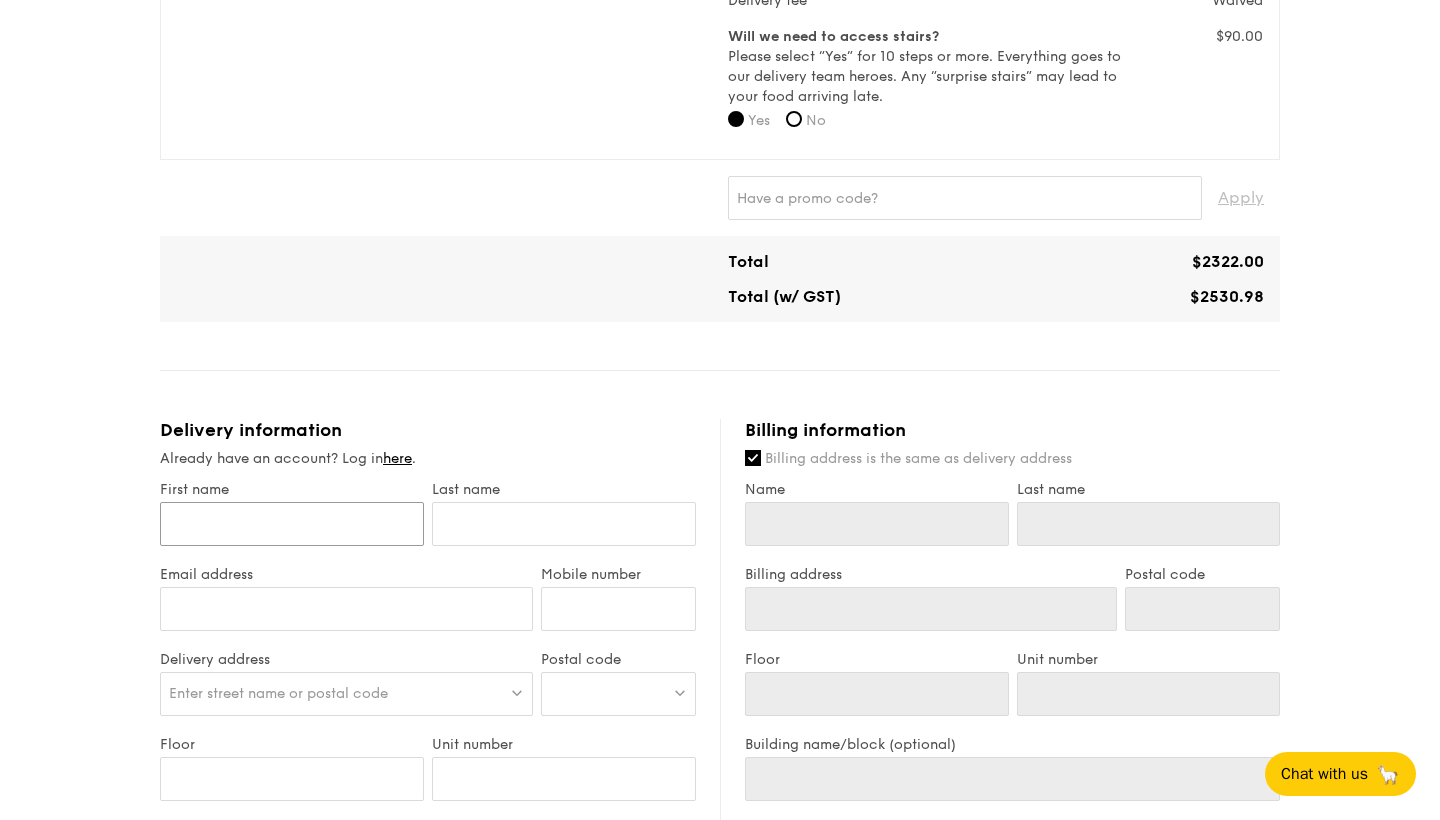 type on "R" 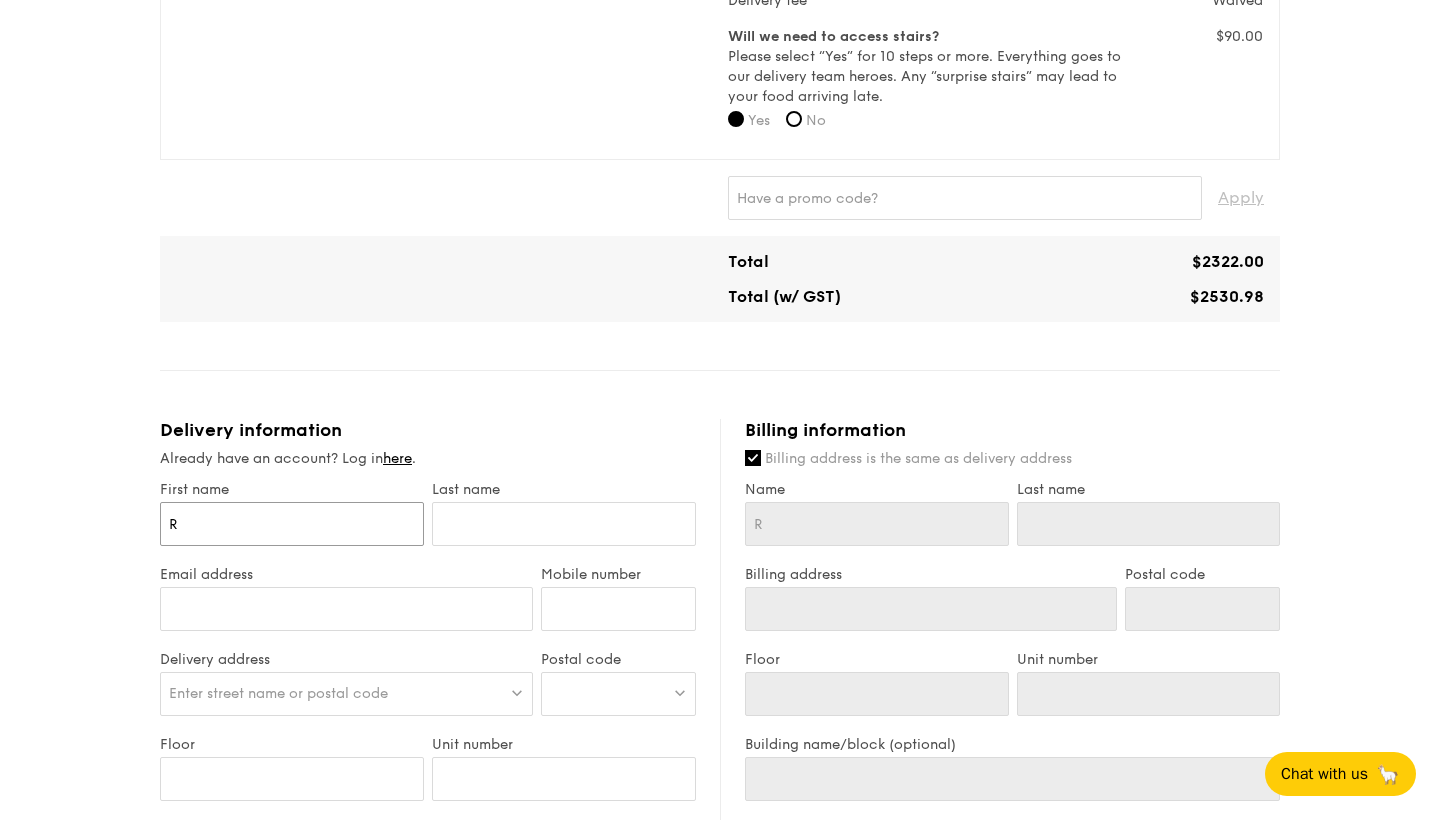 type on "Ra" 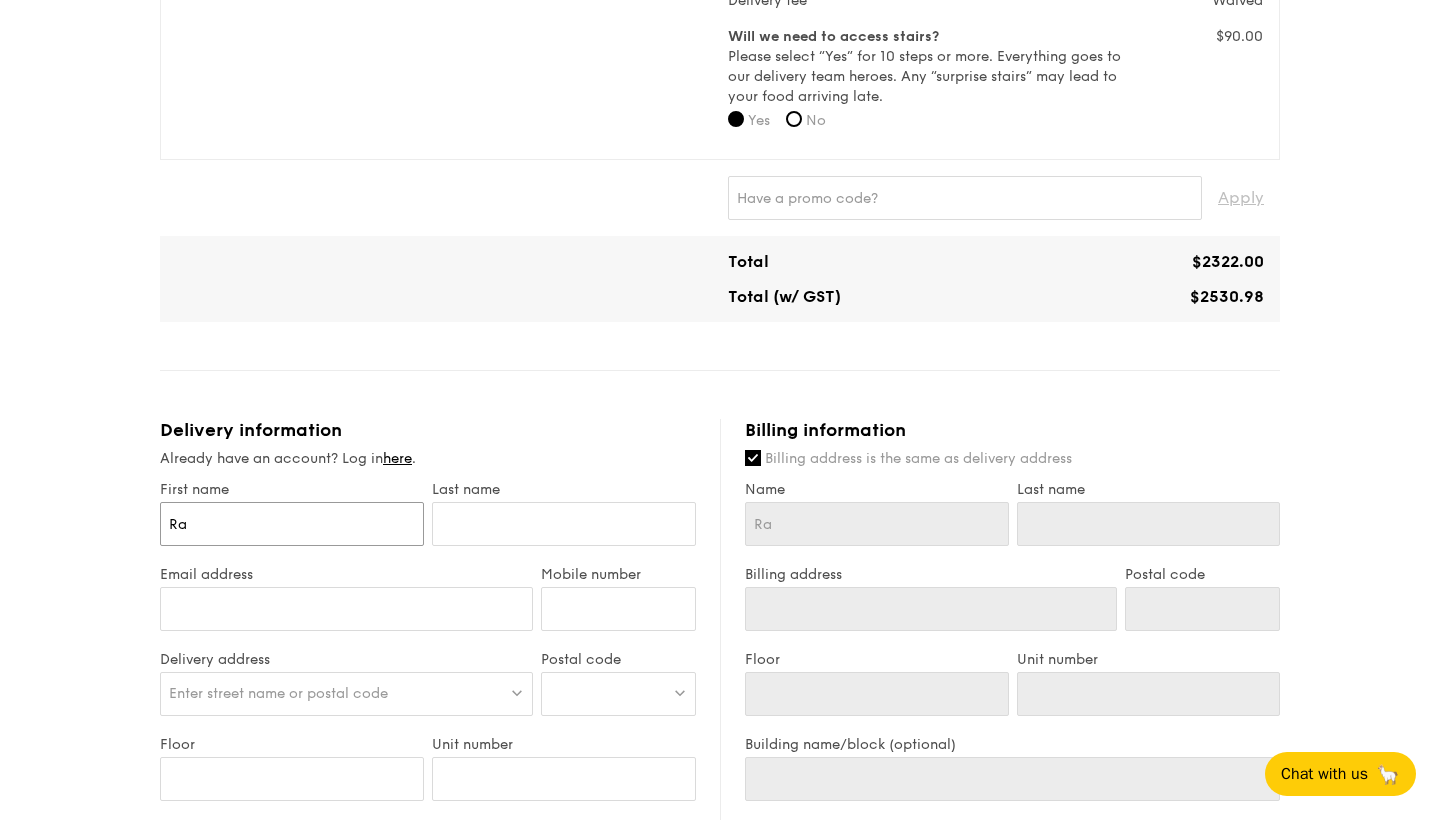 type on "Rac" 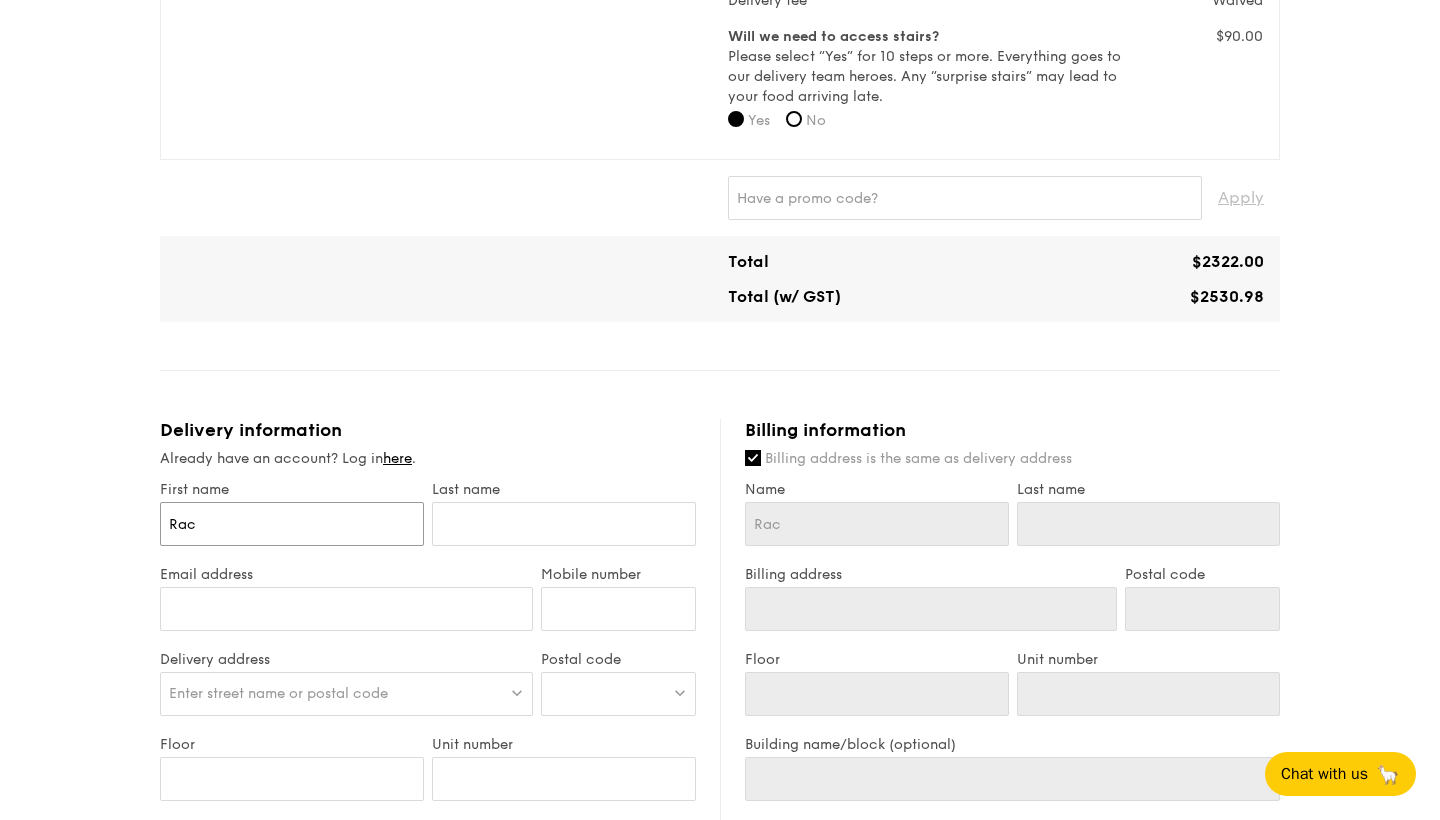 type on "Rach" 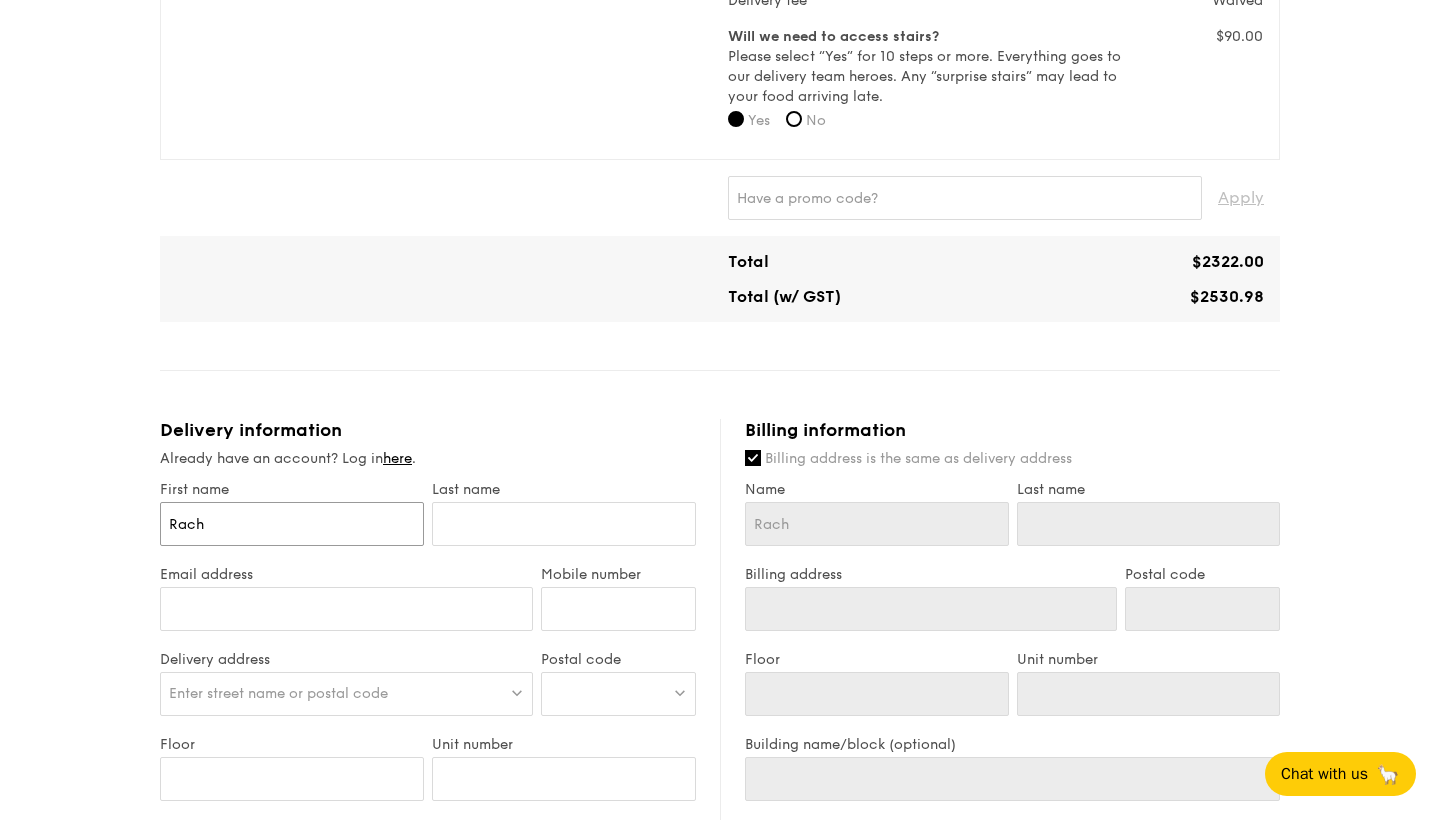 type on "Rache" 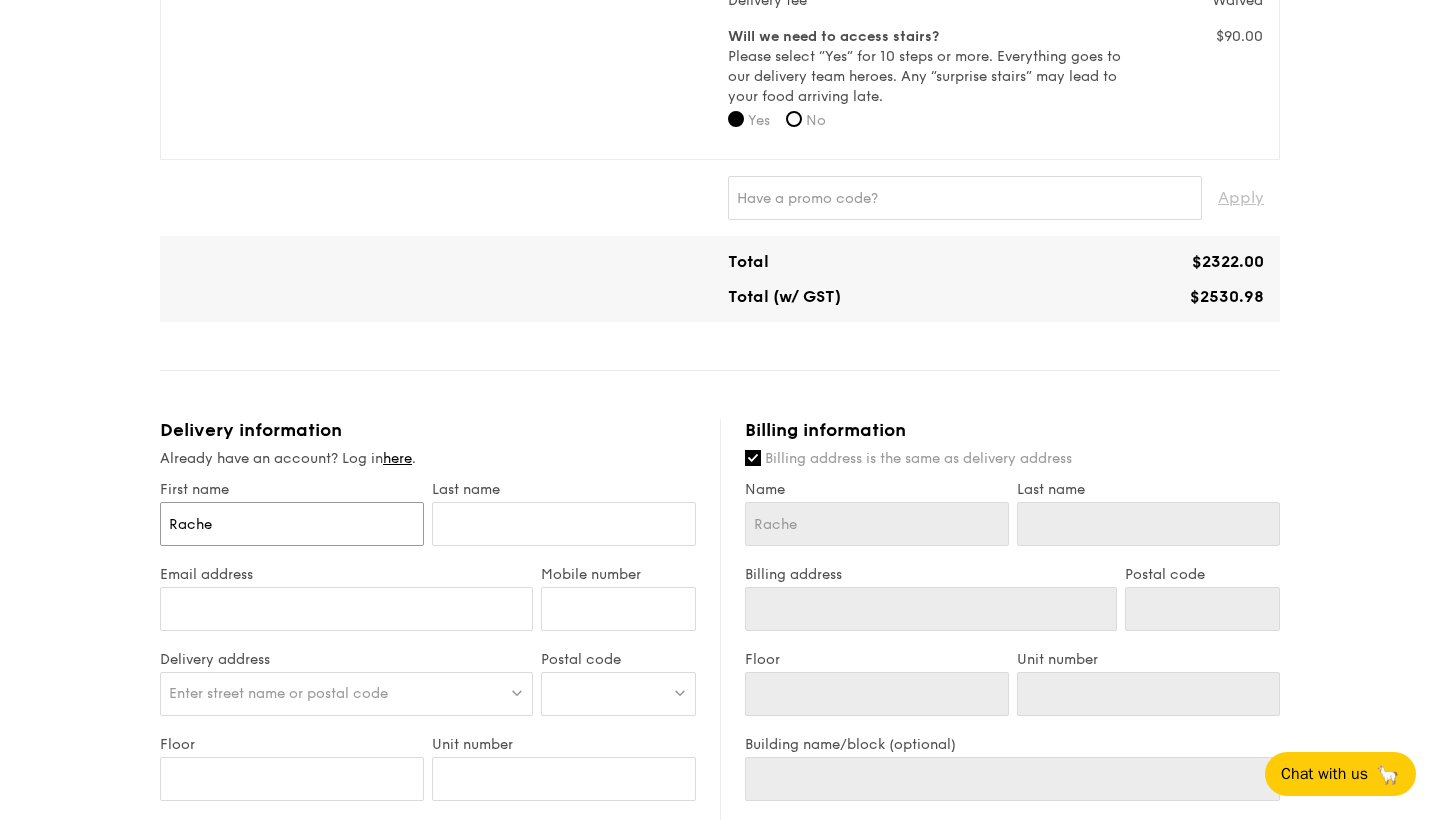 type on "[PERSON_NAME]" 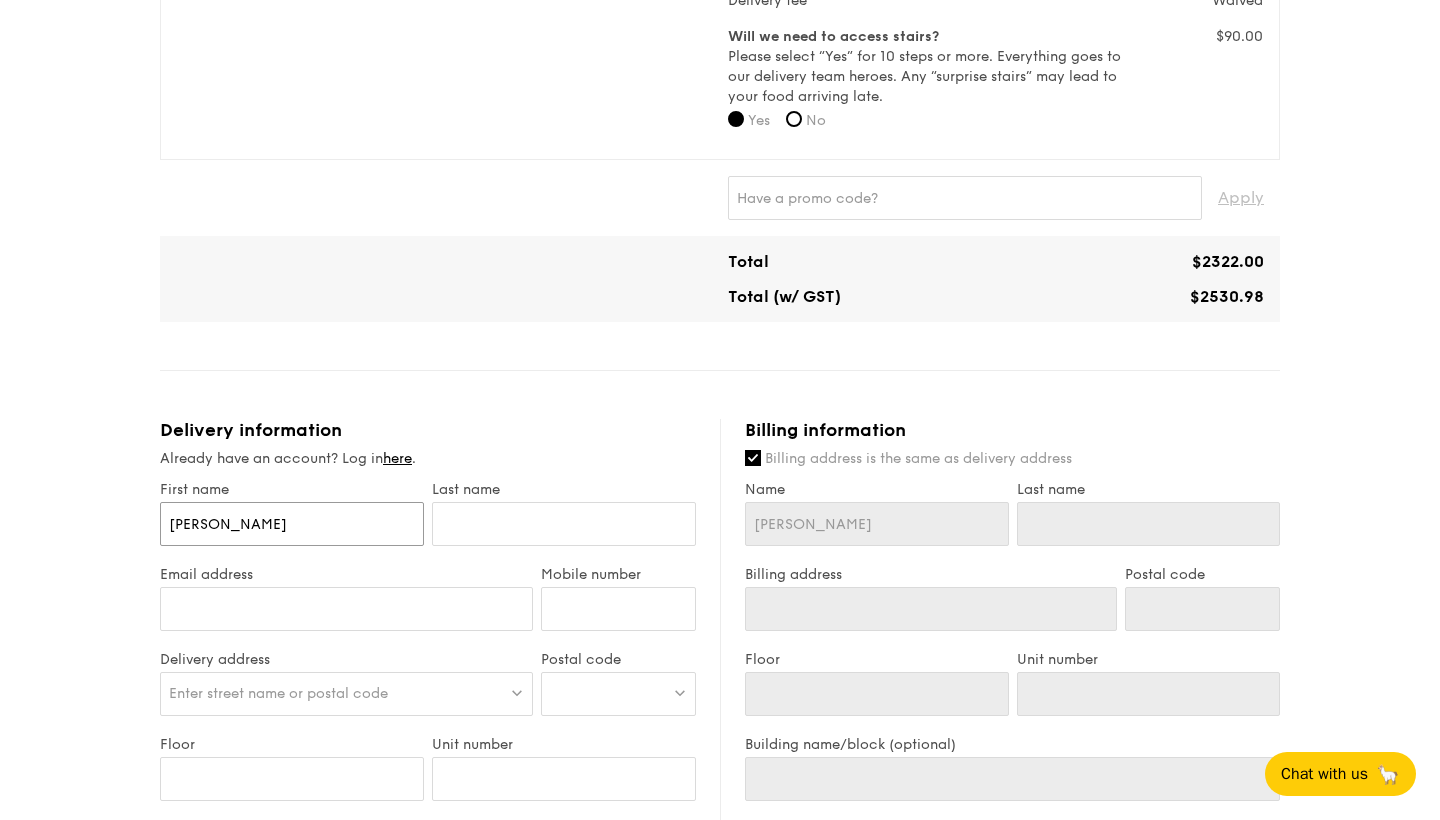 type on "Rache" 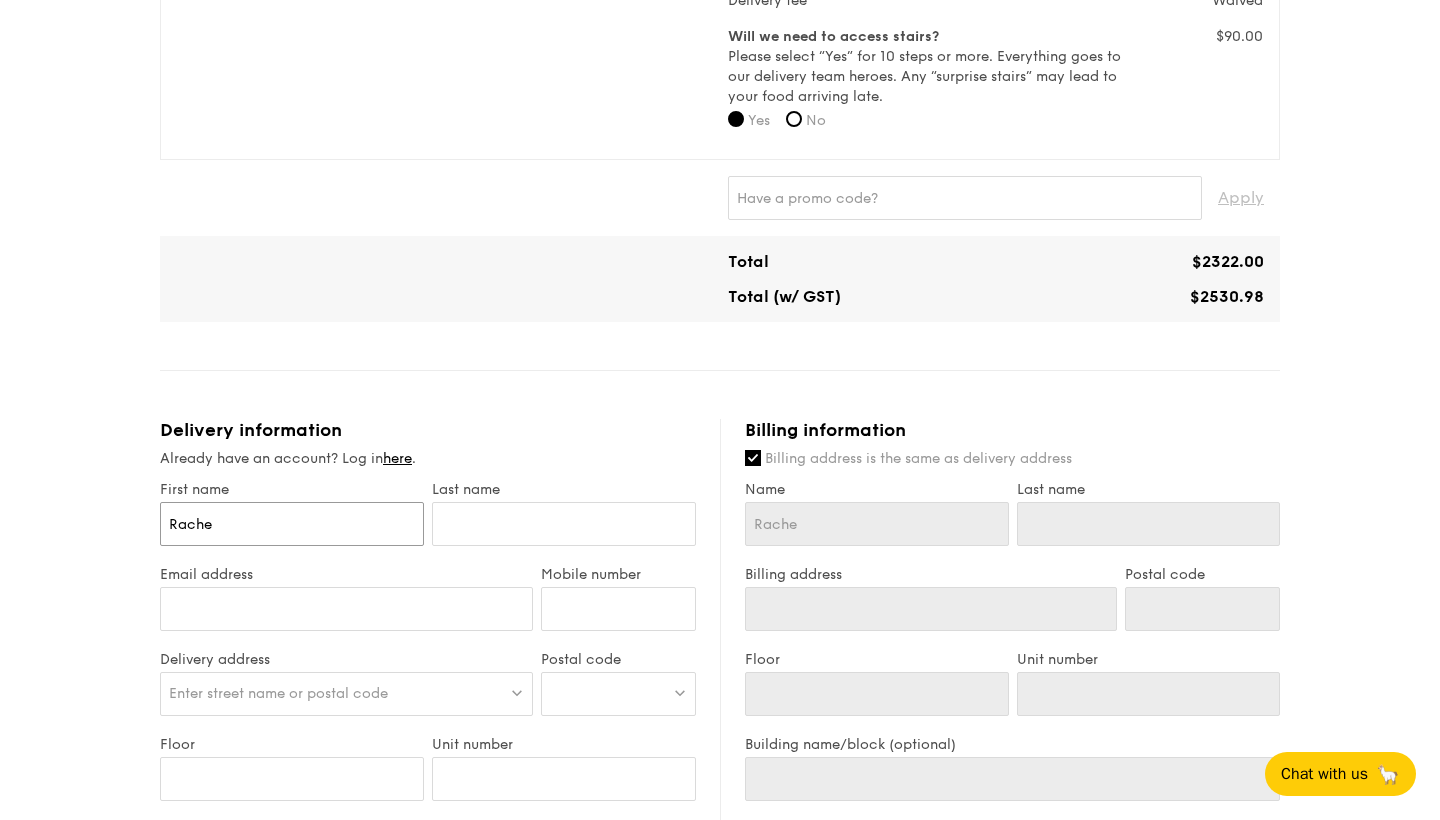 type on "Rach" 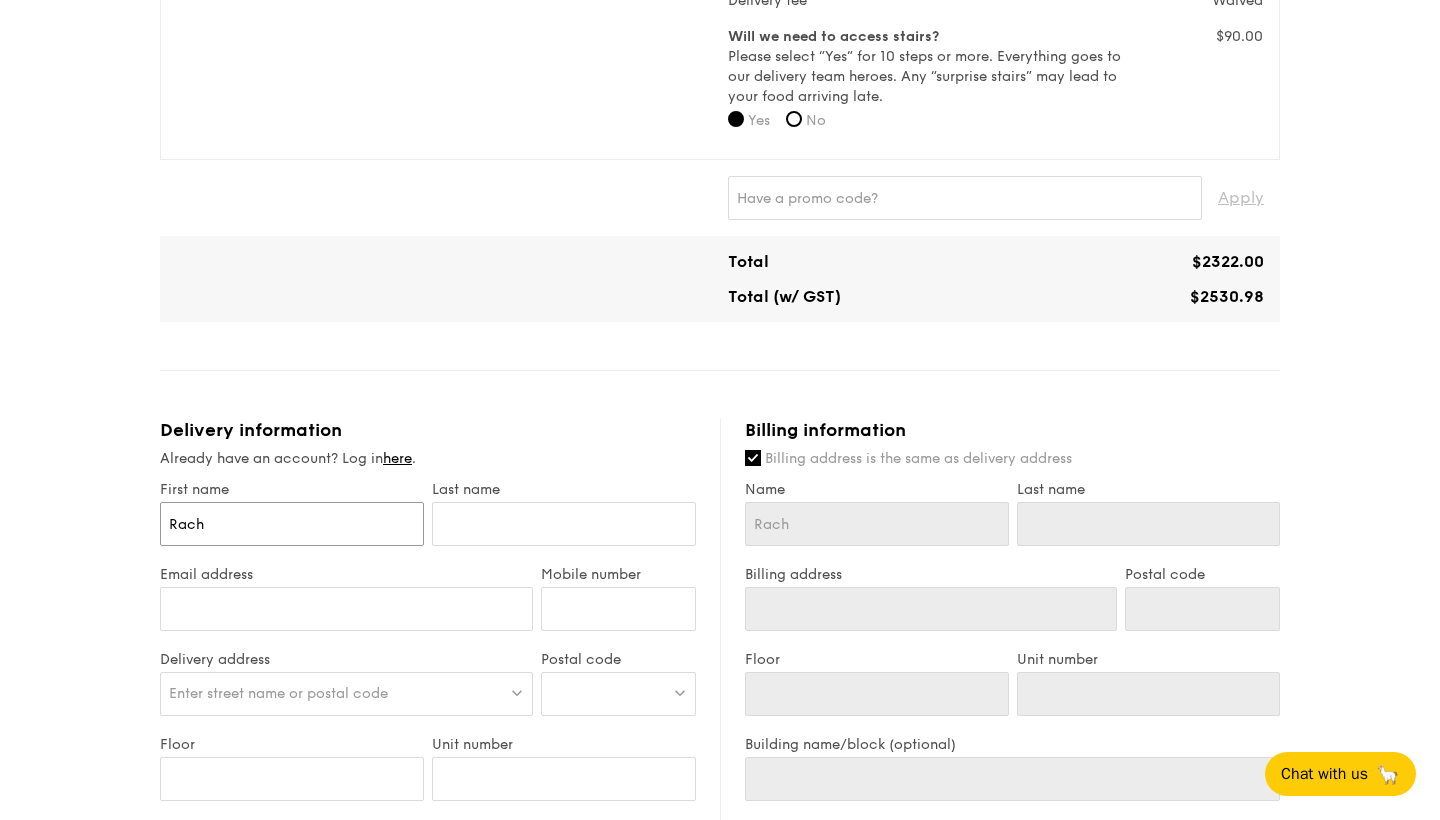 type on "Rac" 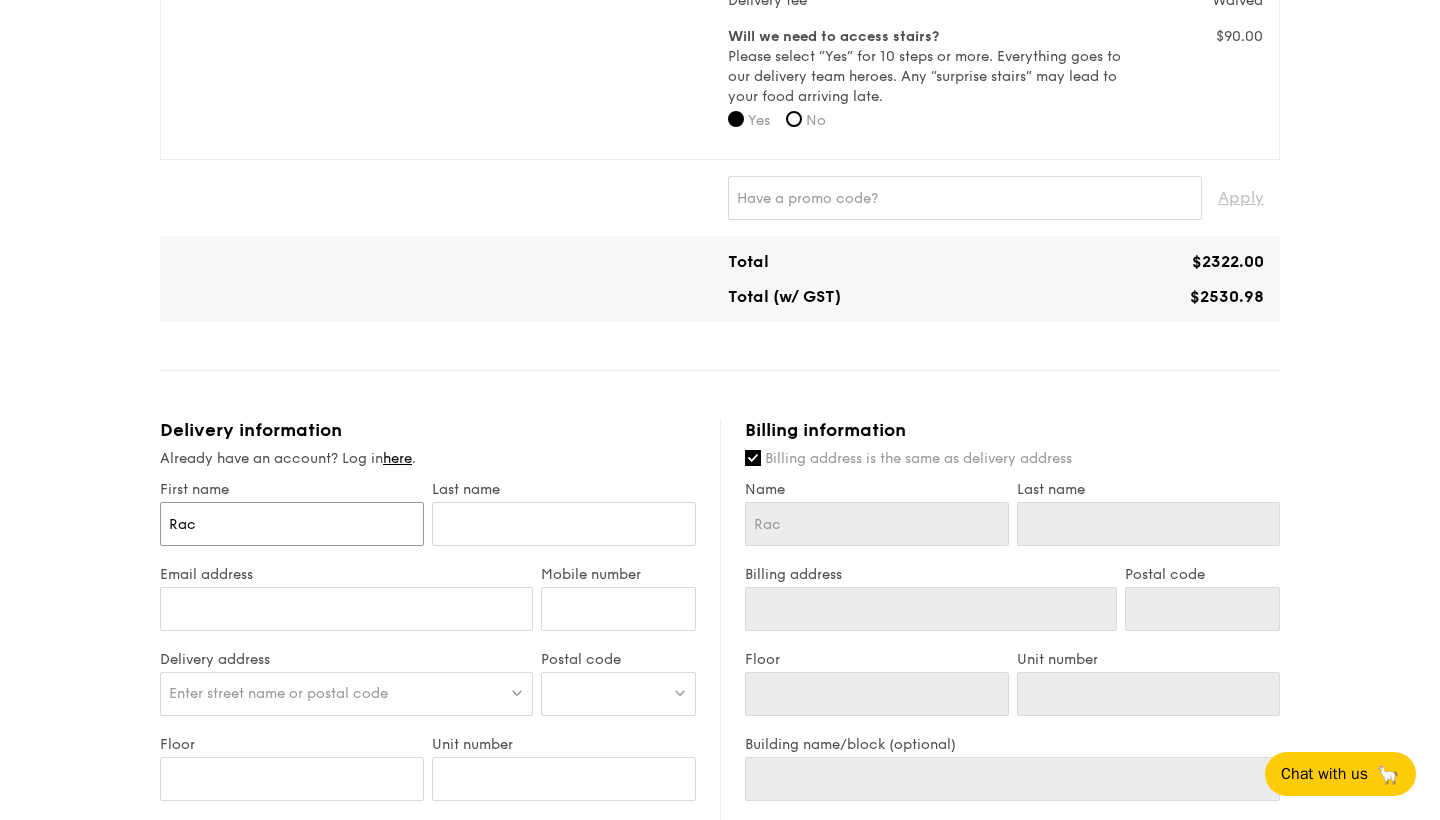 type on "Ra" 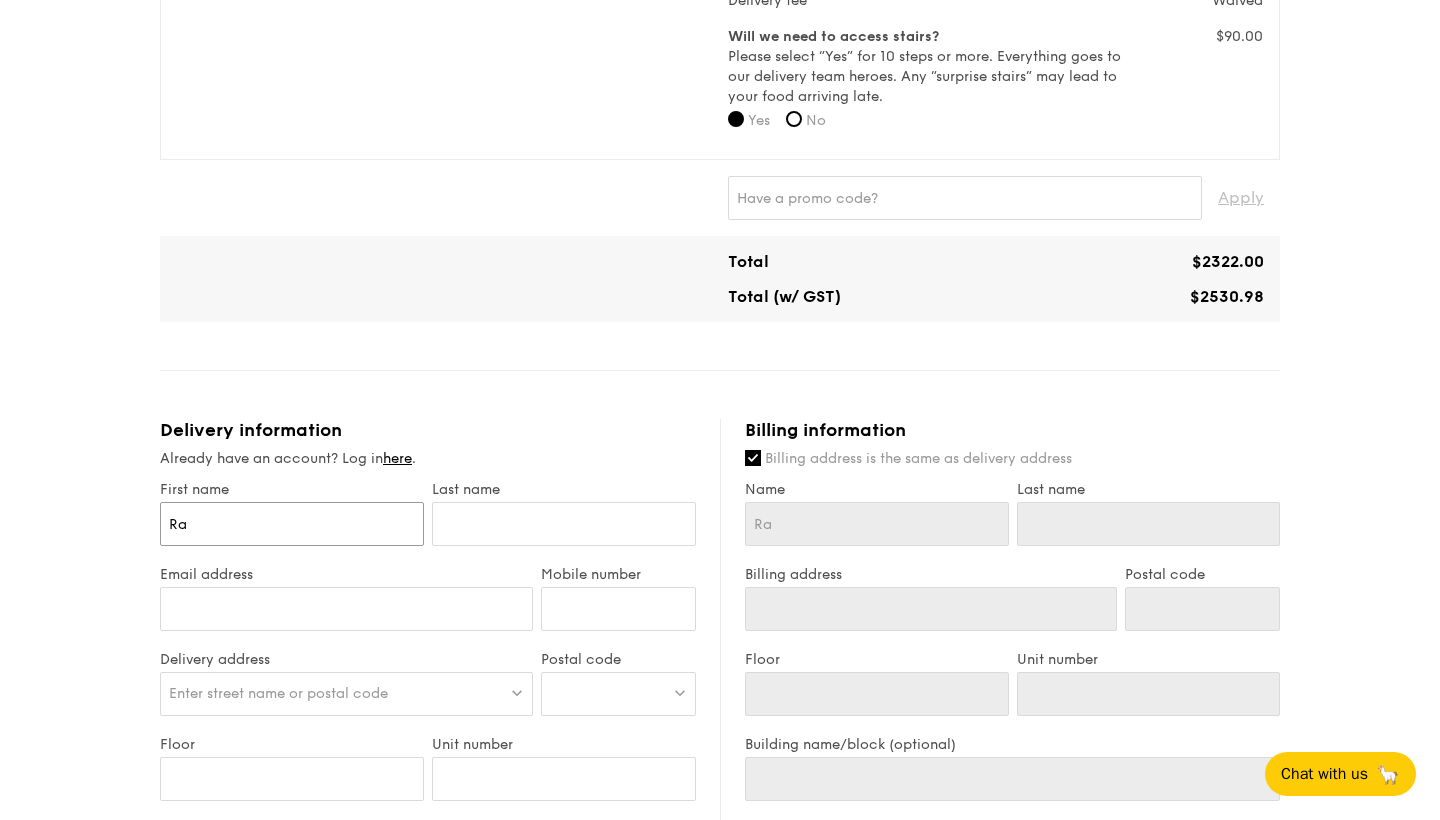 type on "R" 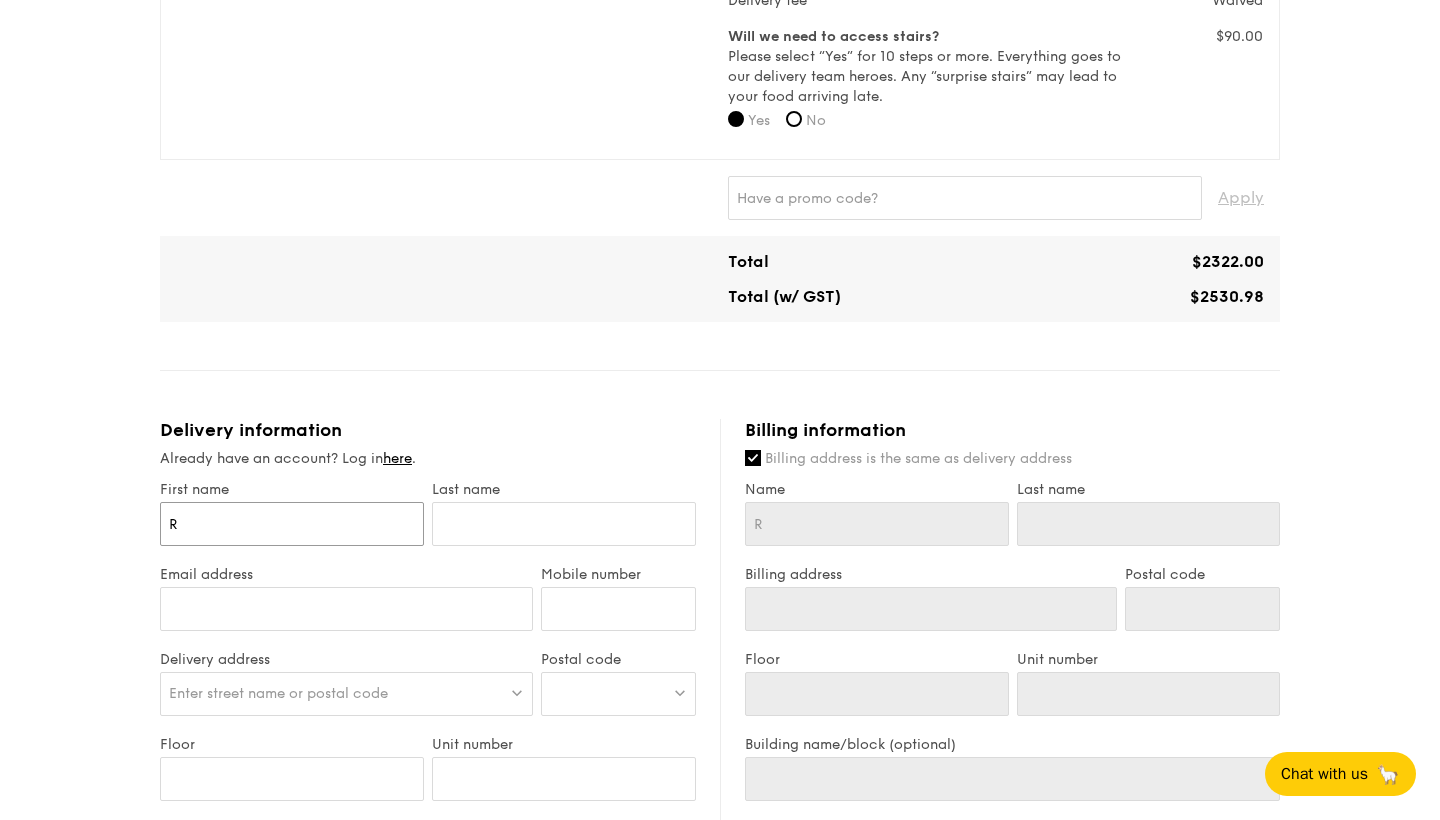 type 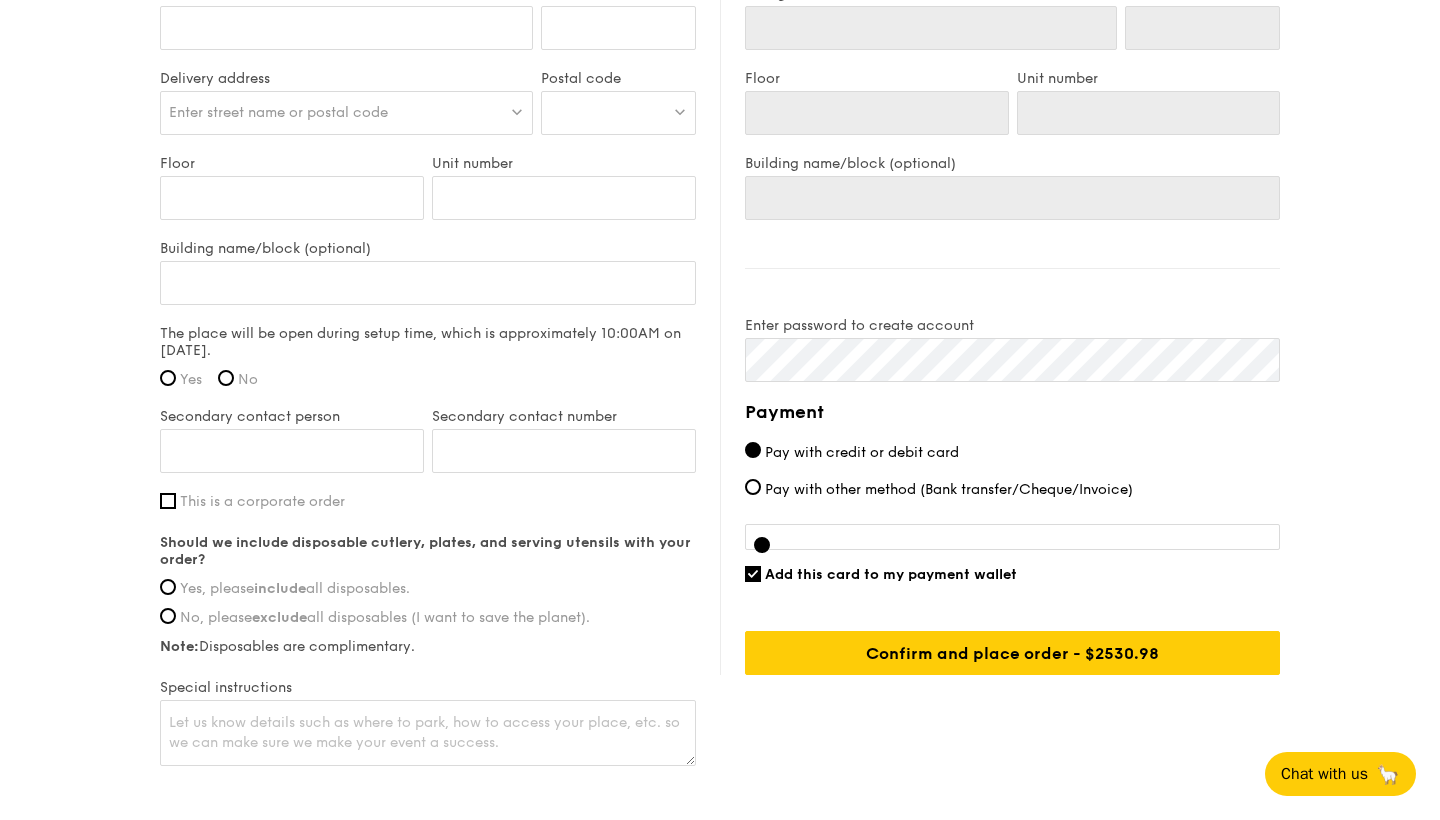 scroll, scrollTop: 1410, scrollLeft: 0, axis: vertical 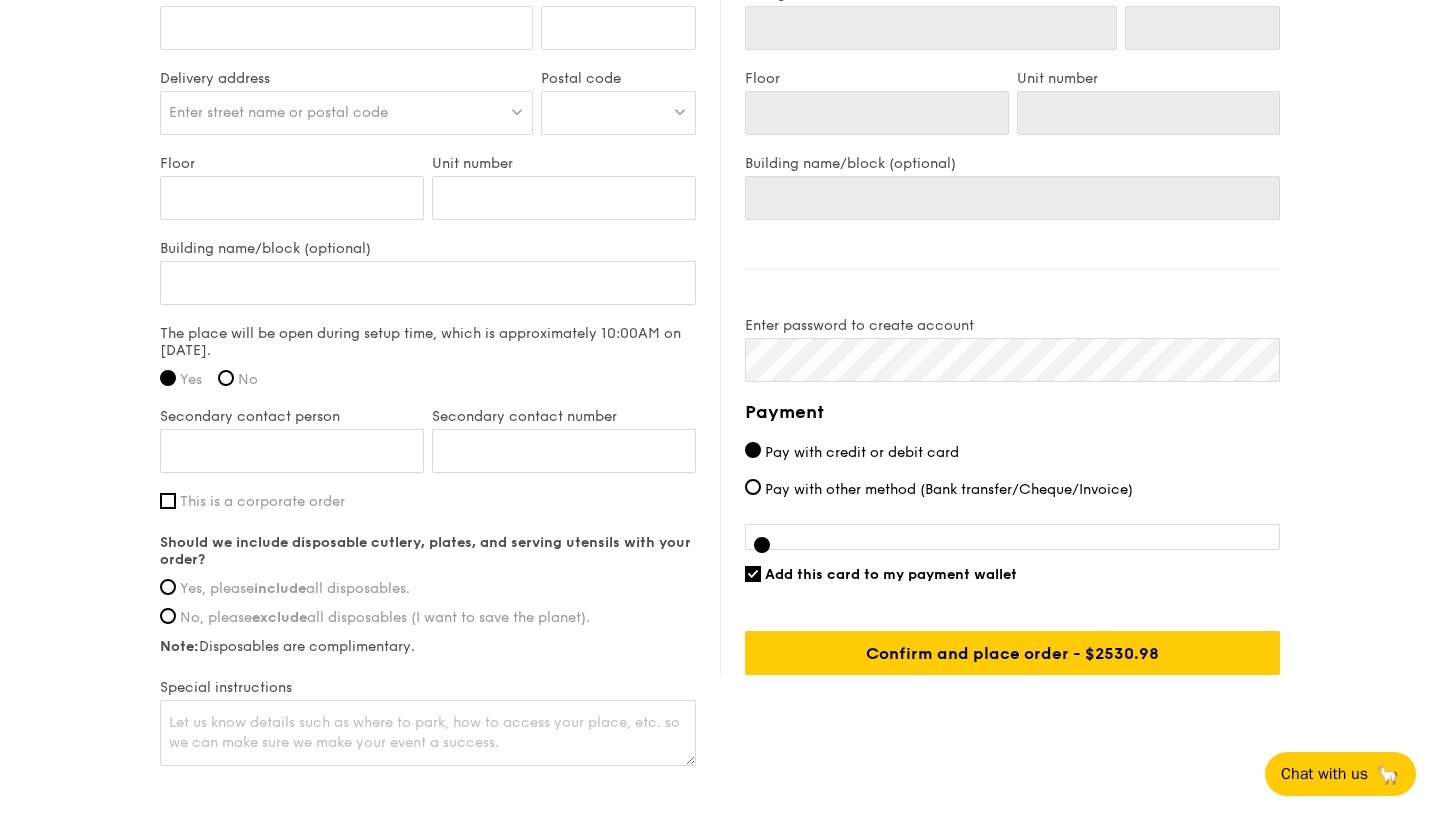 click on "Yes, please  include  all disposables." at bounding box center [295, 588] 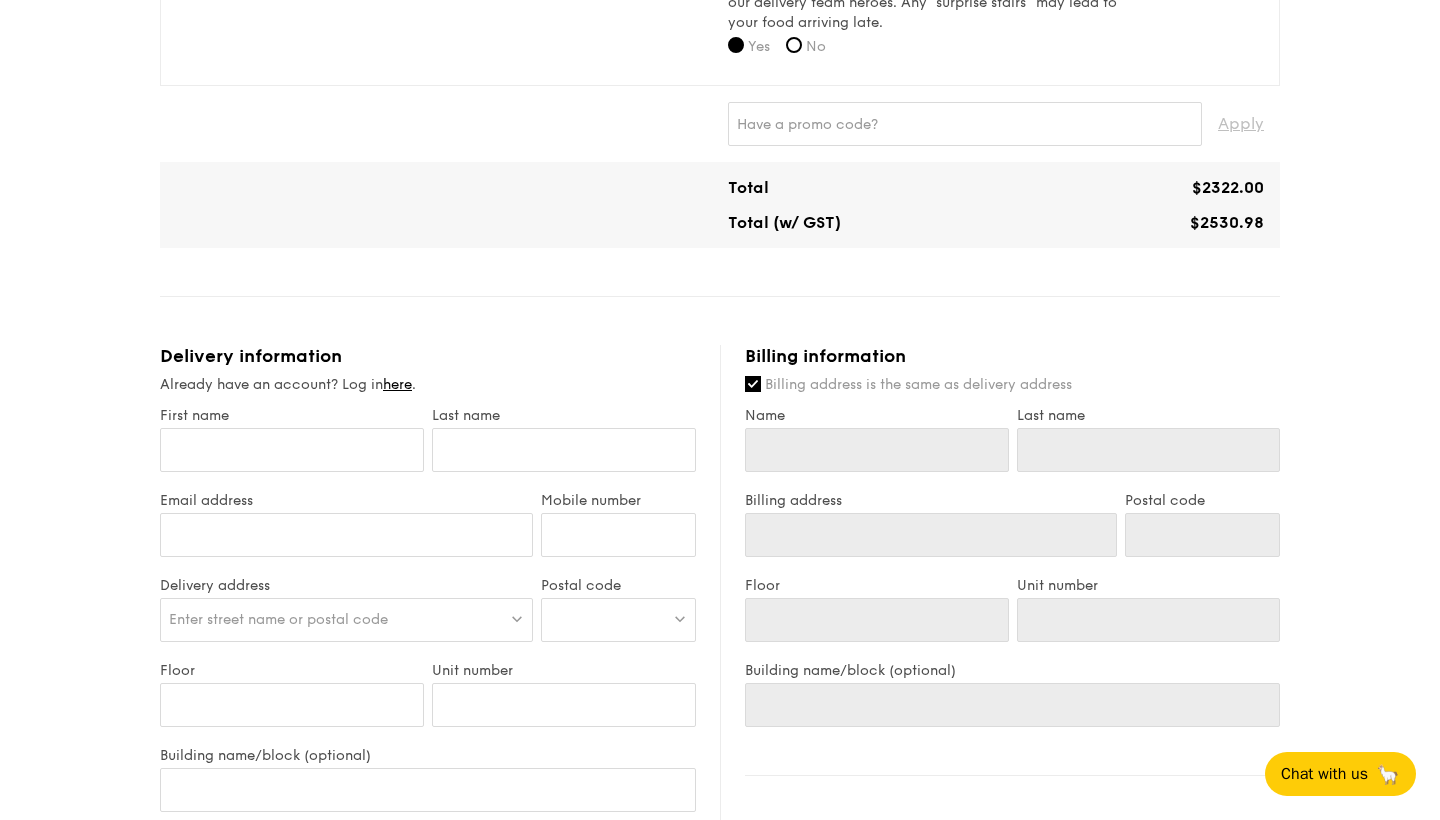 scroll, scrollTop: 918, scrollLeft: 0, axis: vertical 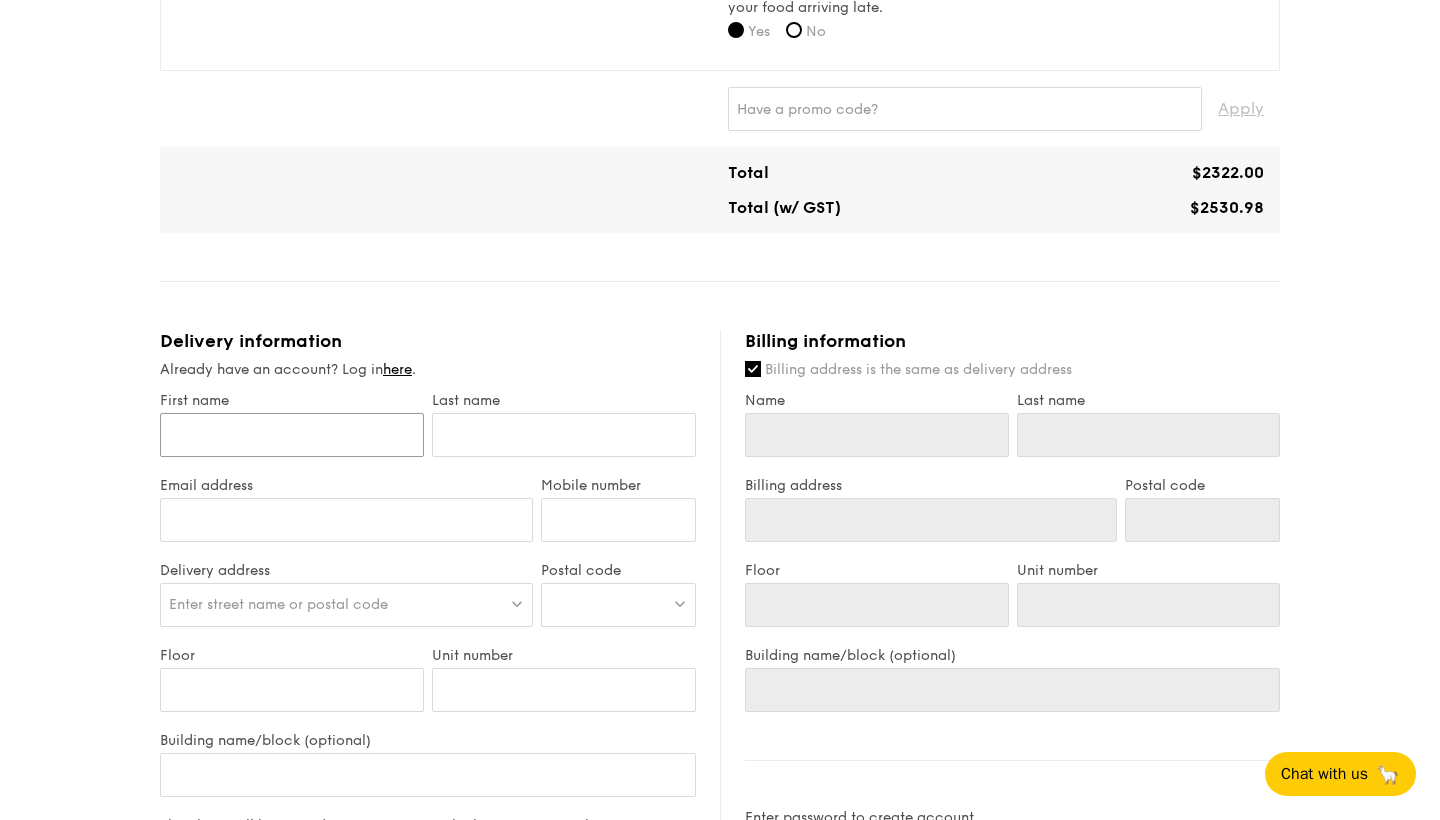 click on "First name" at bounding box center (292, 435) 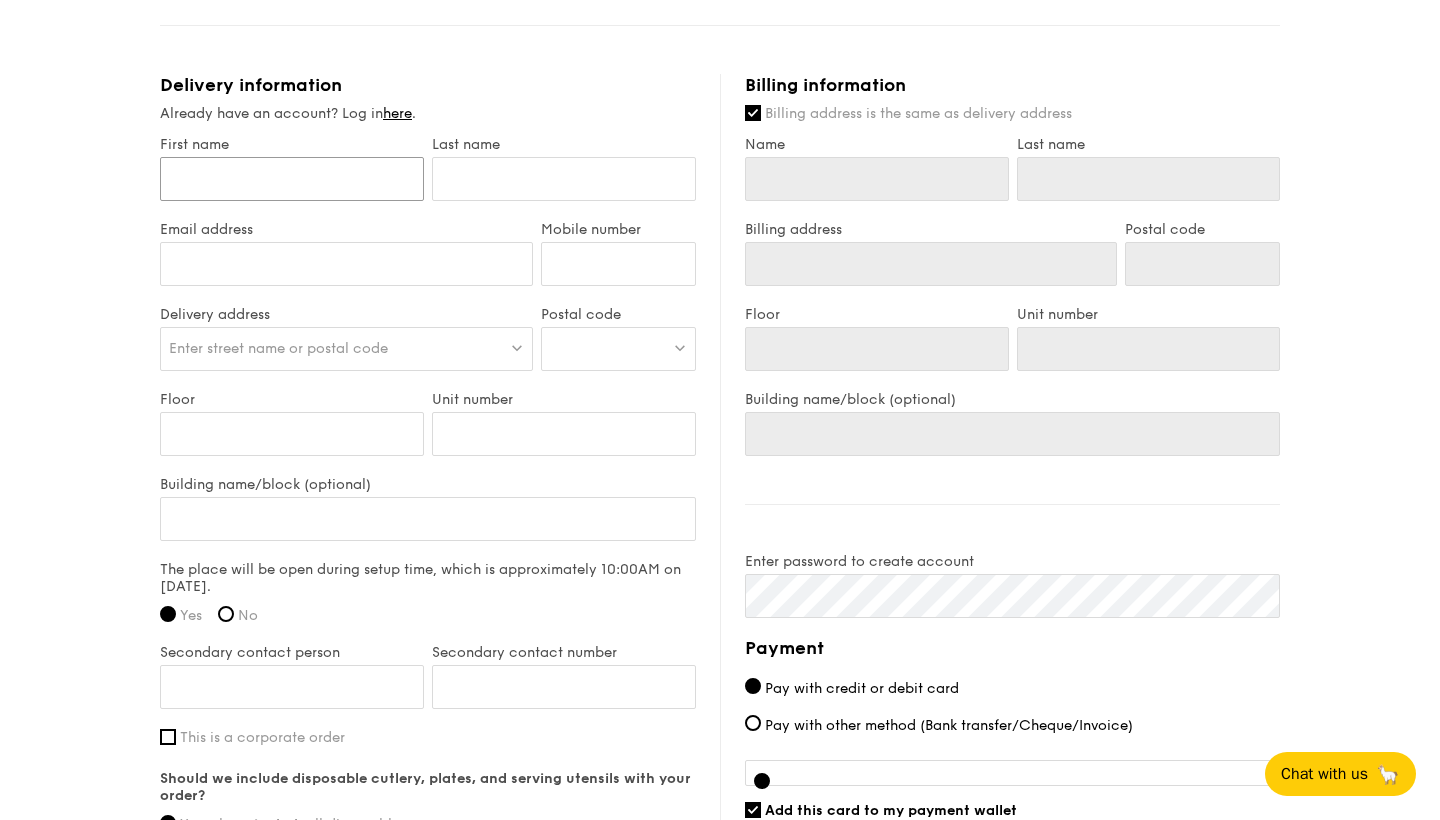 scroll, scrollTop: 1183, scrollLeft: 0, axis: vertical 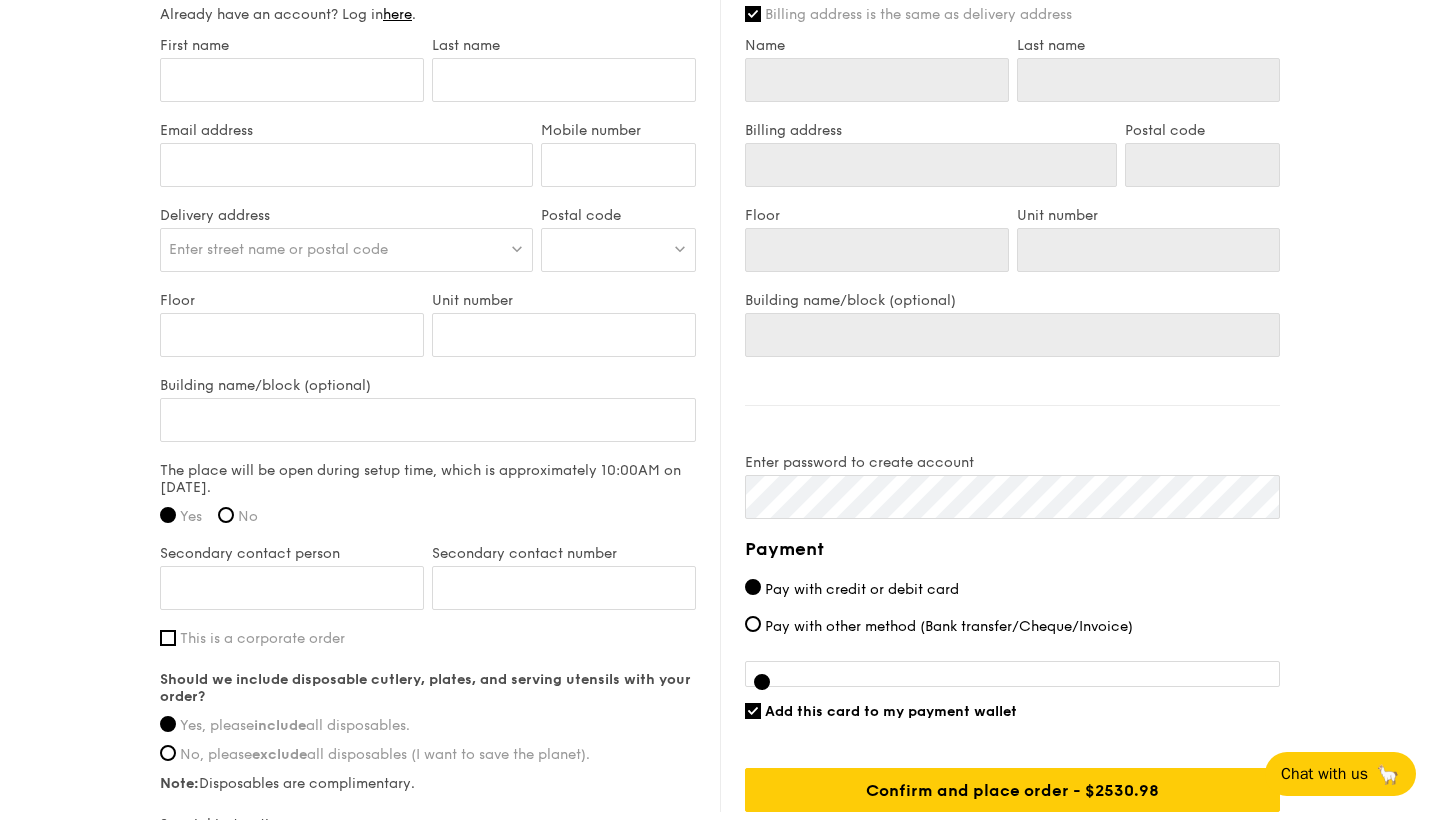 click on "Secondary contact person" at bounding box center (292, 587) 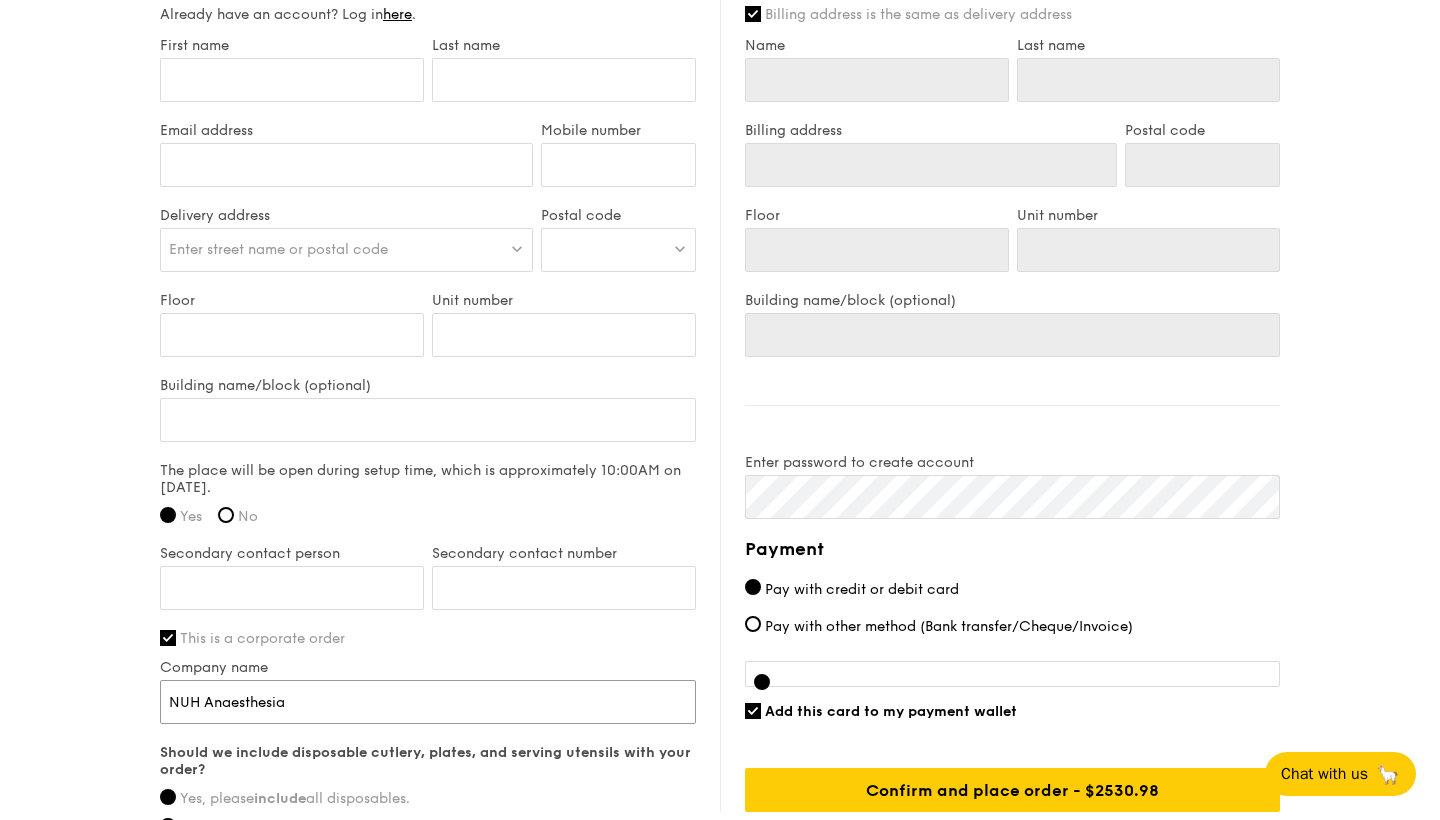 click on "NUH Anaesthesia" at bounding box center [428, 702] 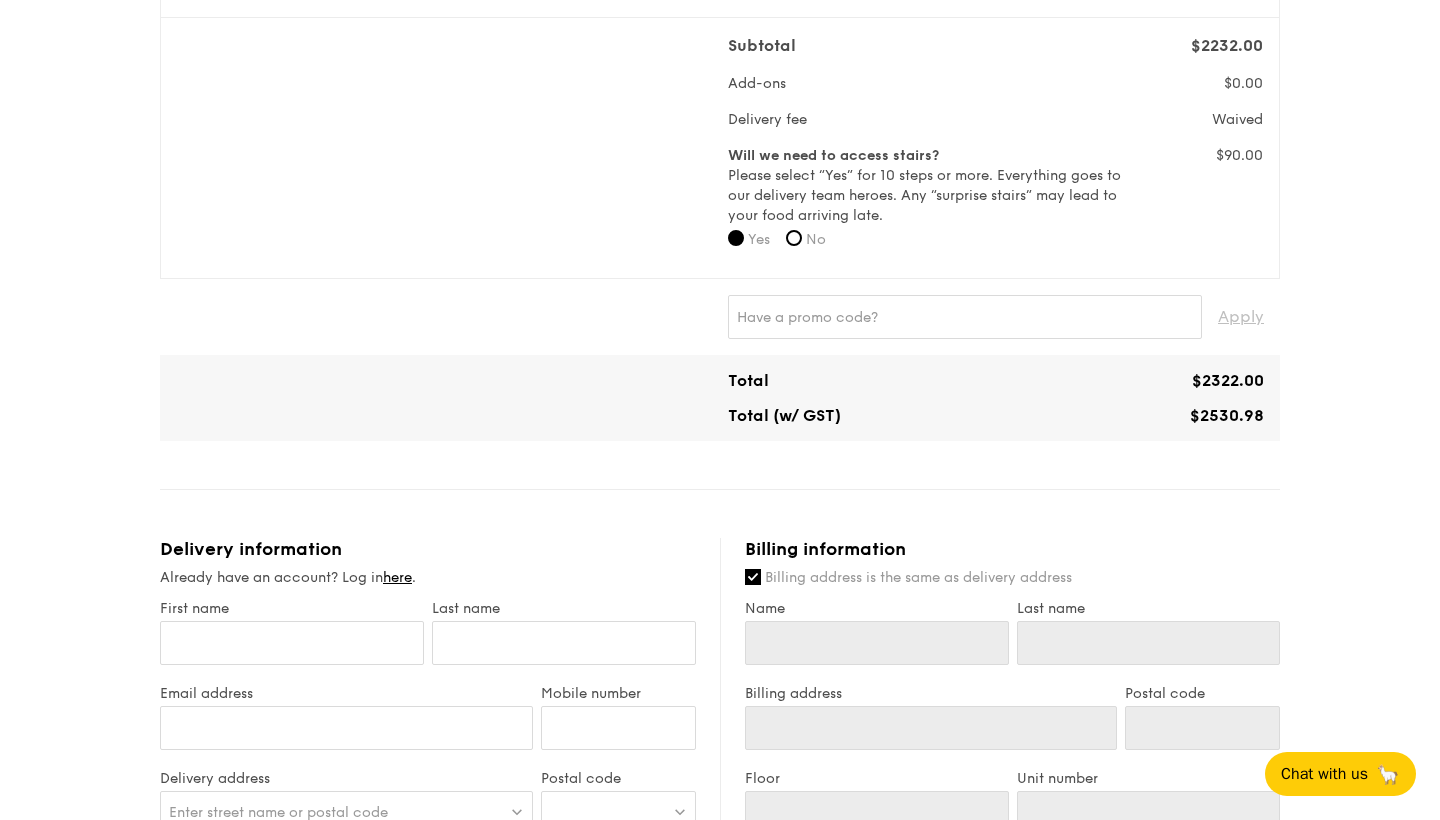 scroll, scrollTop: 1003, scrollLeft: 0, axis: vertical 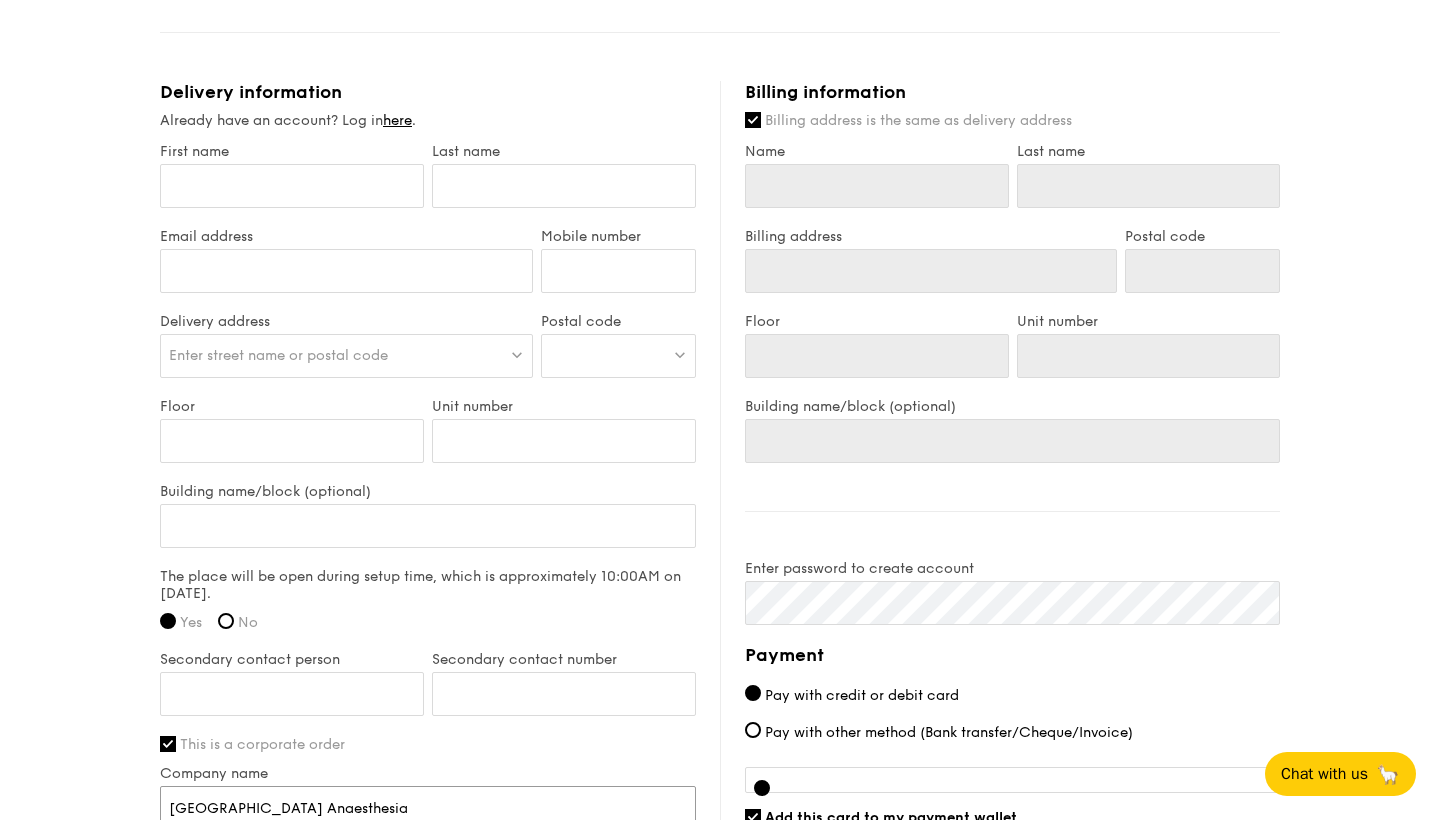 type on "[GEOGRAPHIC_DATA] Anaesthesia" 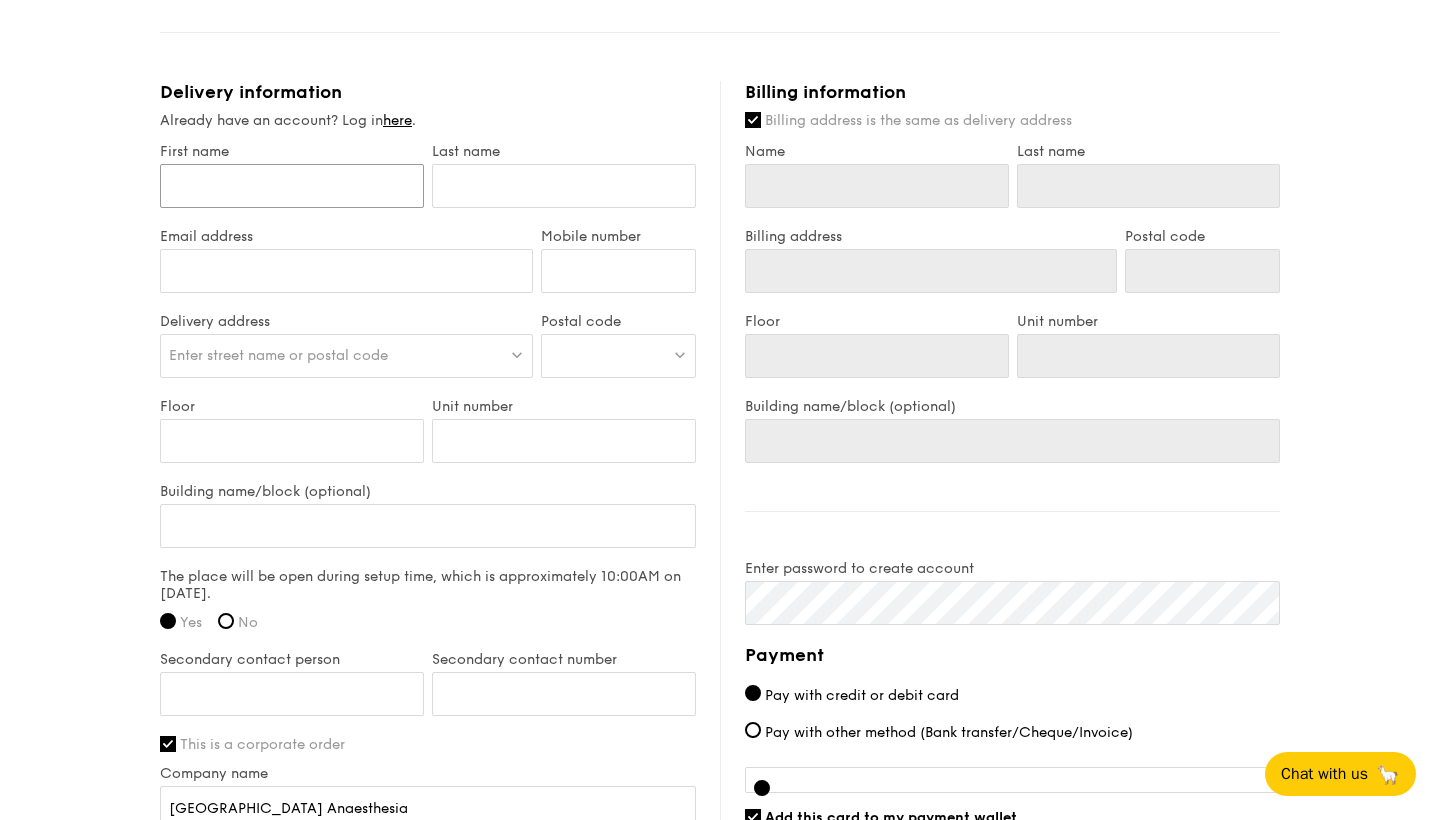 click on "First name" at bounding box center [292, 186] 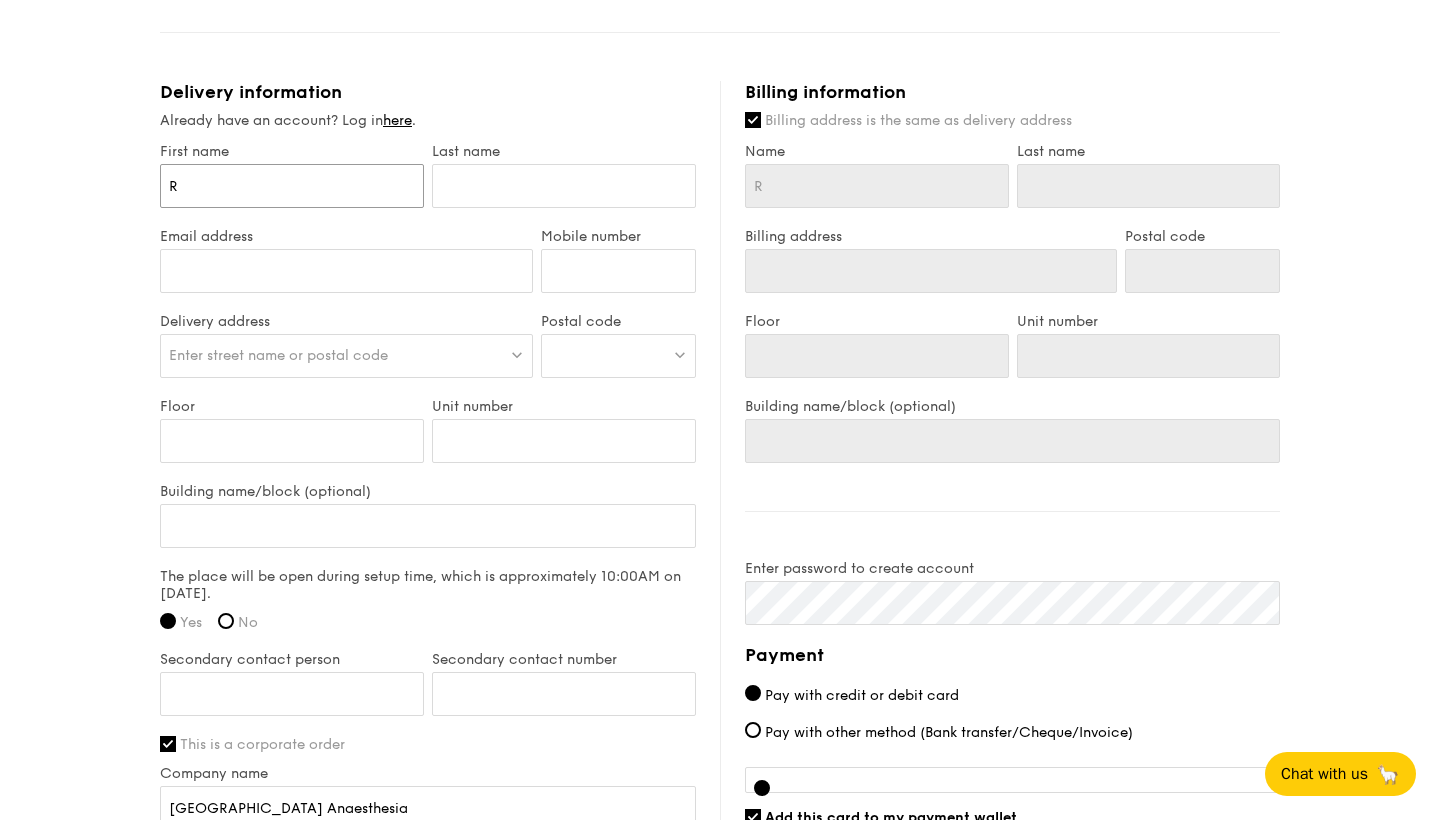 type on "Ra" 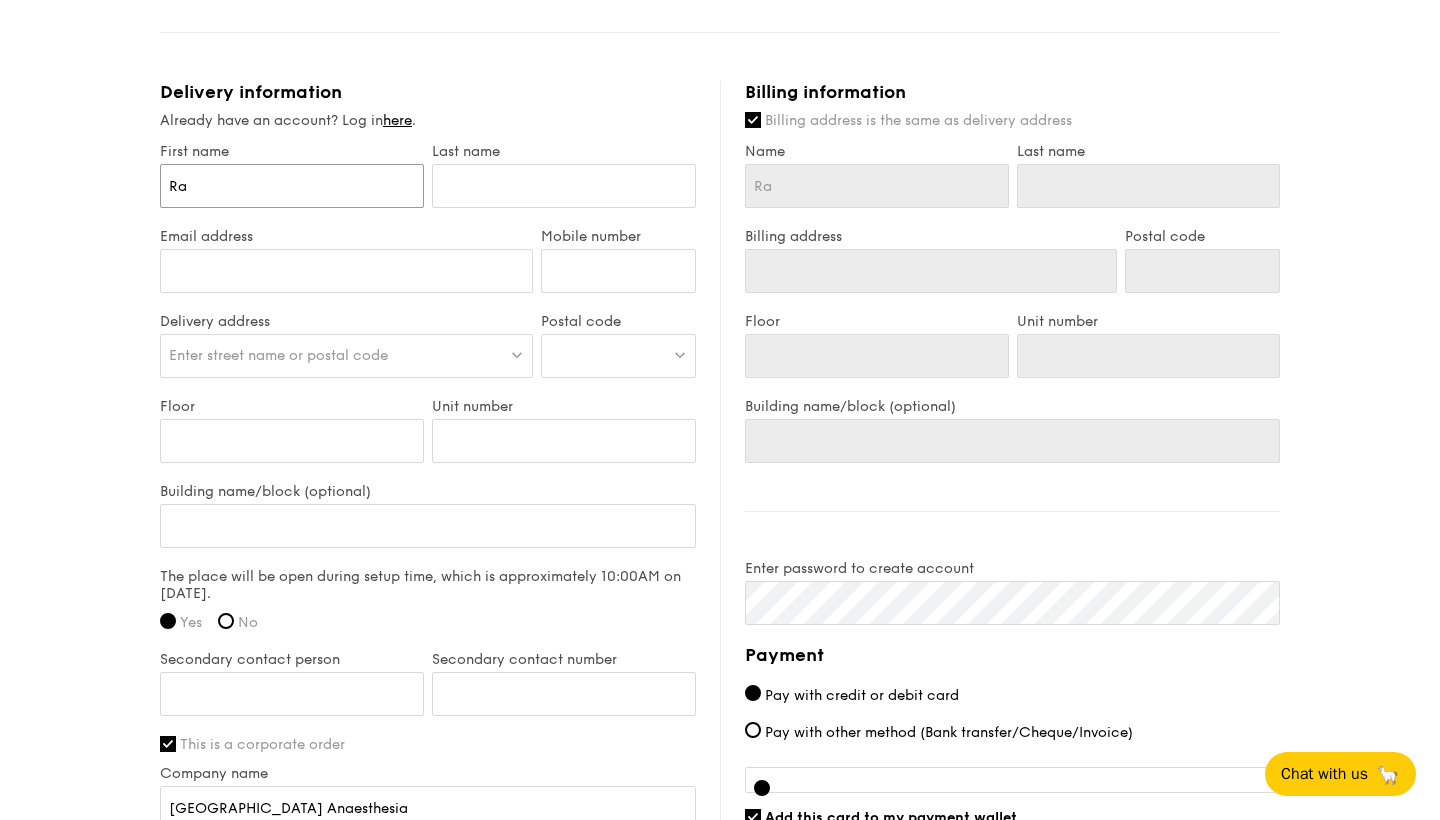 type on "Rac" 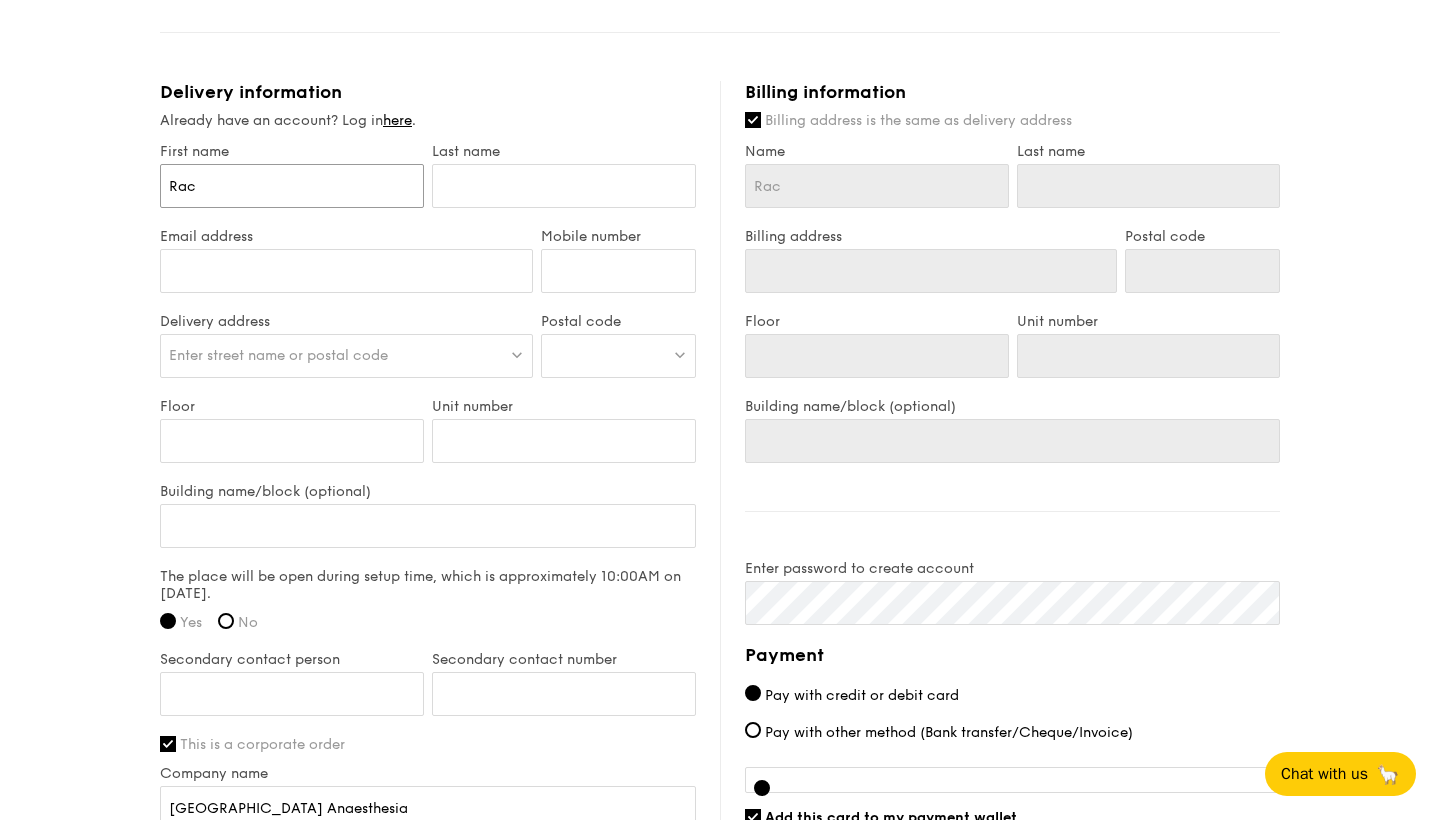type on "Ra" 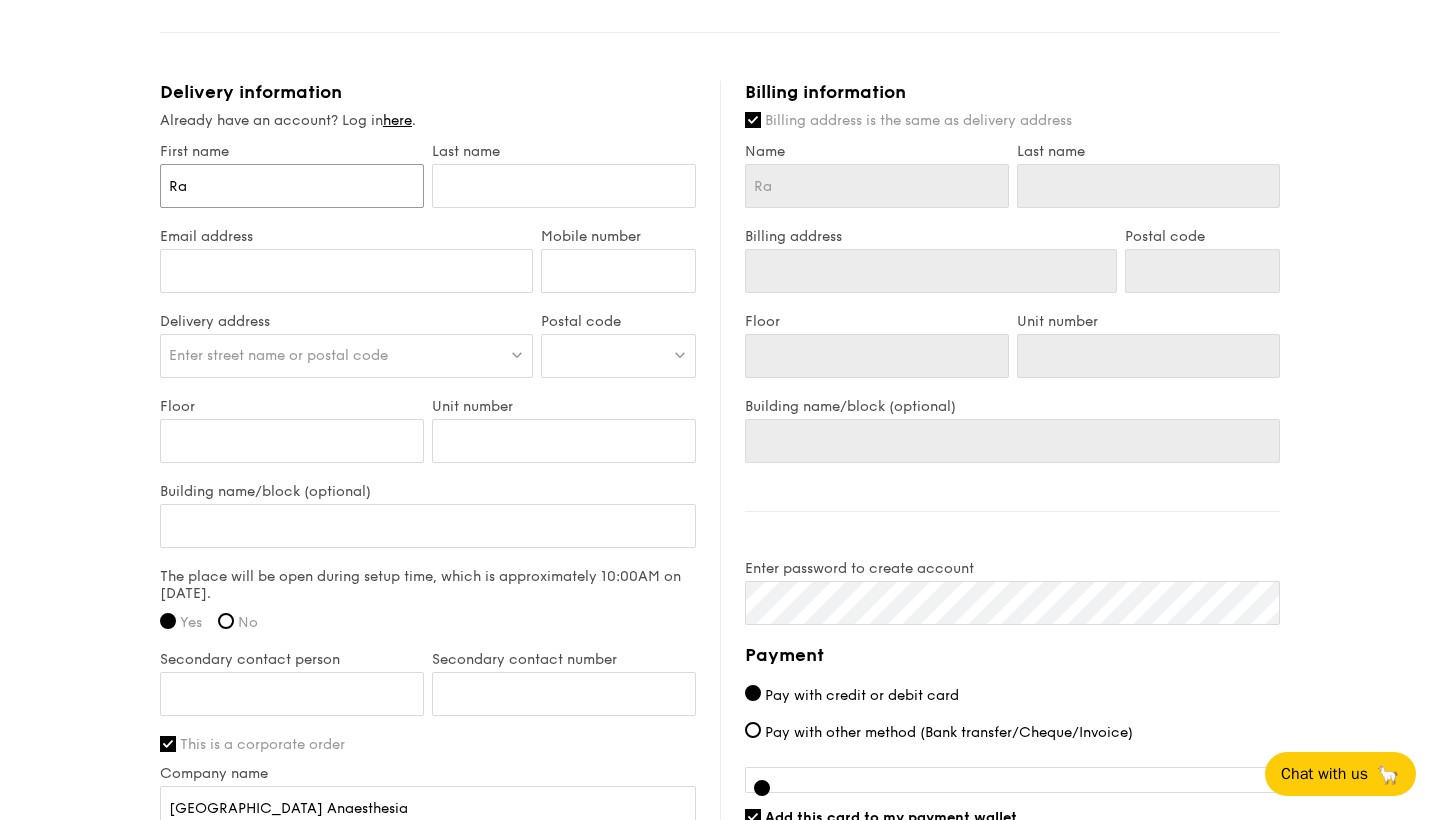 type on "R" 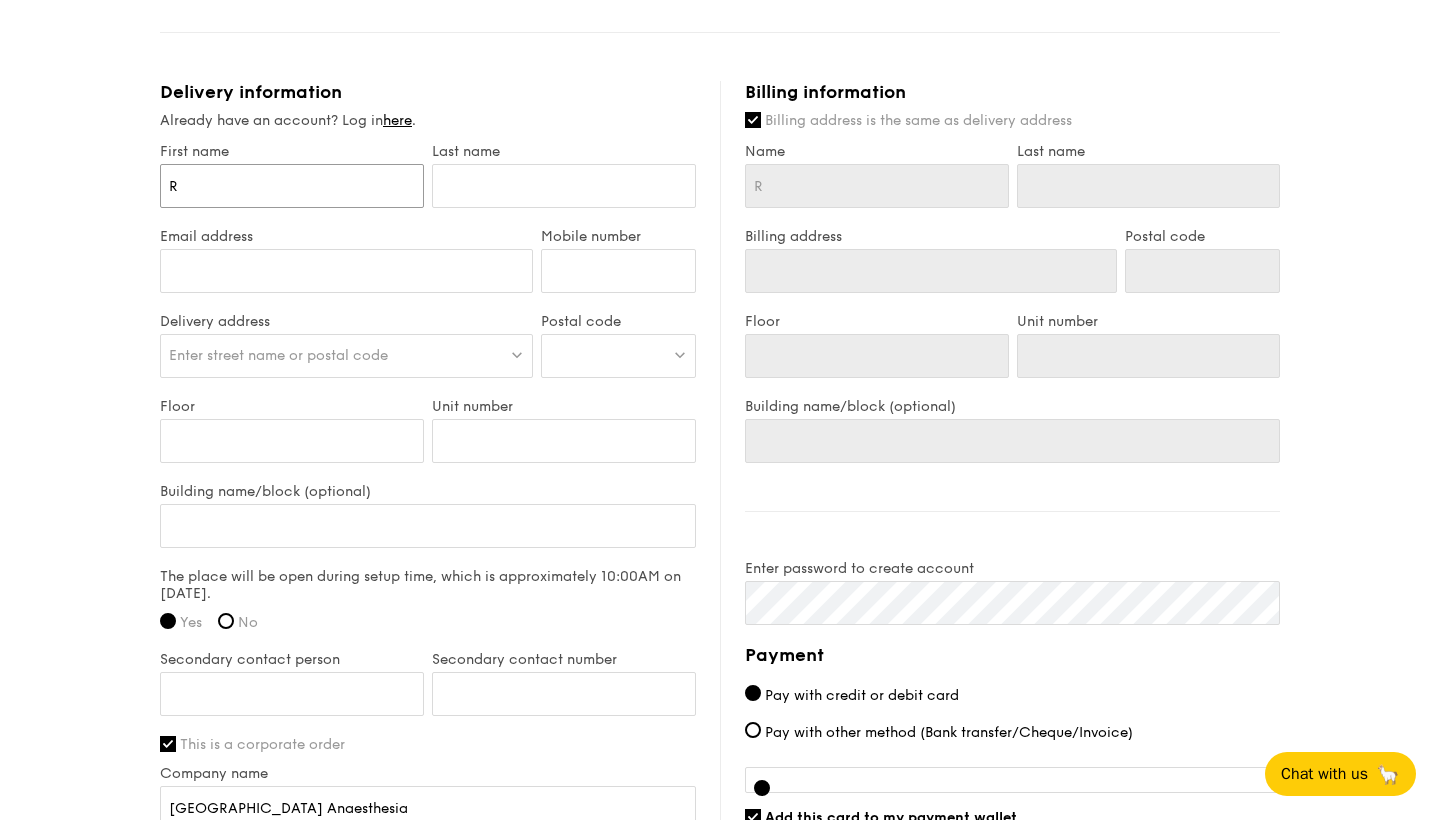 type 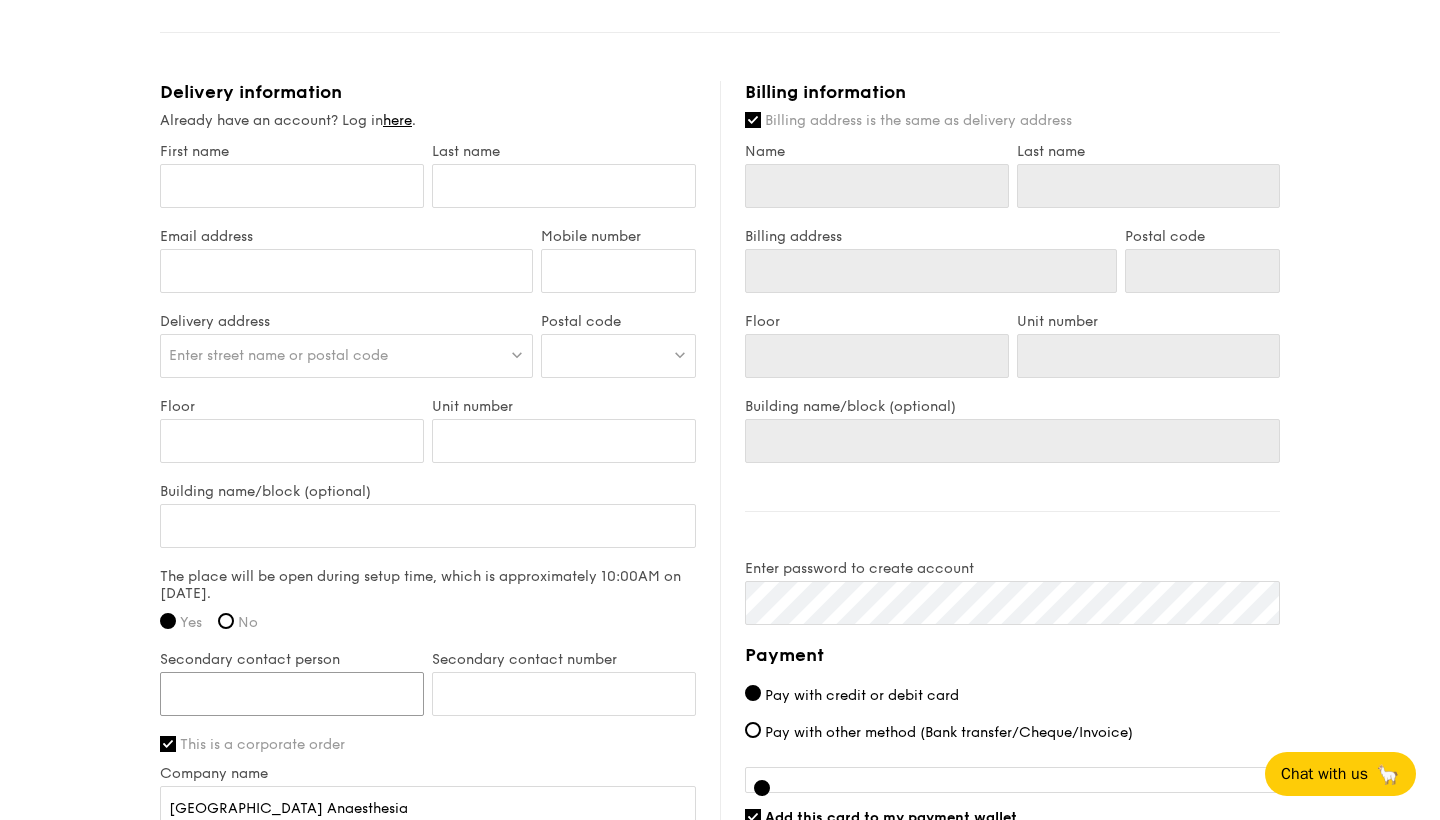 click on "Secondary contact person" at bounding box center [292, 694] 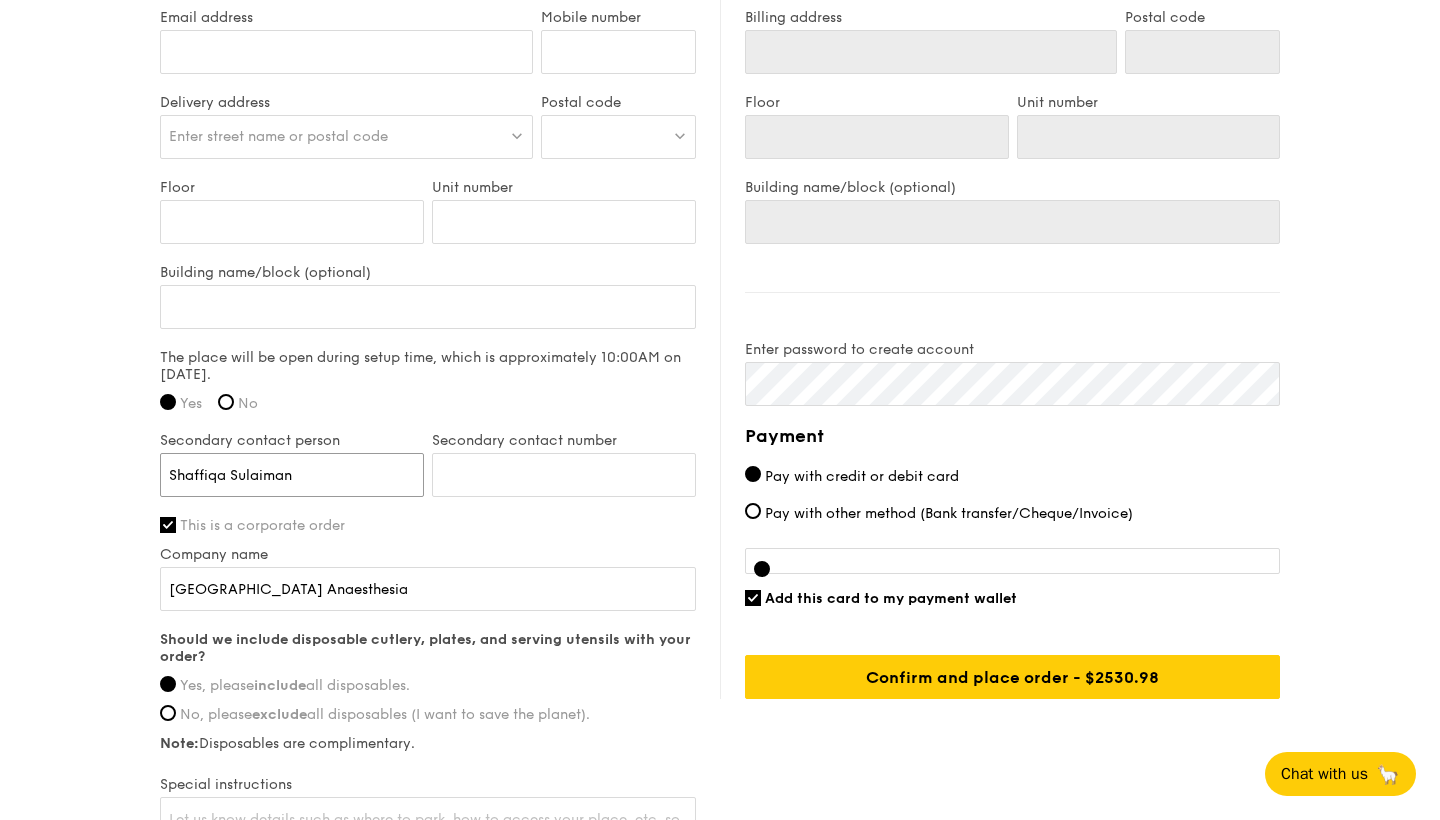 scroll, scrollTop: 1394, scrollLeft: 0, axis: vertical 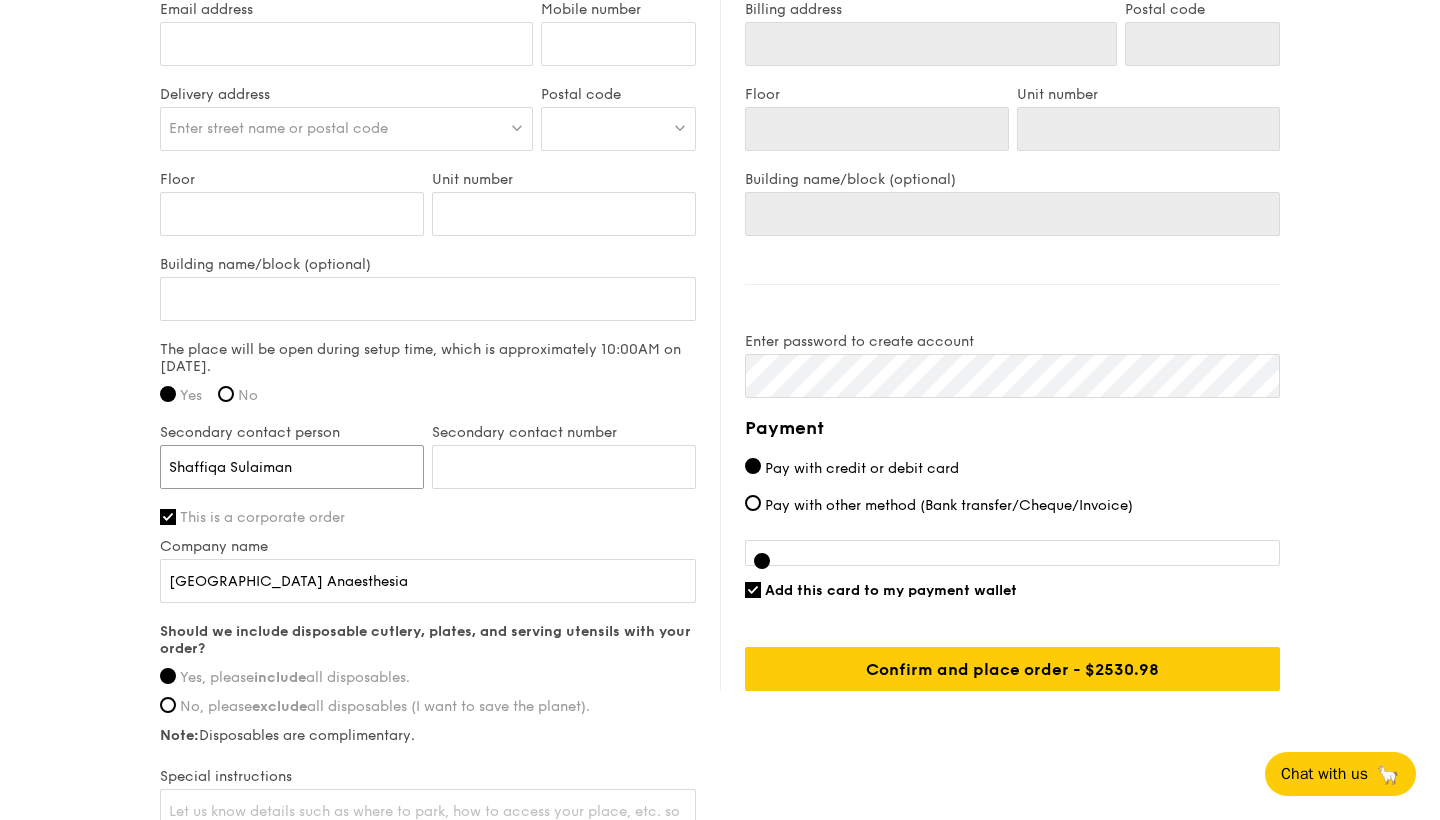 type on "Shaffiqa Sulaiman" 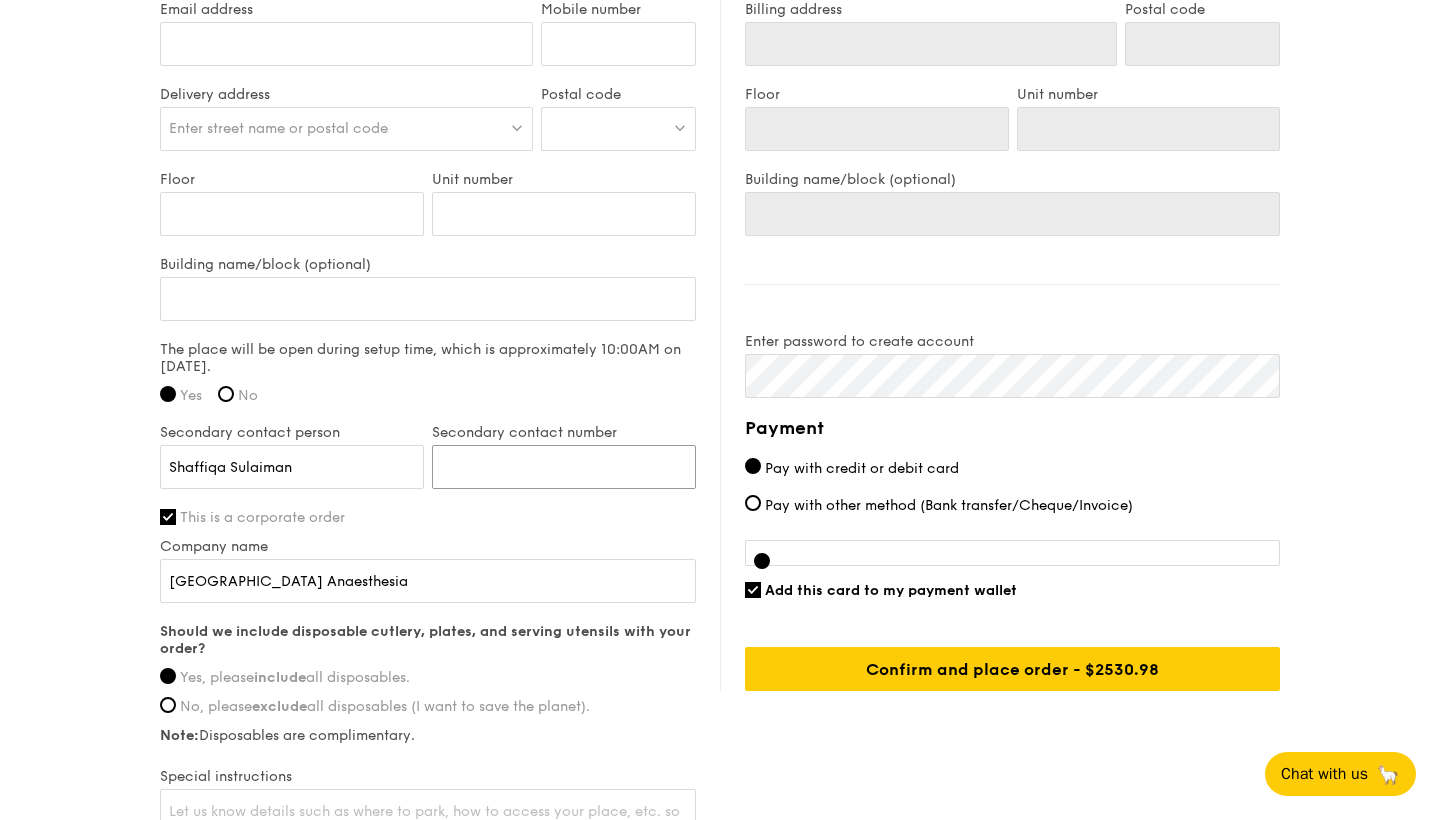 click on "Secondary contact number" at bounding box center [564, 467] 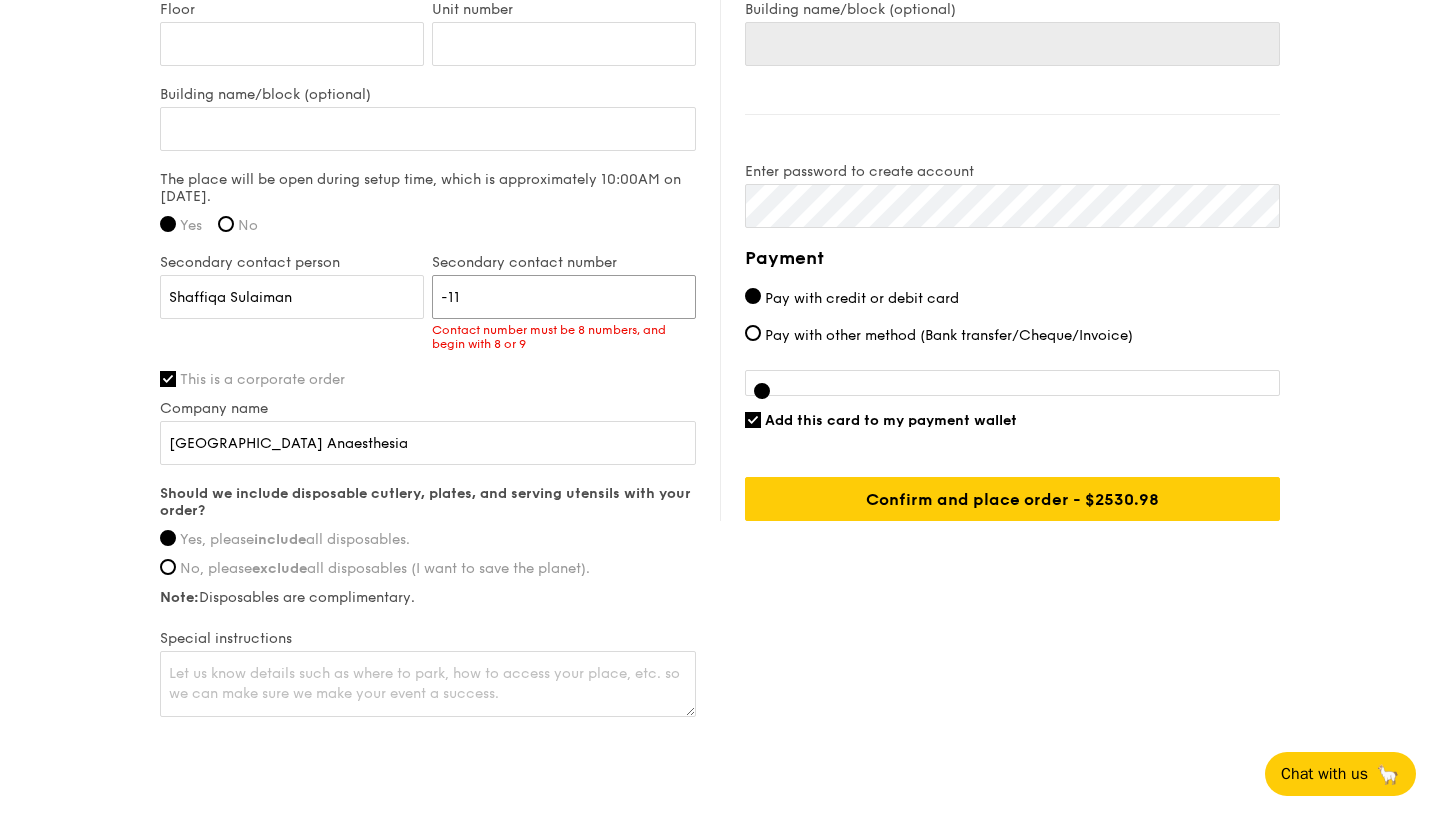 type on "-12" 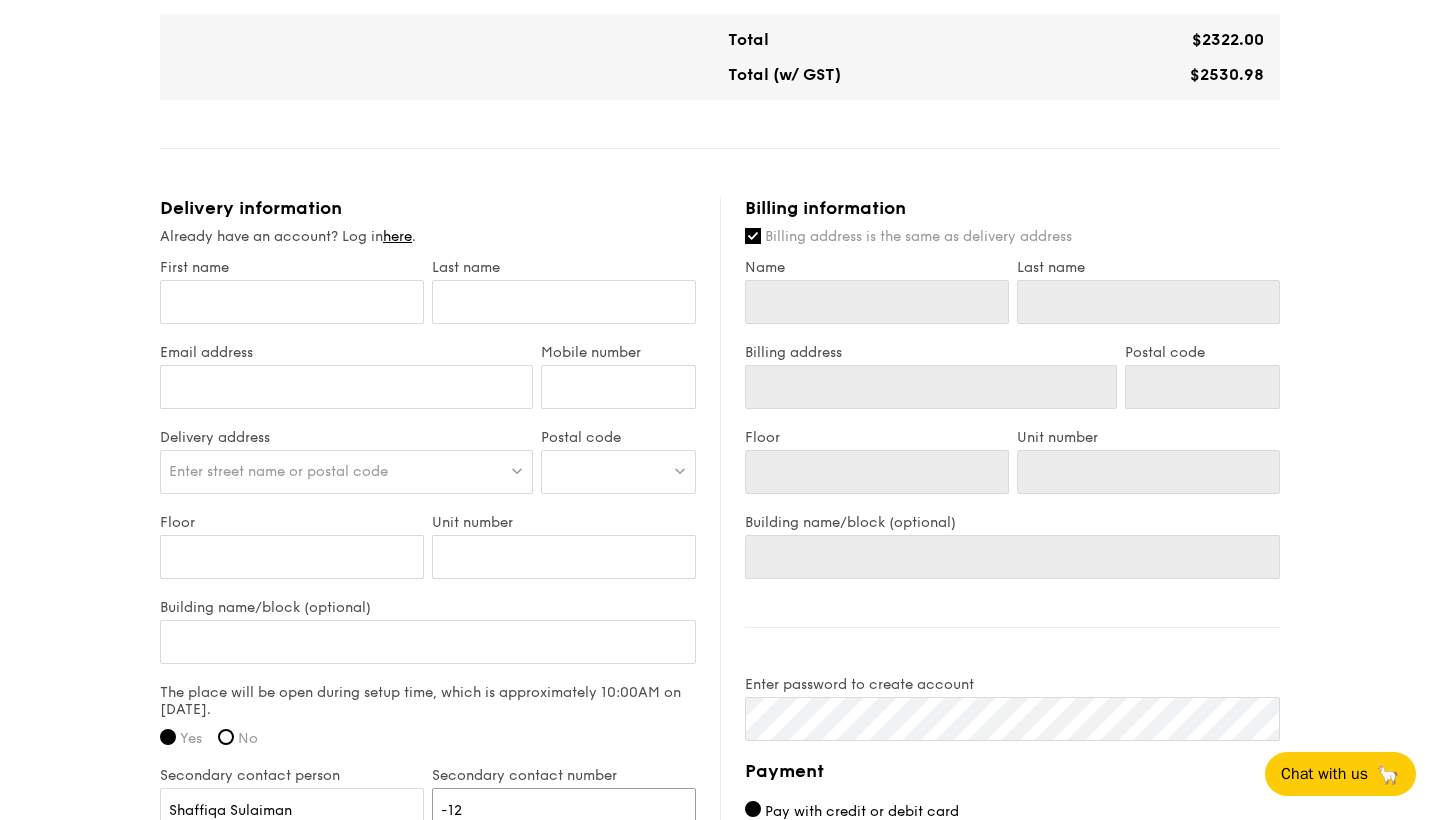 scroll, scrollTop: 1051, scrollLeft: 0, axis: vertical 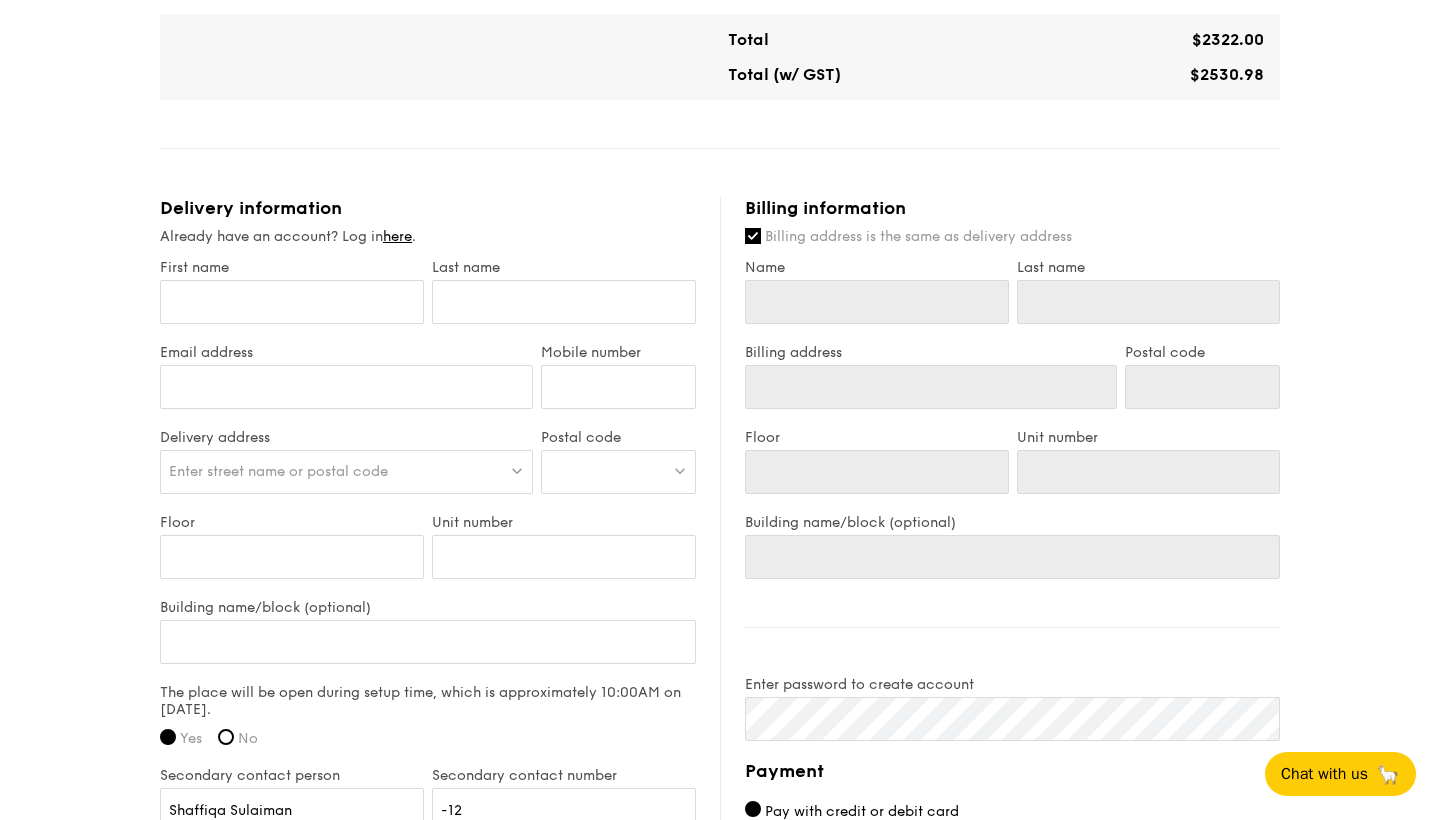 click on "Enter street name or postal code" at bounding box center [346, 472] 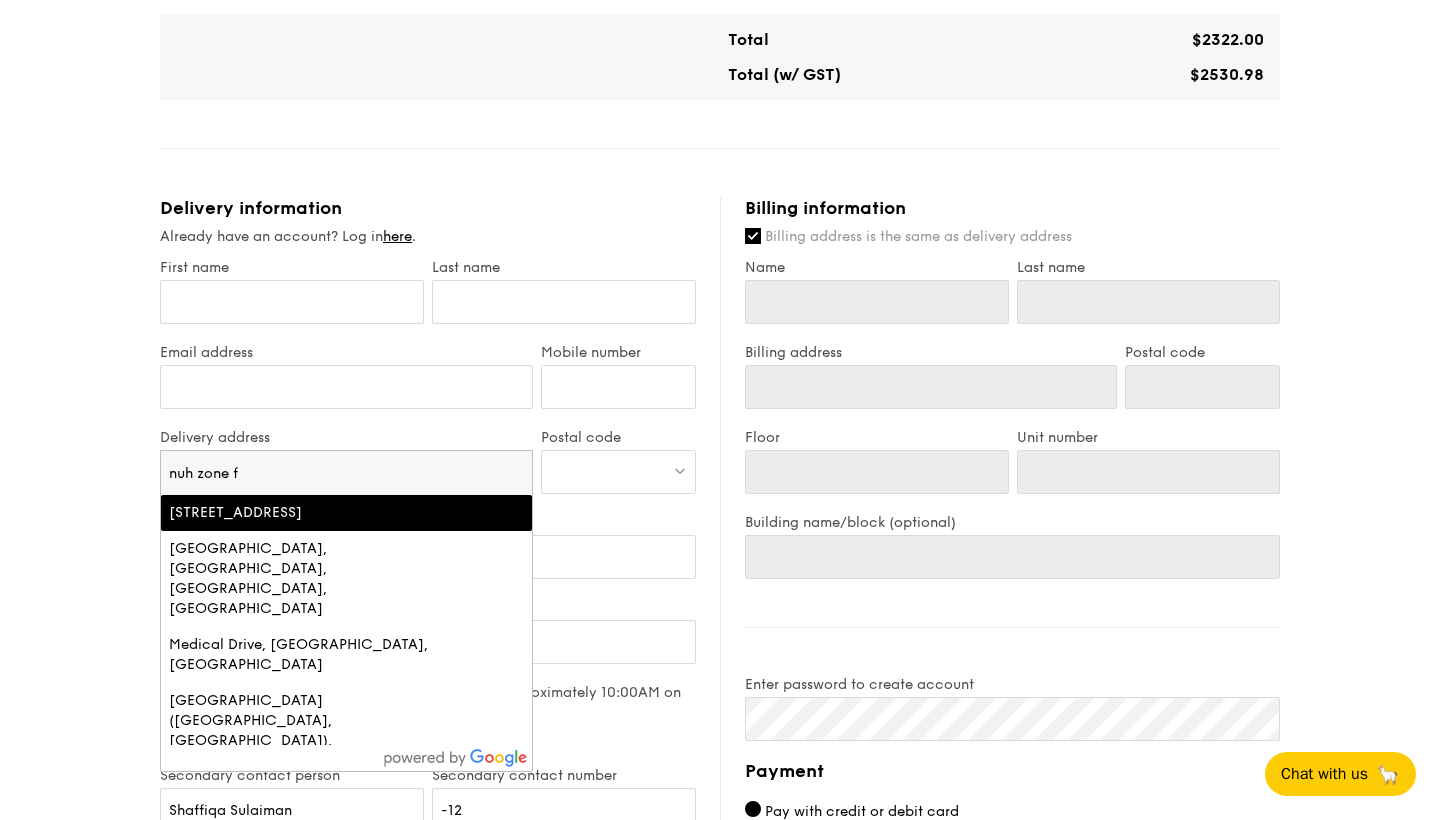 type on "nuh zone f" 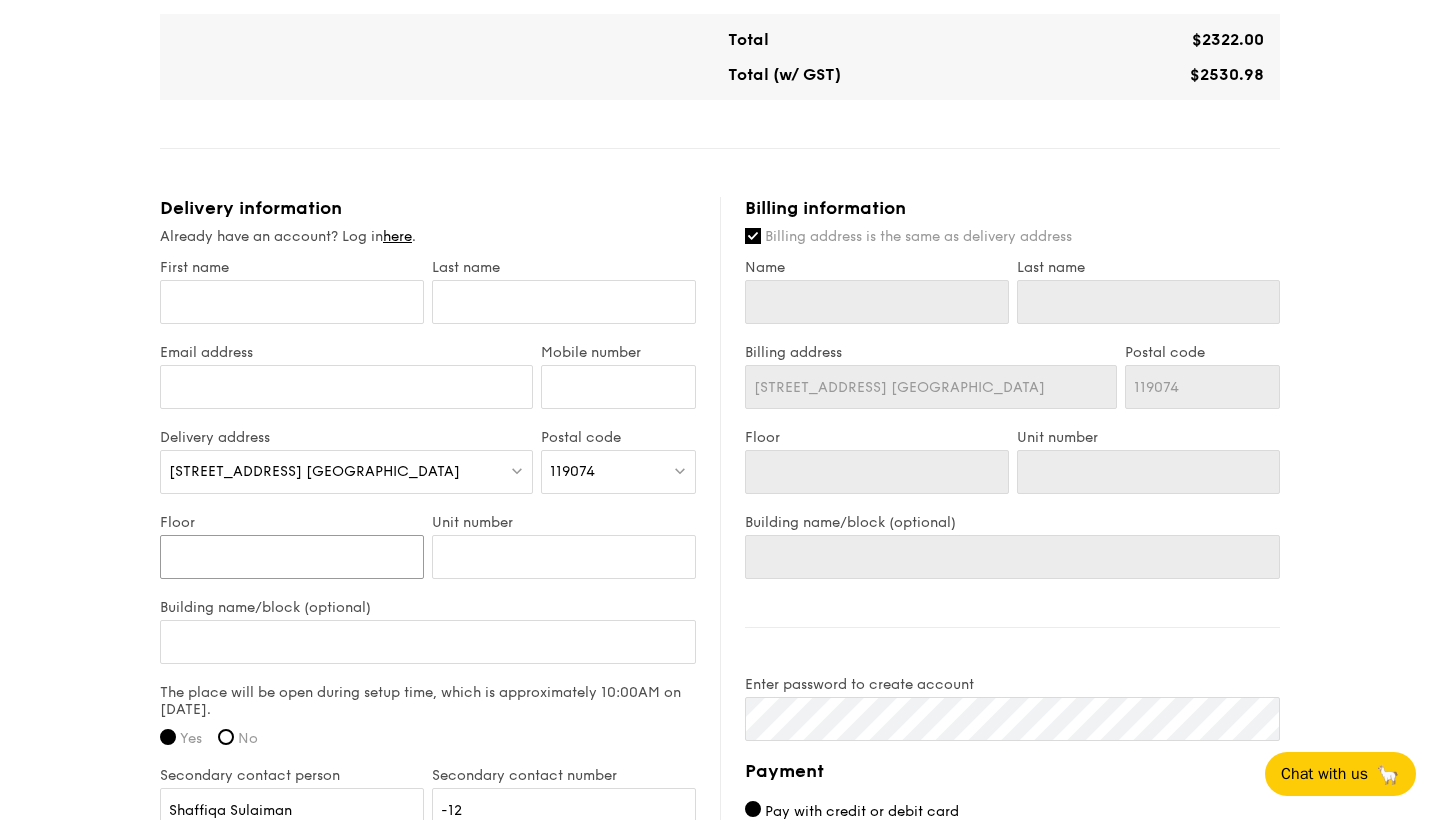 type on "3" 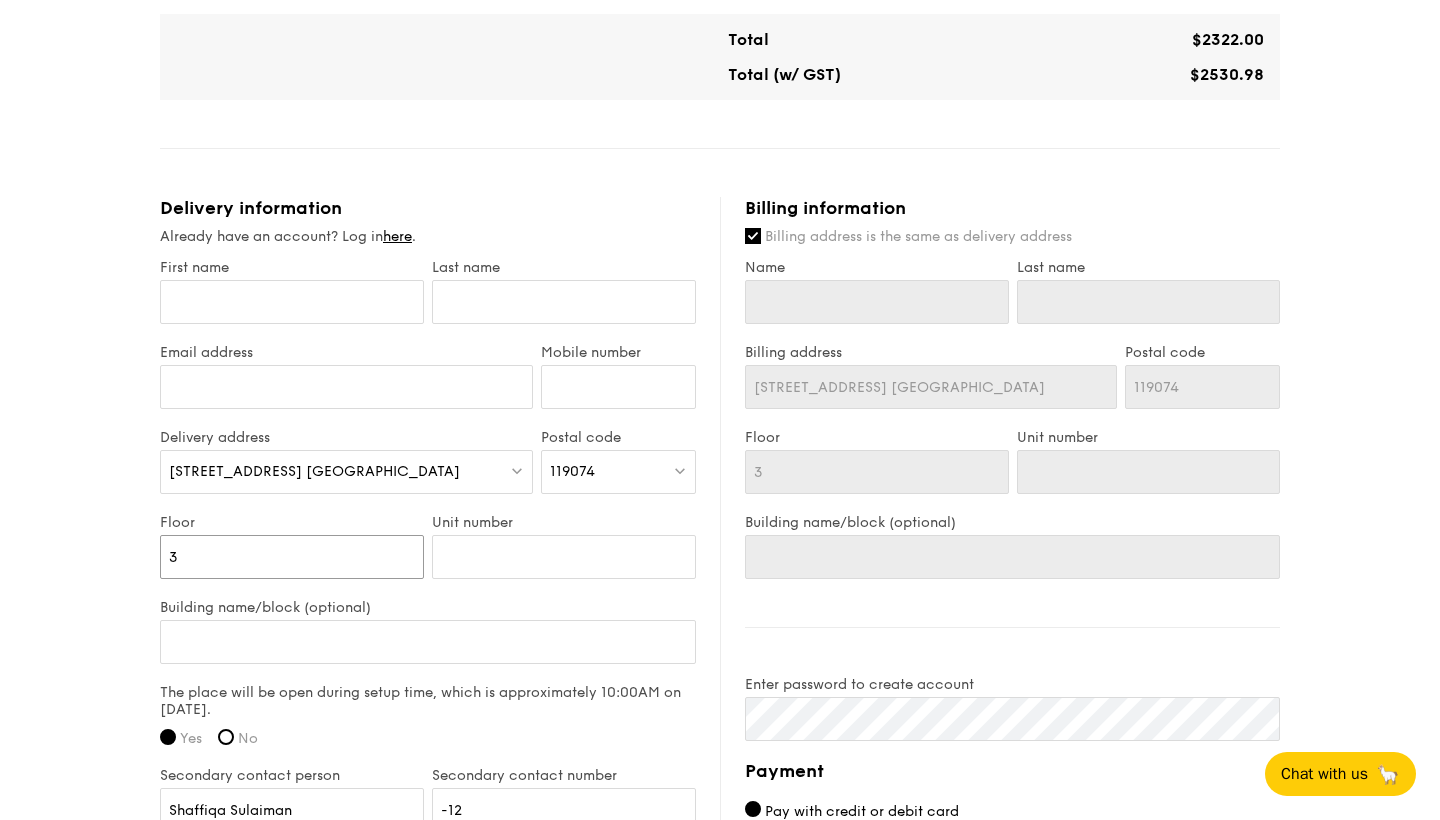 type on "3" 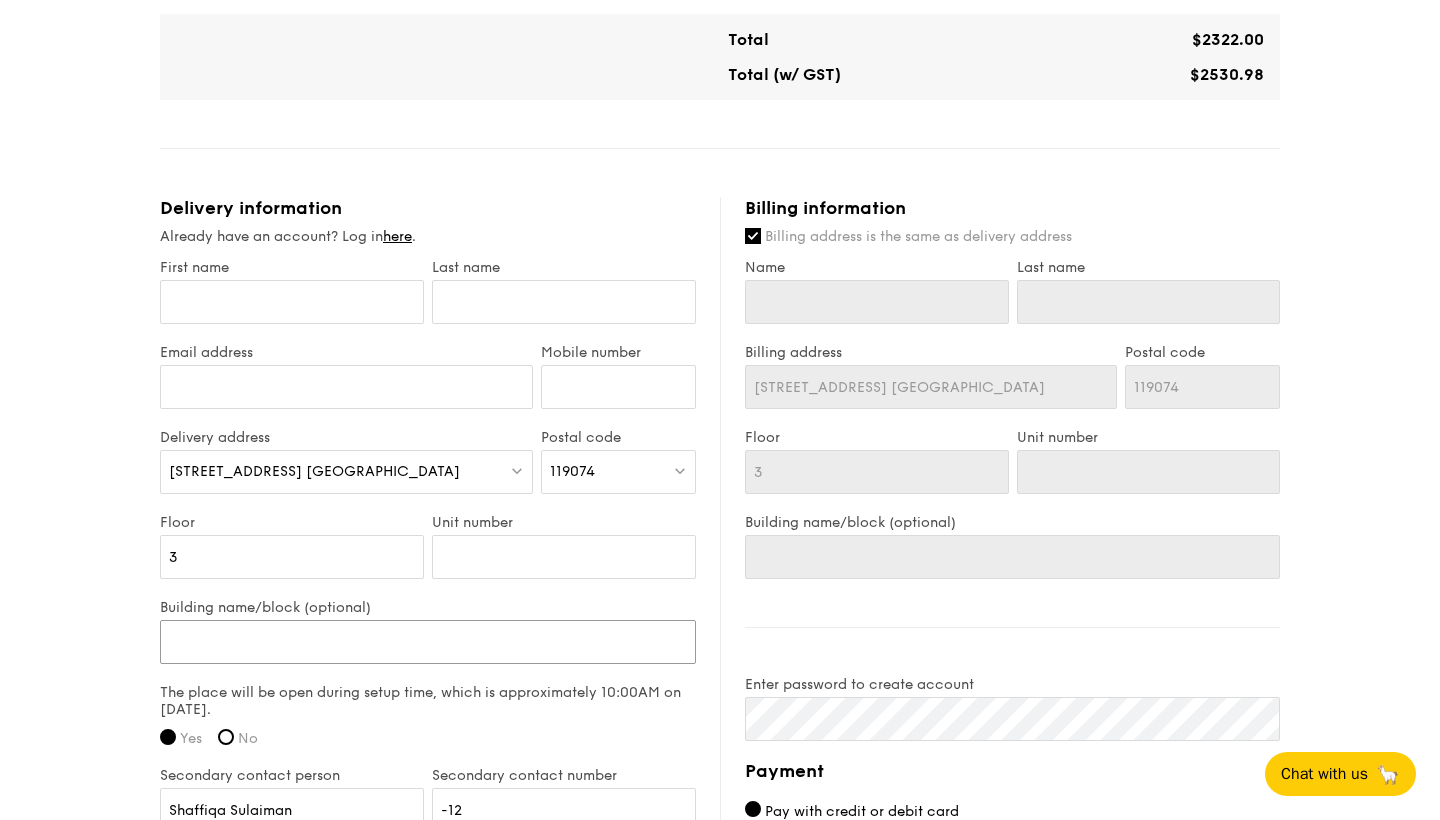 type on "N" 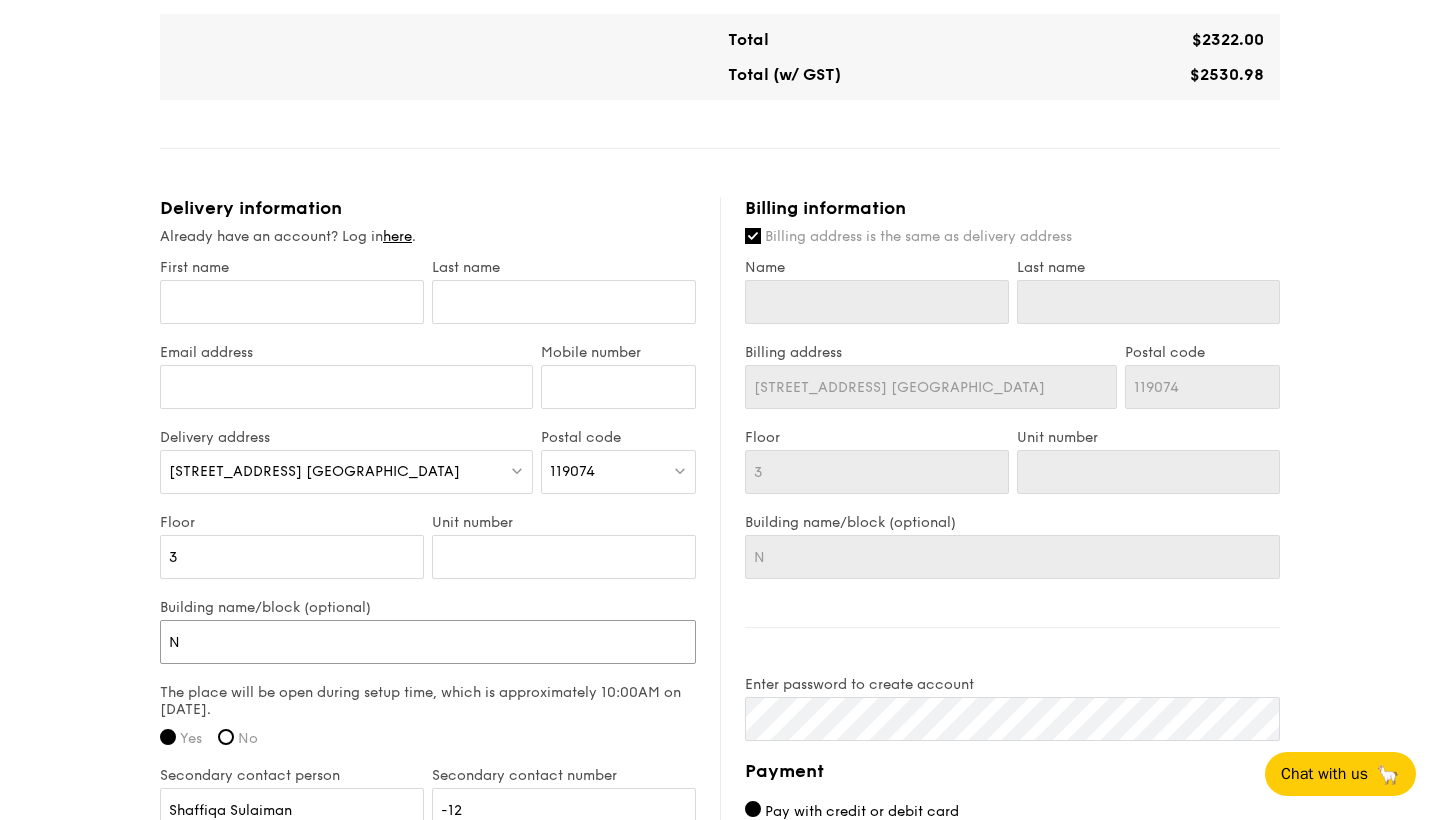 type on "NU" 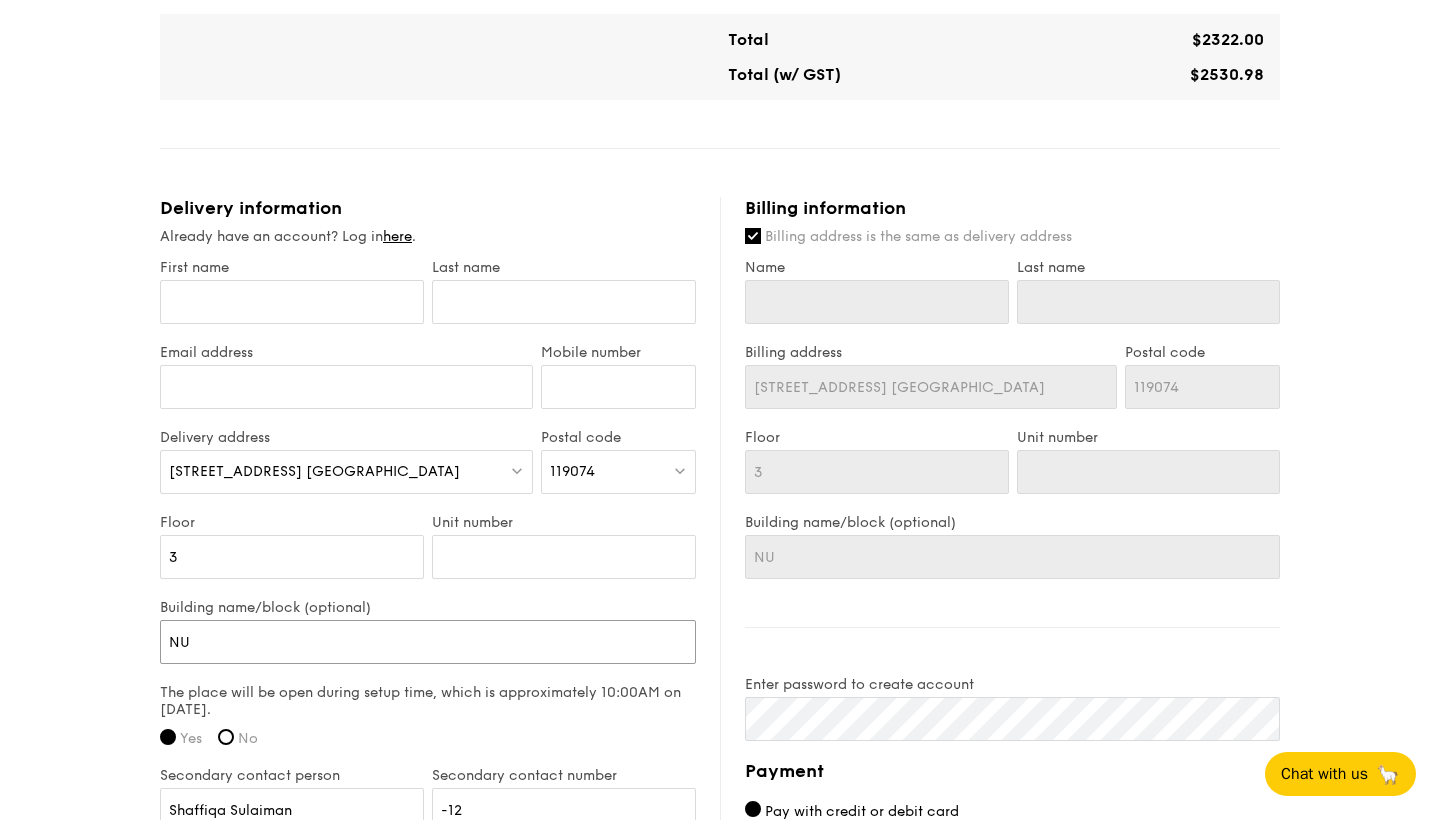 type on "NUH" 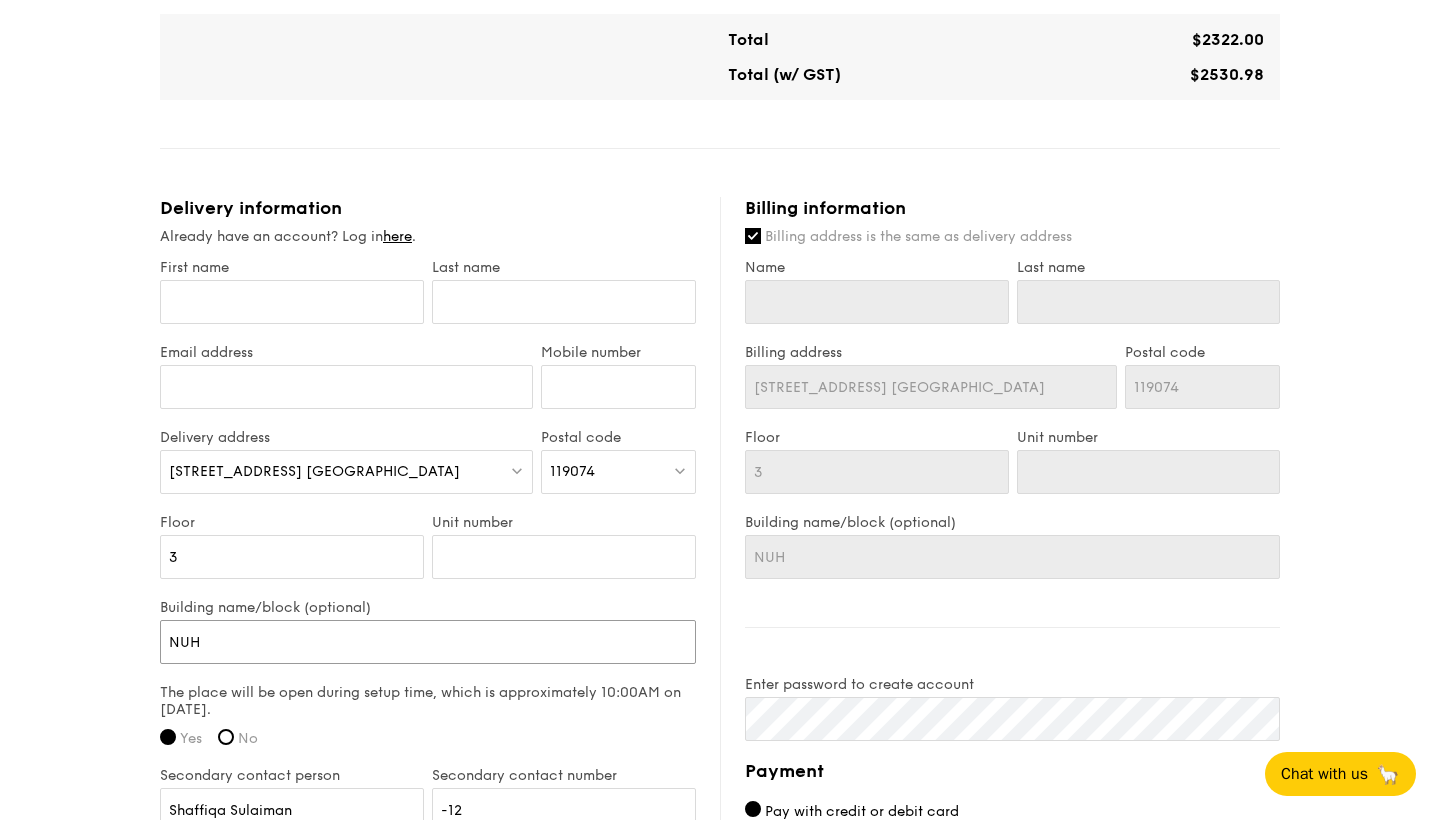 type on "NUH" 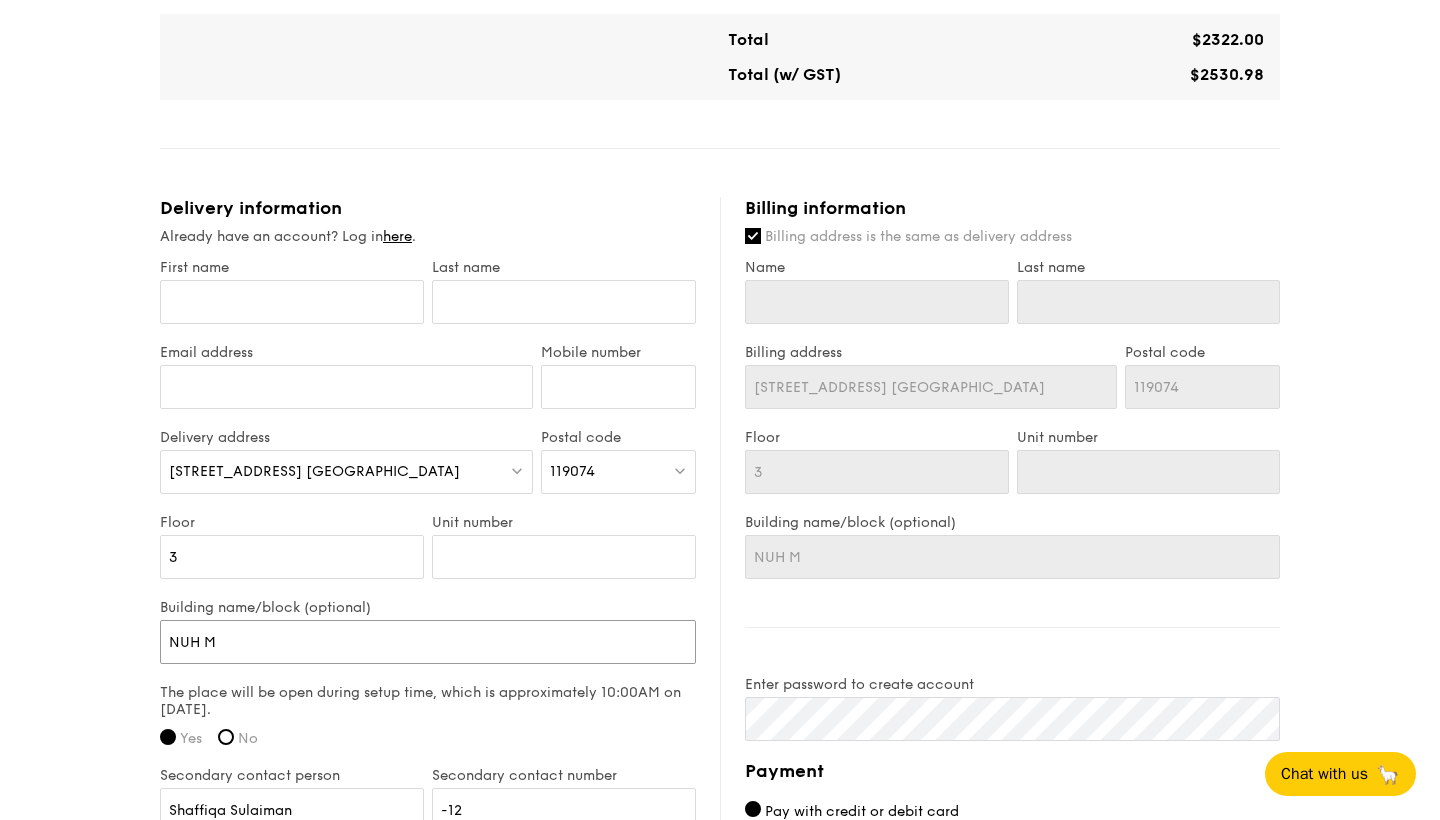 type on "NUH MA" 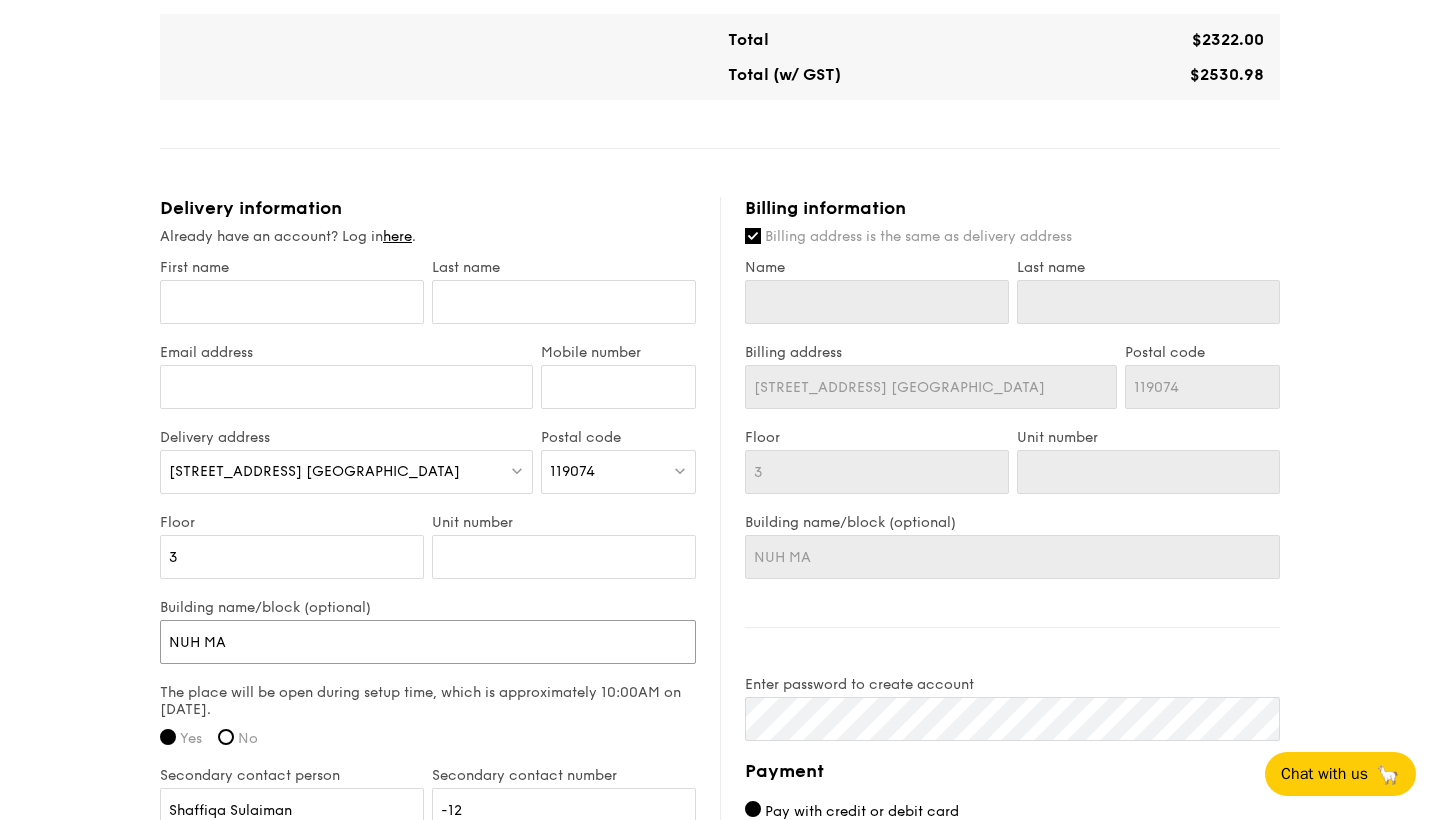 type on "NUH MAi" 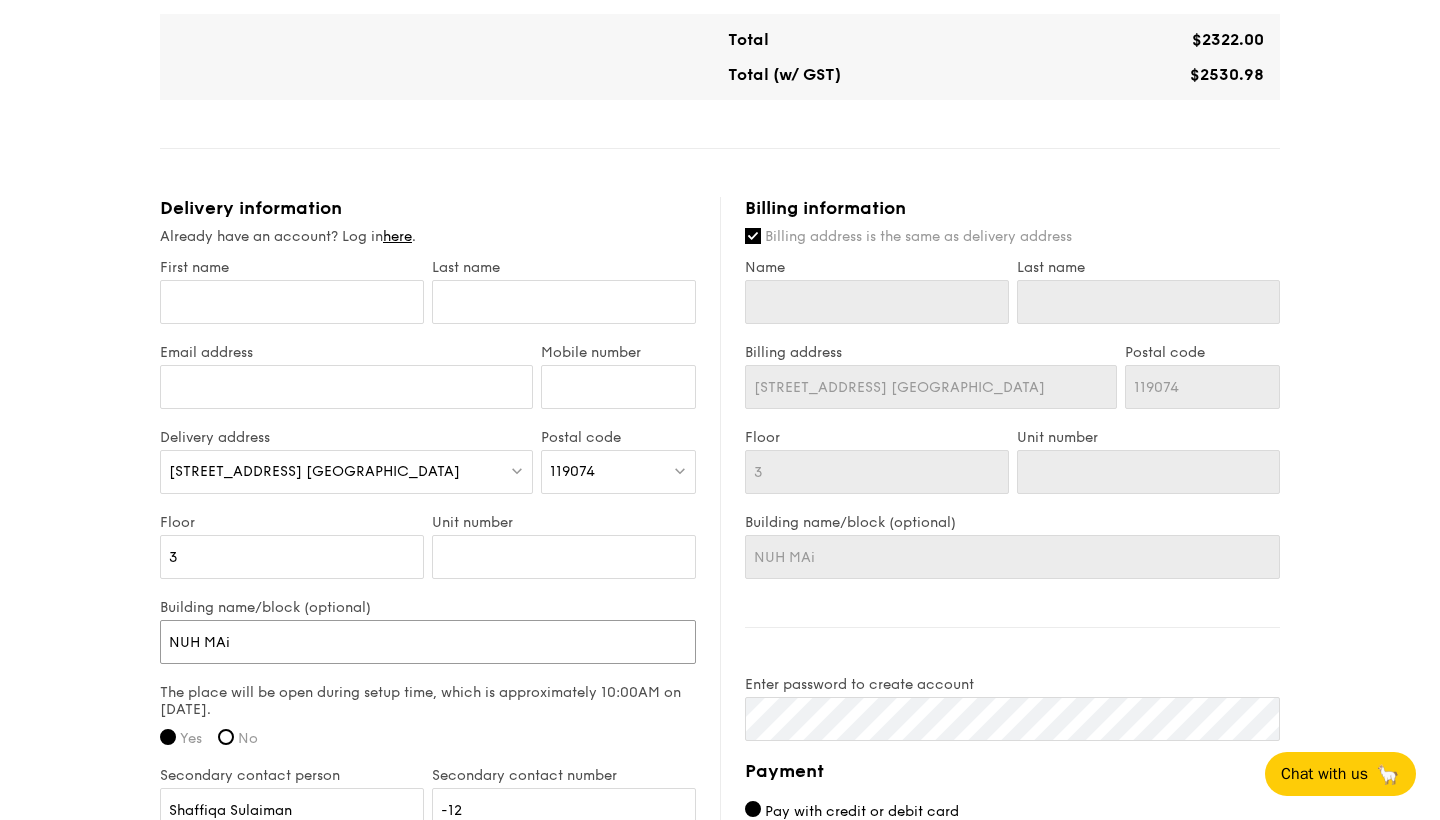 type on "NUH MAin" 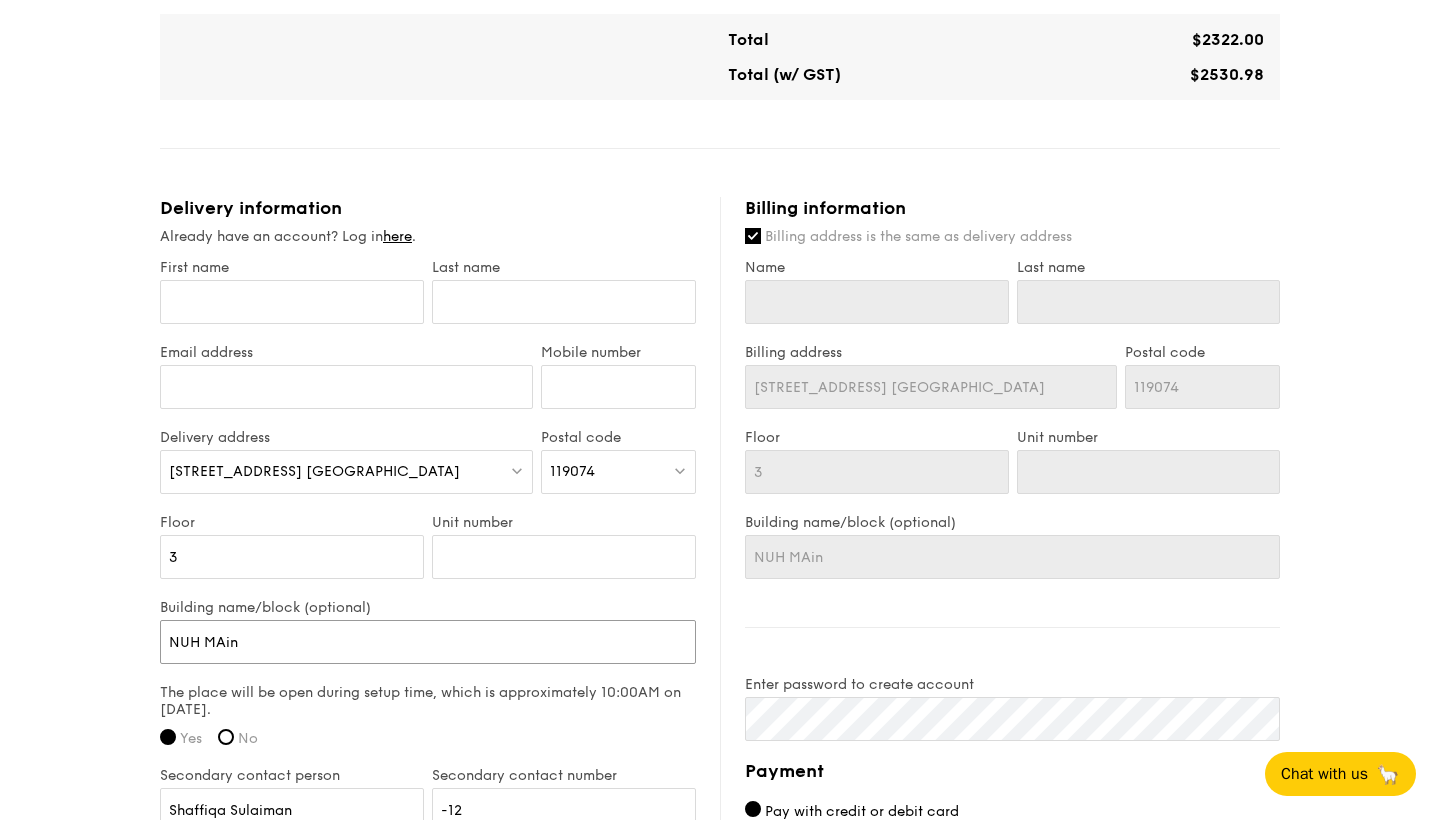 type on "NUH MAin" 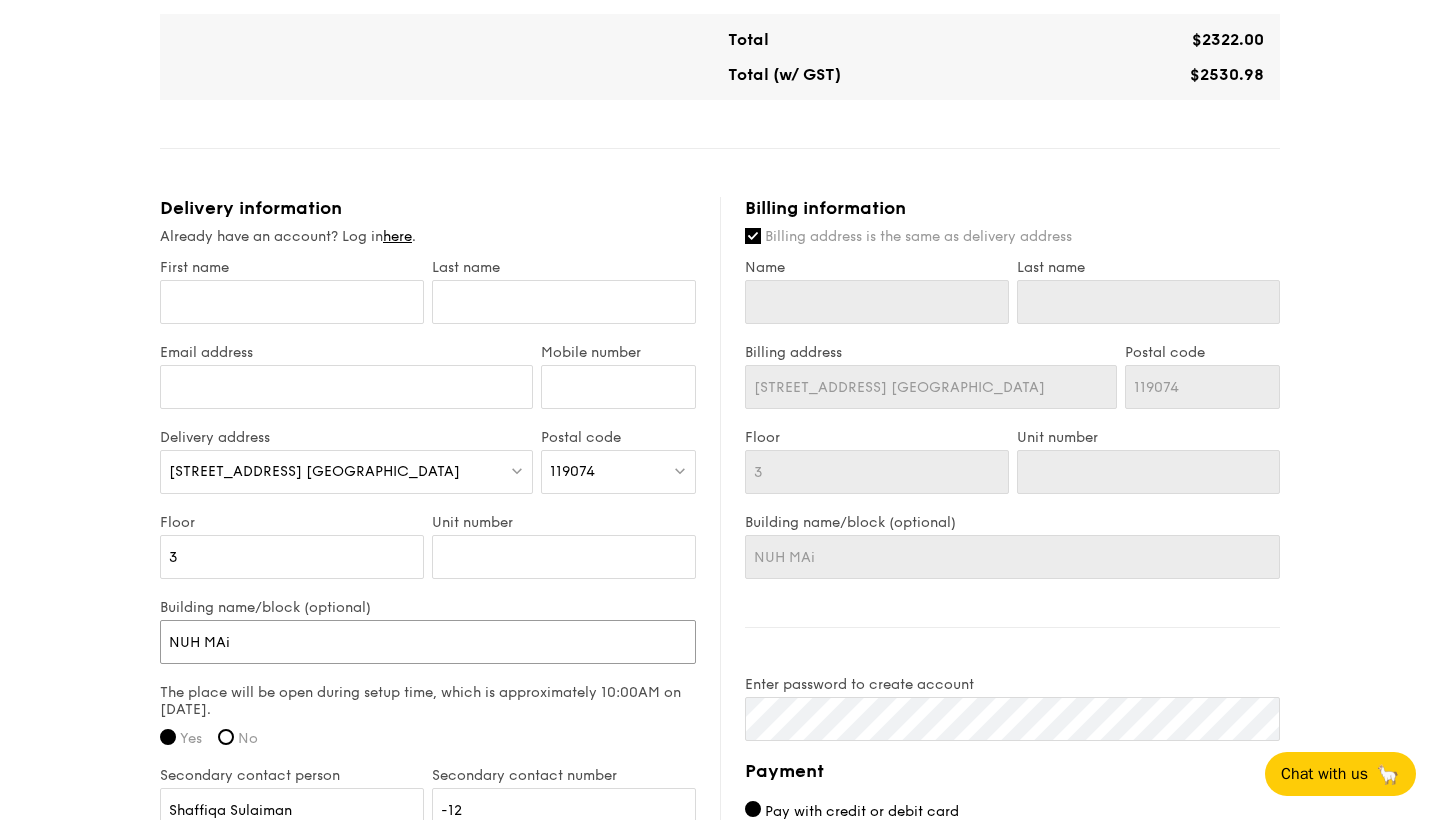 type on "NUH MA" 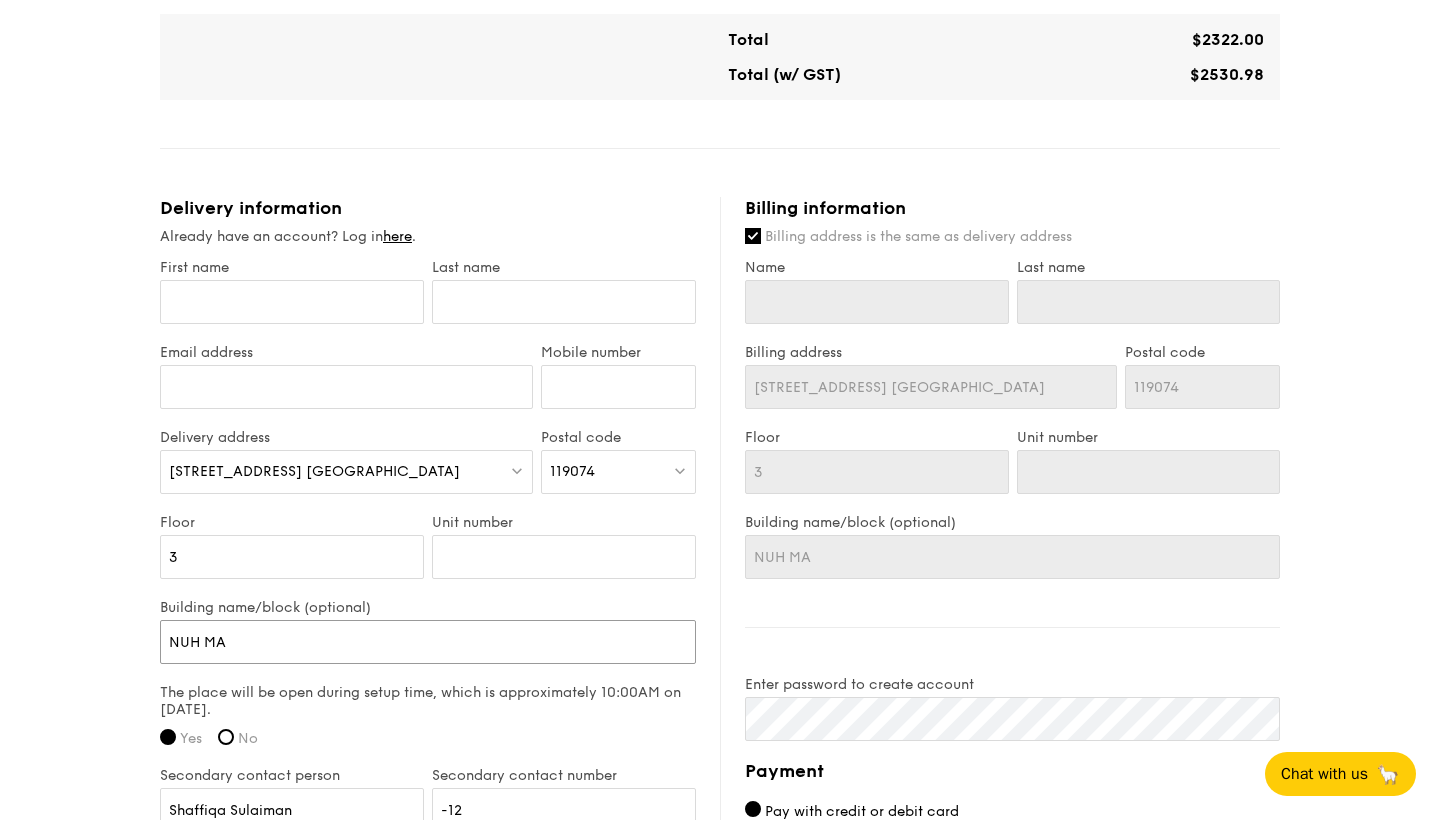 type on "NUH M" 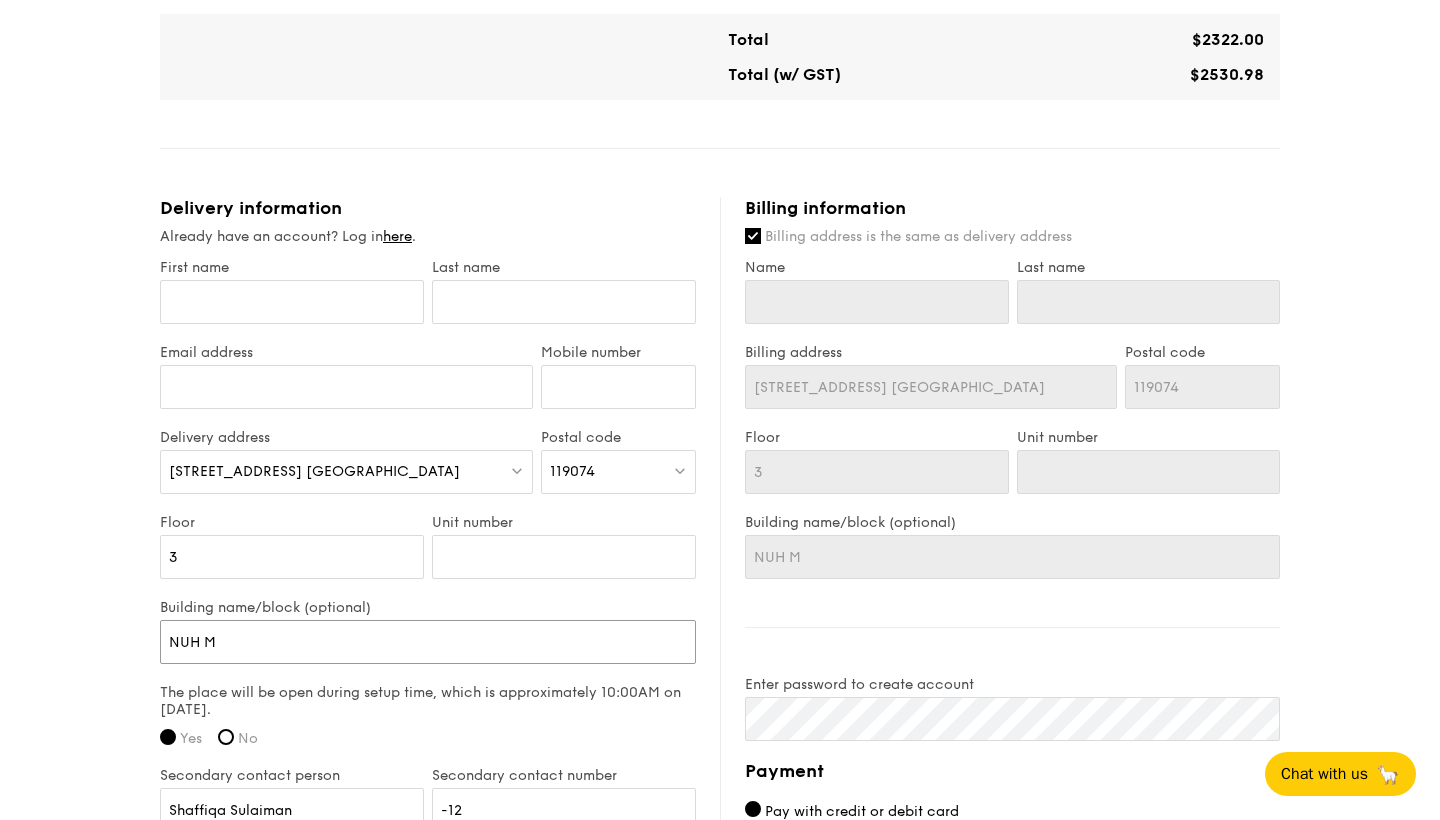 type on "NUH Ma" 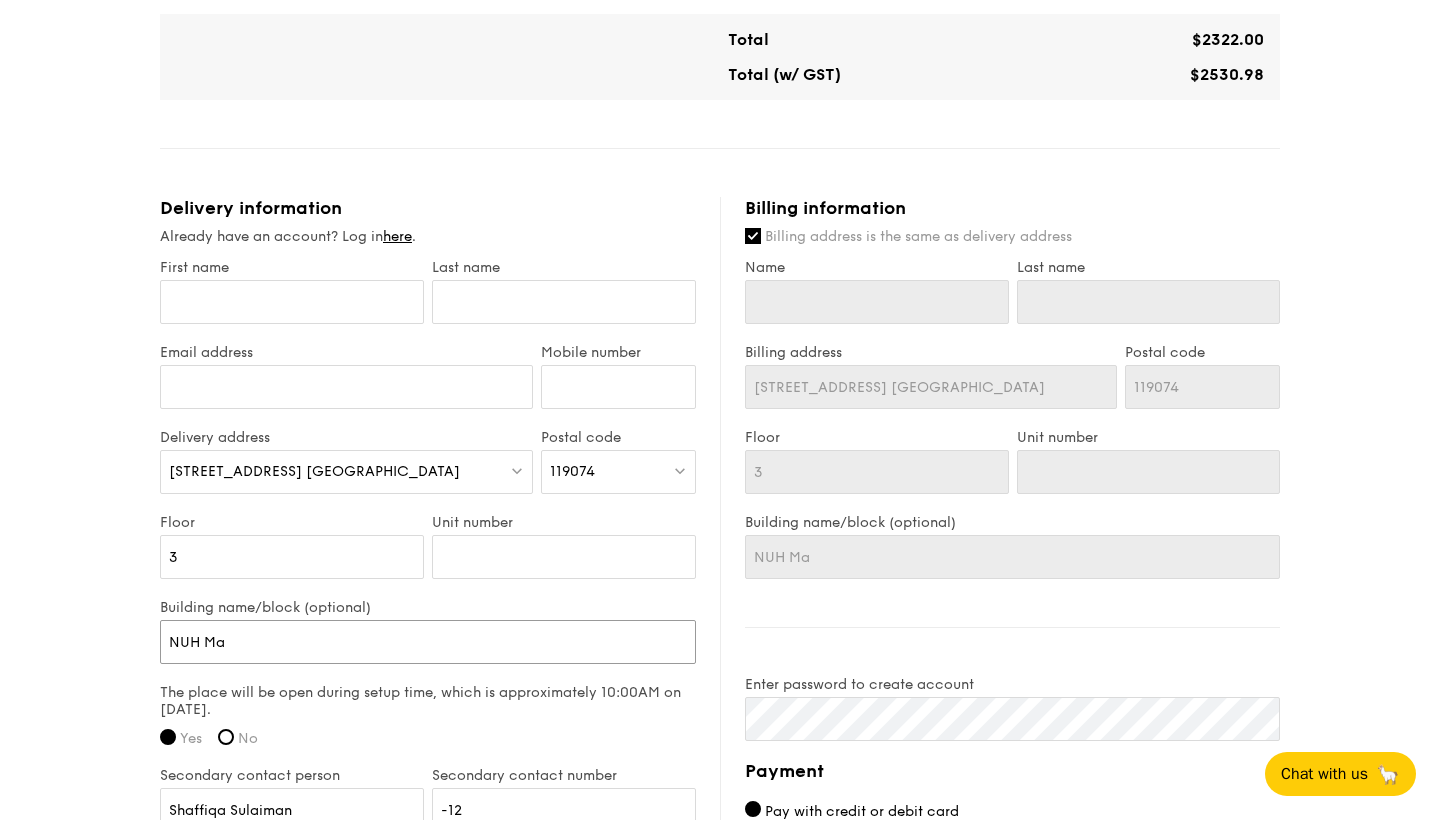 type on "NUH Mai" 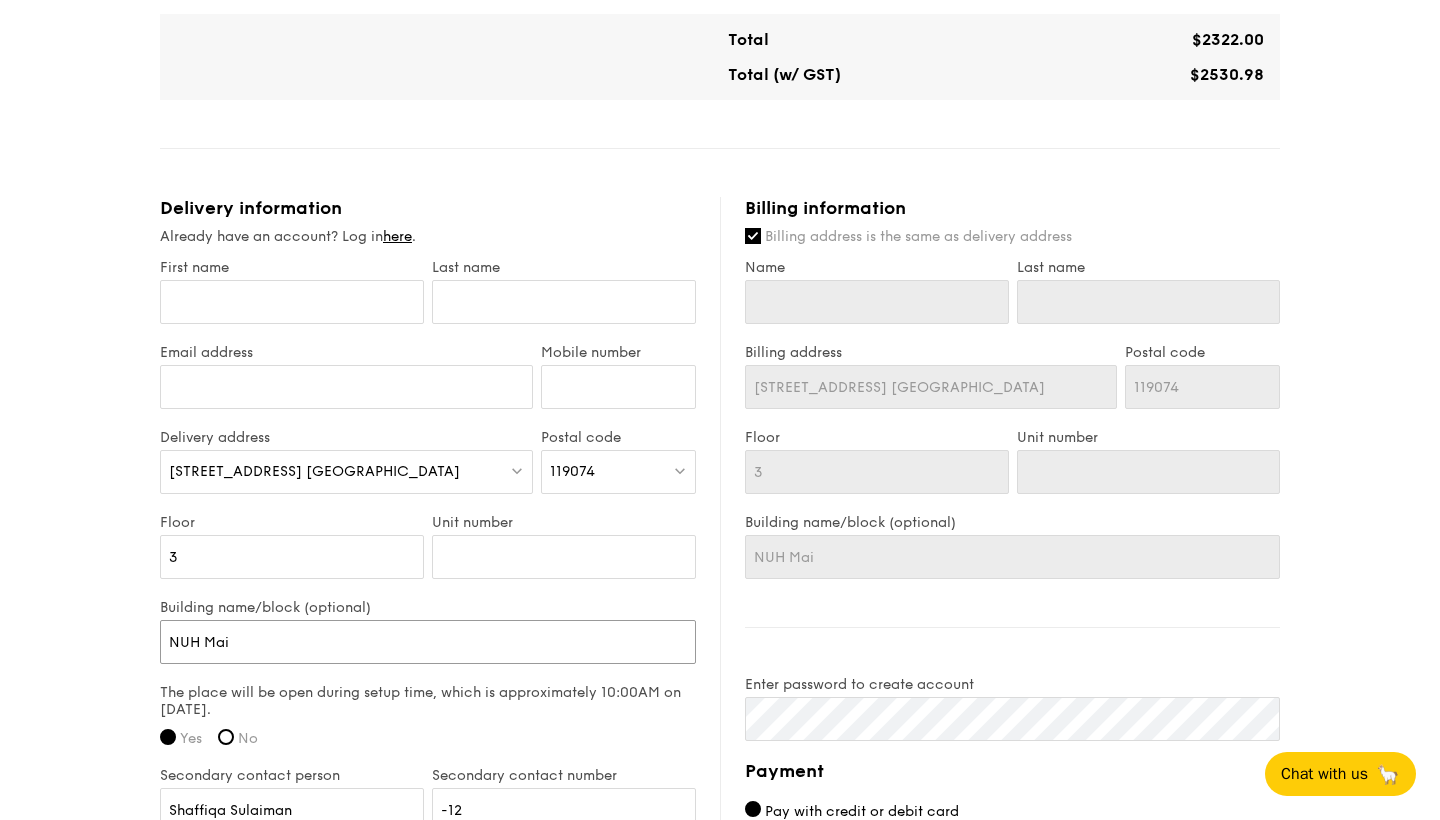 type on "NUH Main" 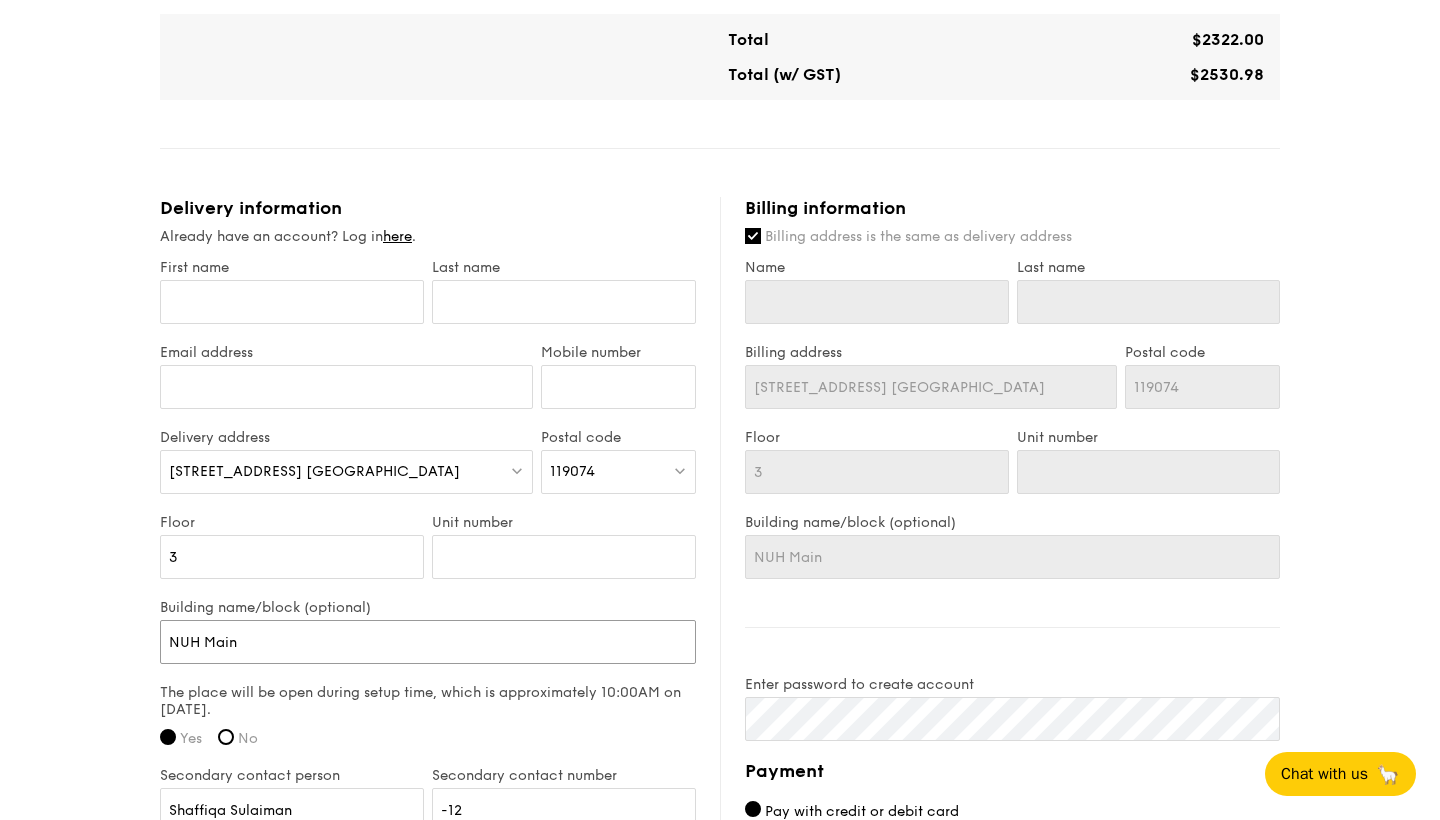 type on "NUH Main" 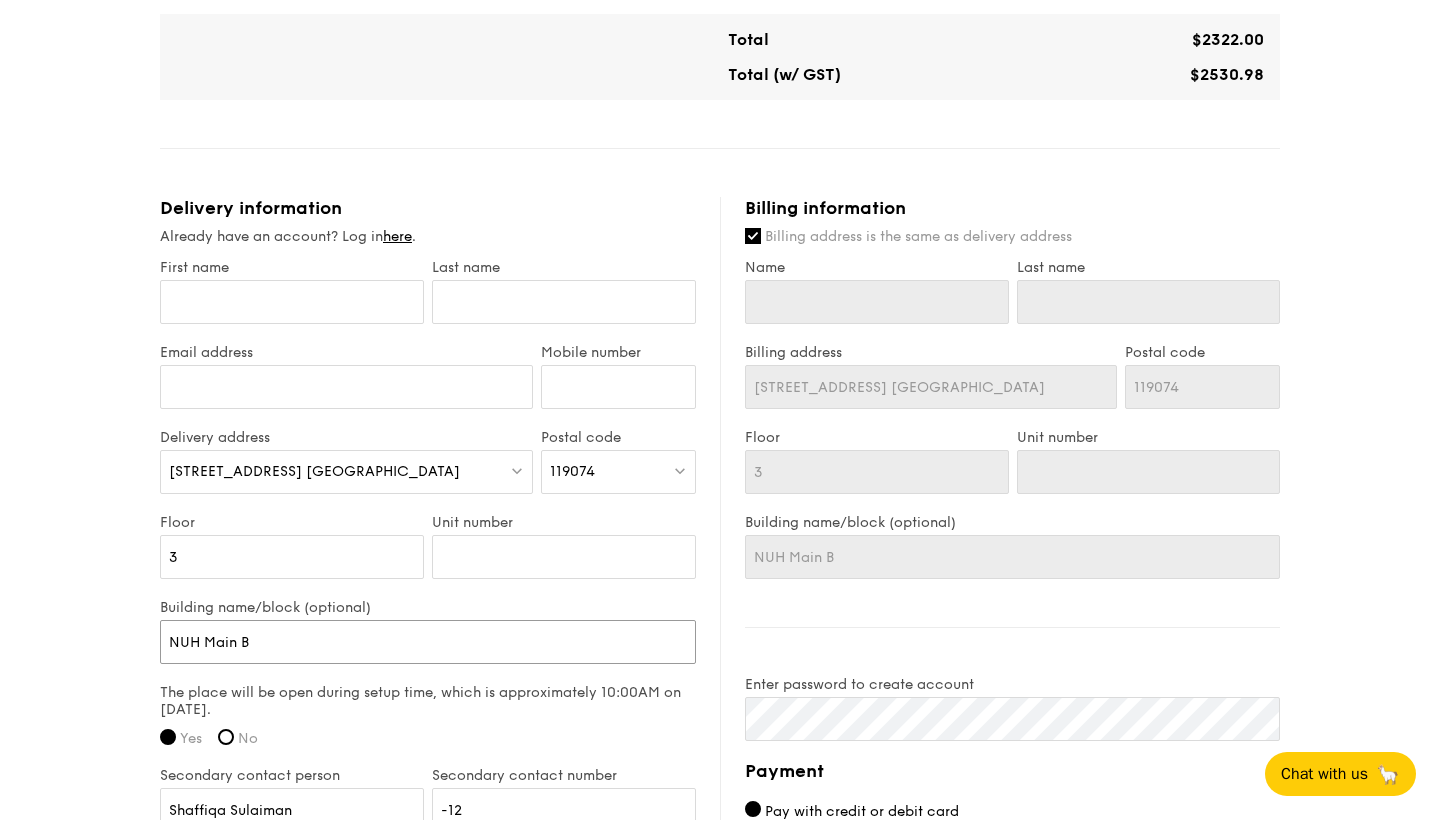 type on "NUH Main Bu" 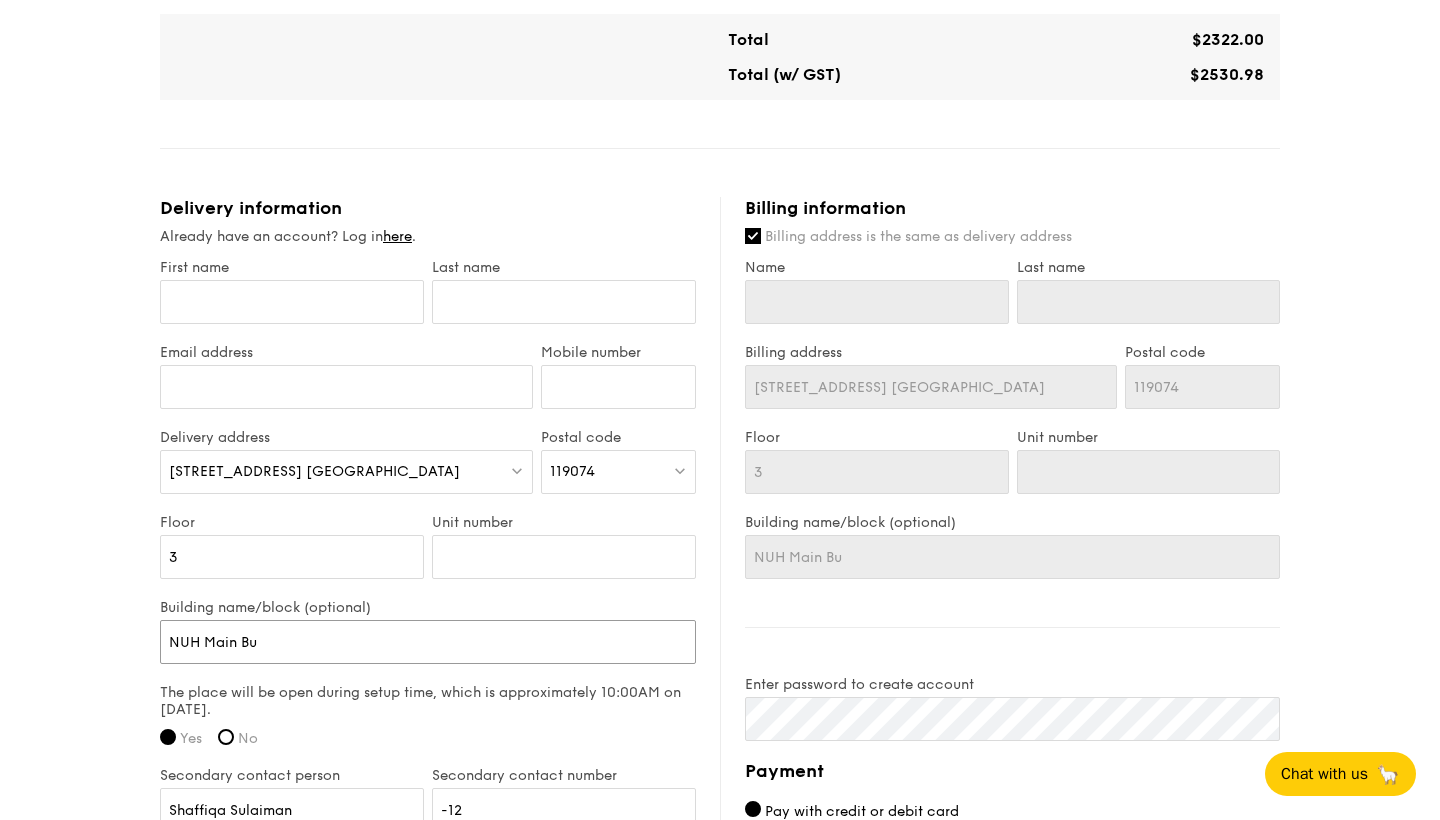 type on "NUH Main Bul" 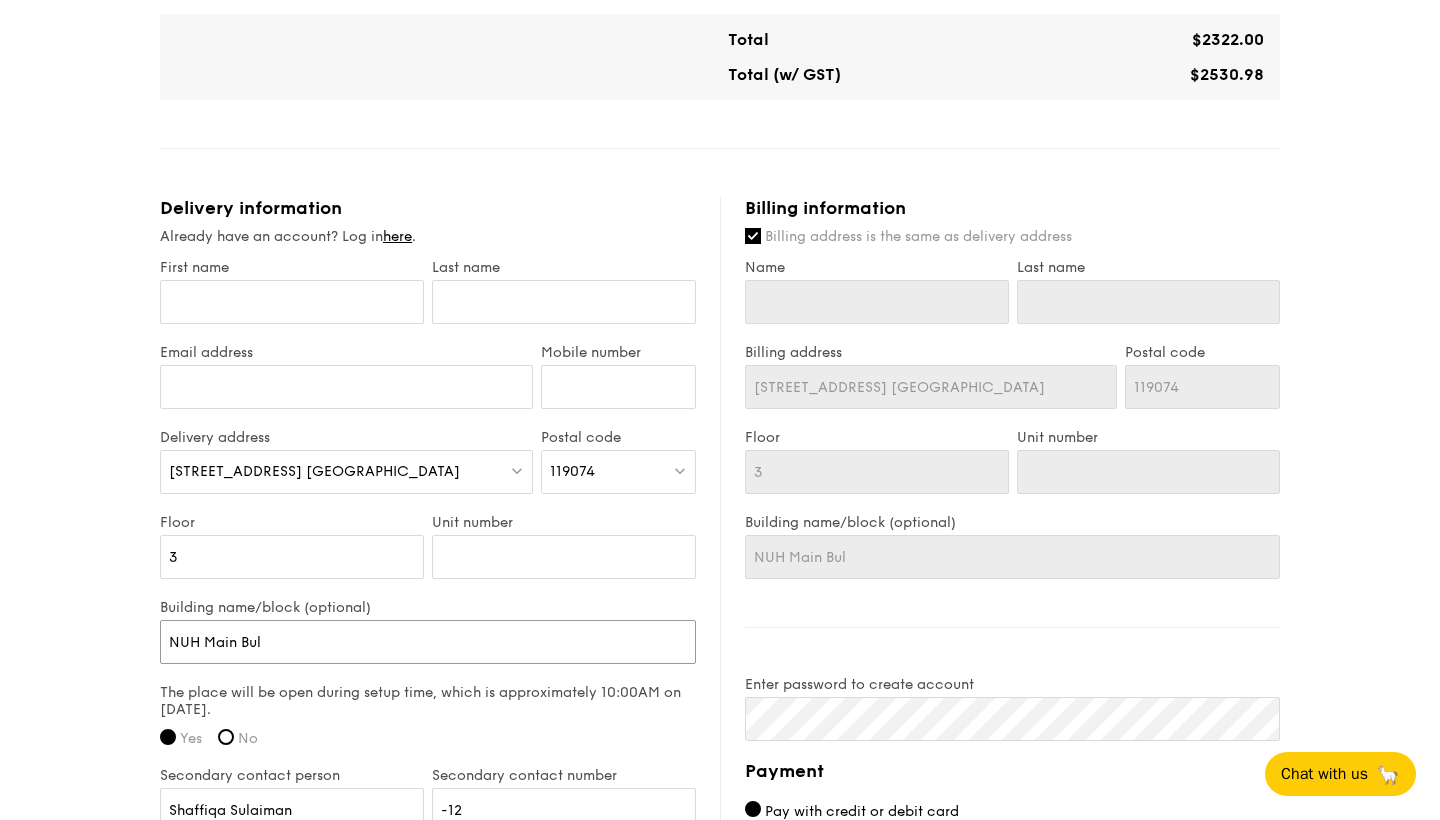 type on "NUH Main Buli" 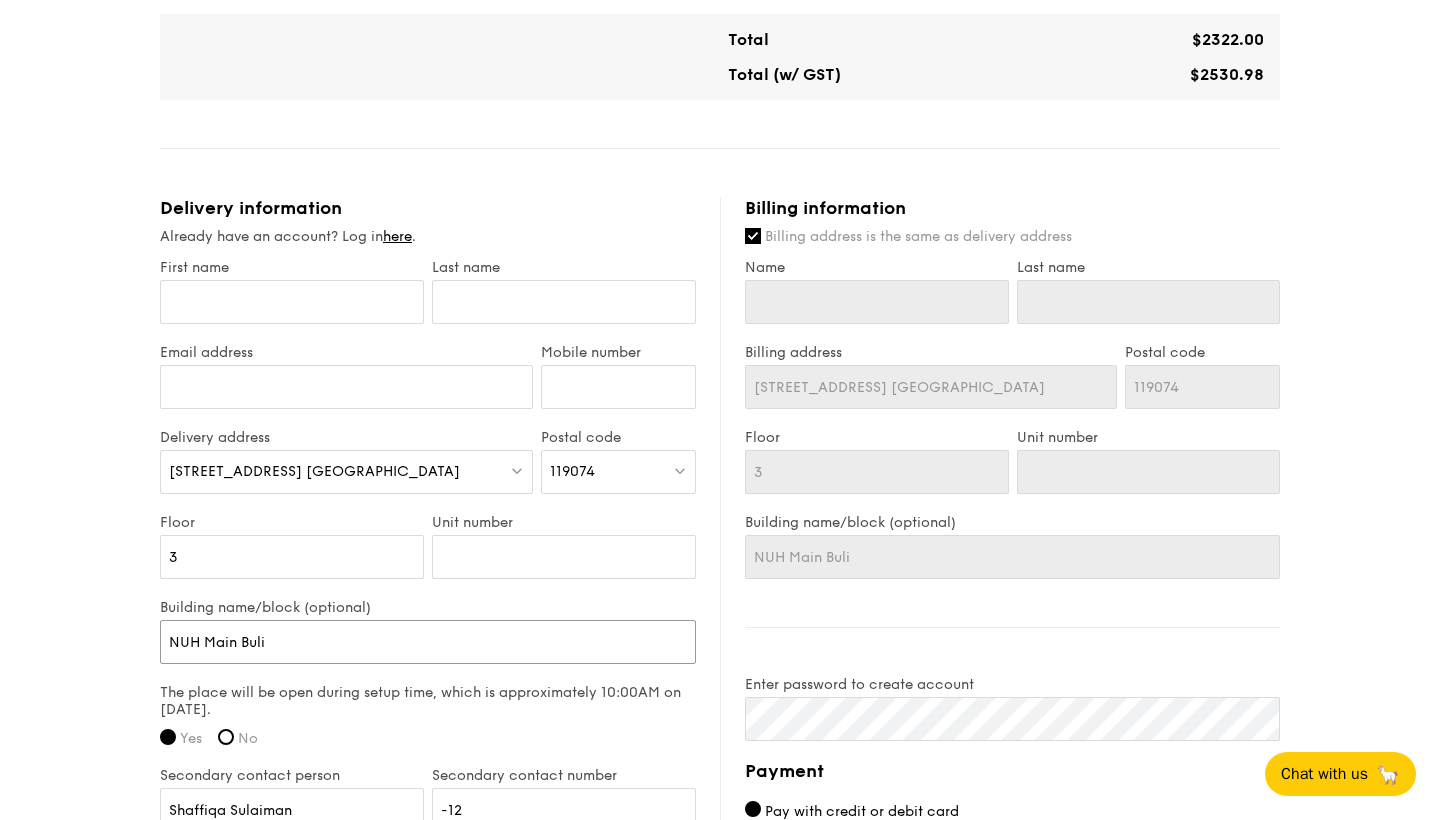 type on "NUH Main Bul" 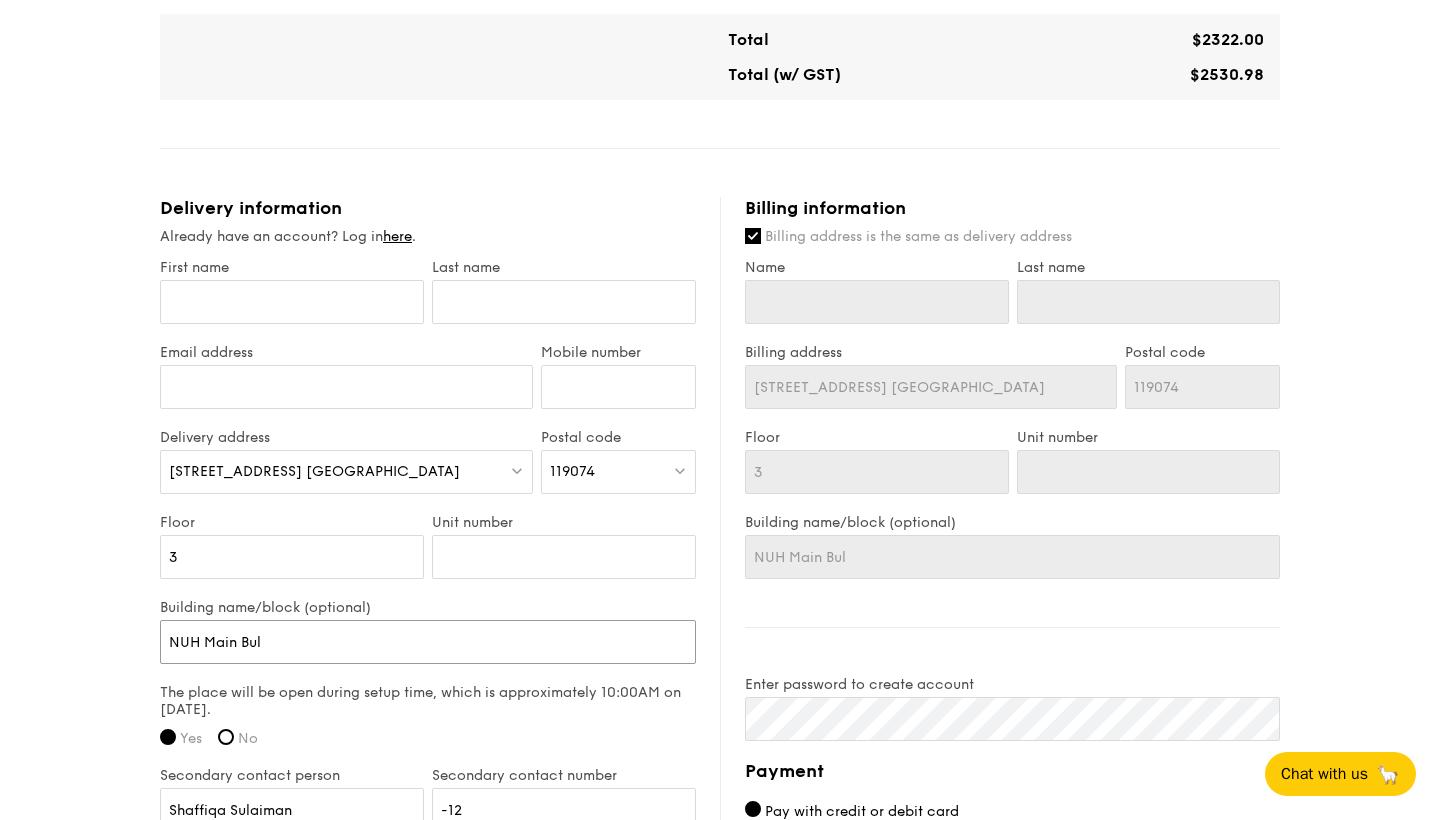 type on "NUH Main Bu" 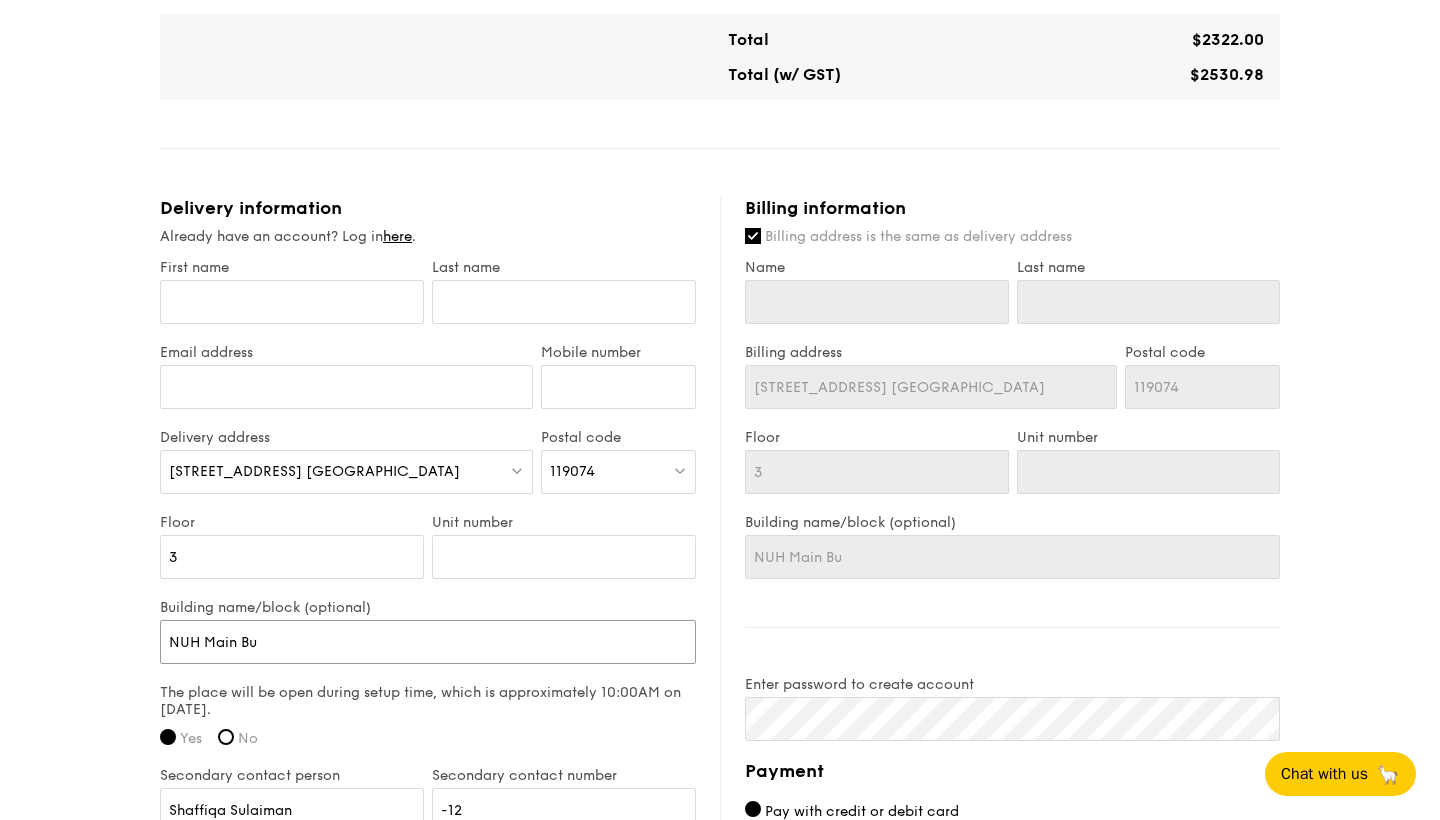 type on "NUH Main Bud" 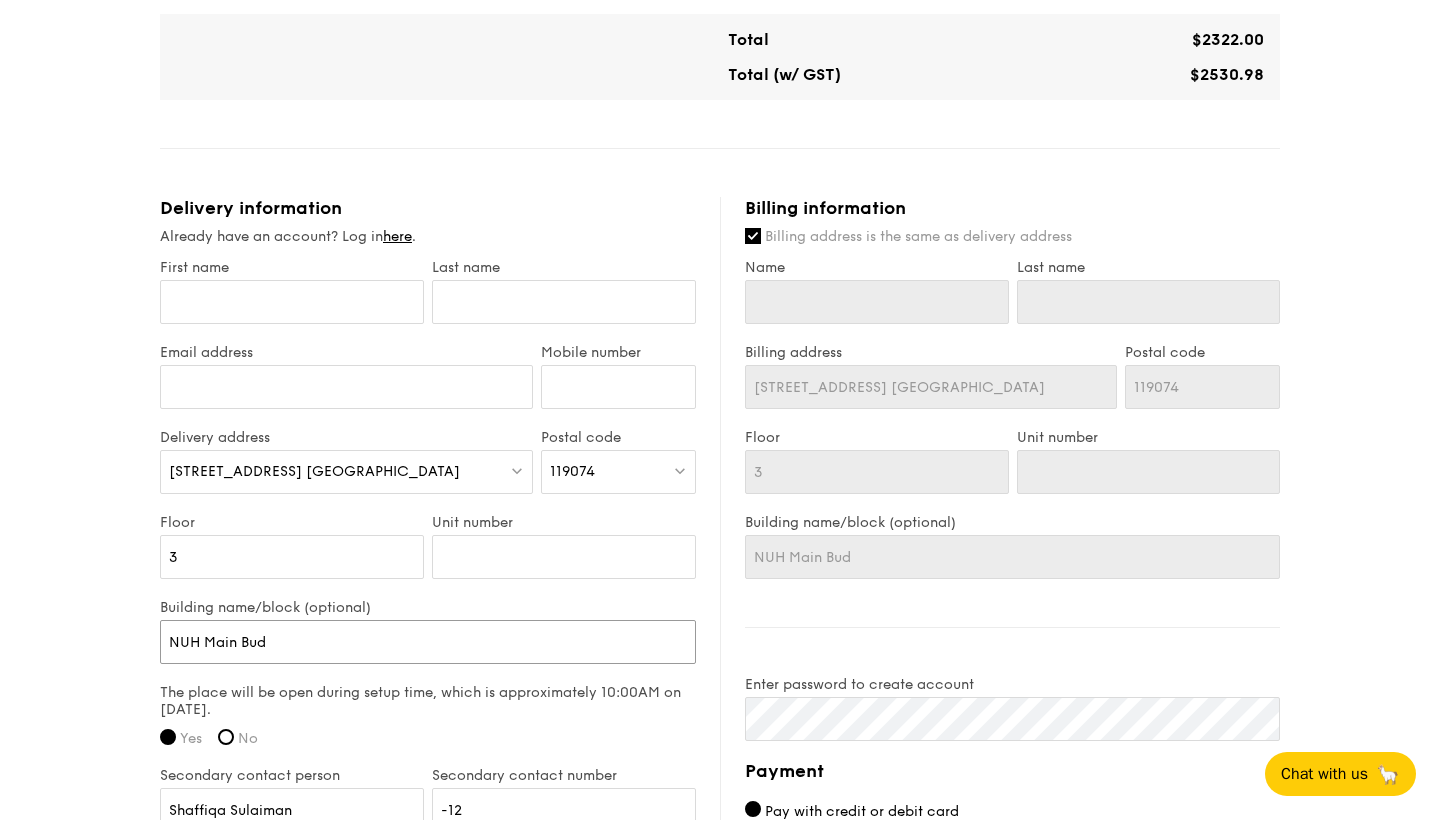 type on "NUH Main Bu" 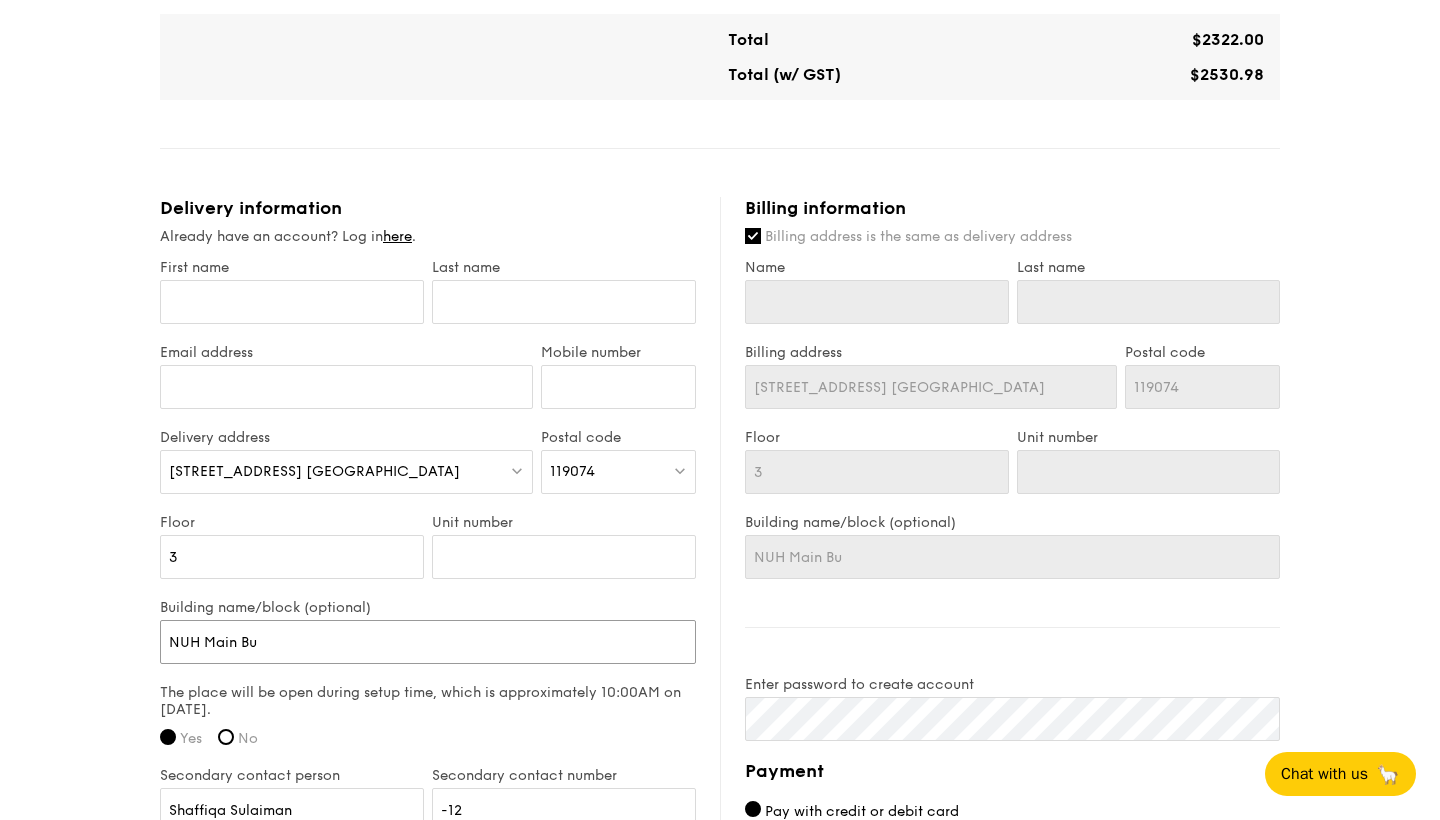 type on "NUH Main [PERSON_NAME]" 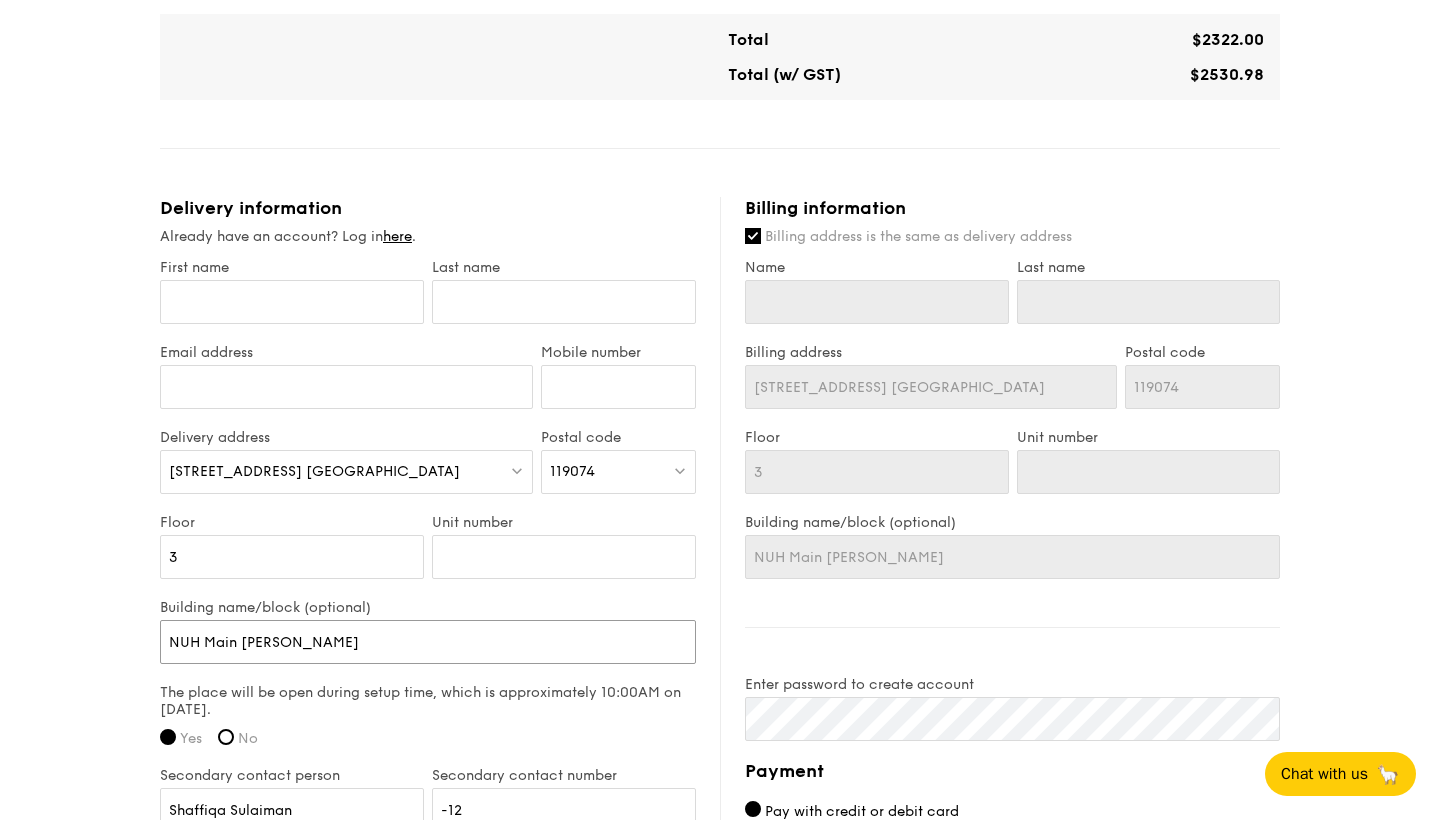 type on "NUH Main Buil" 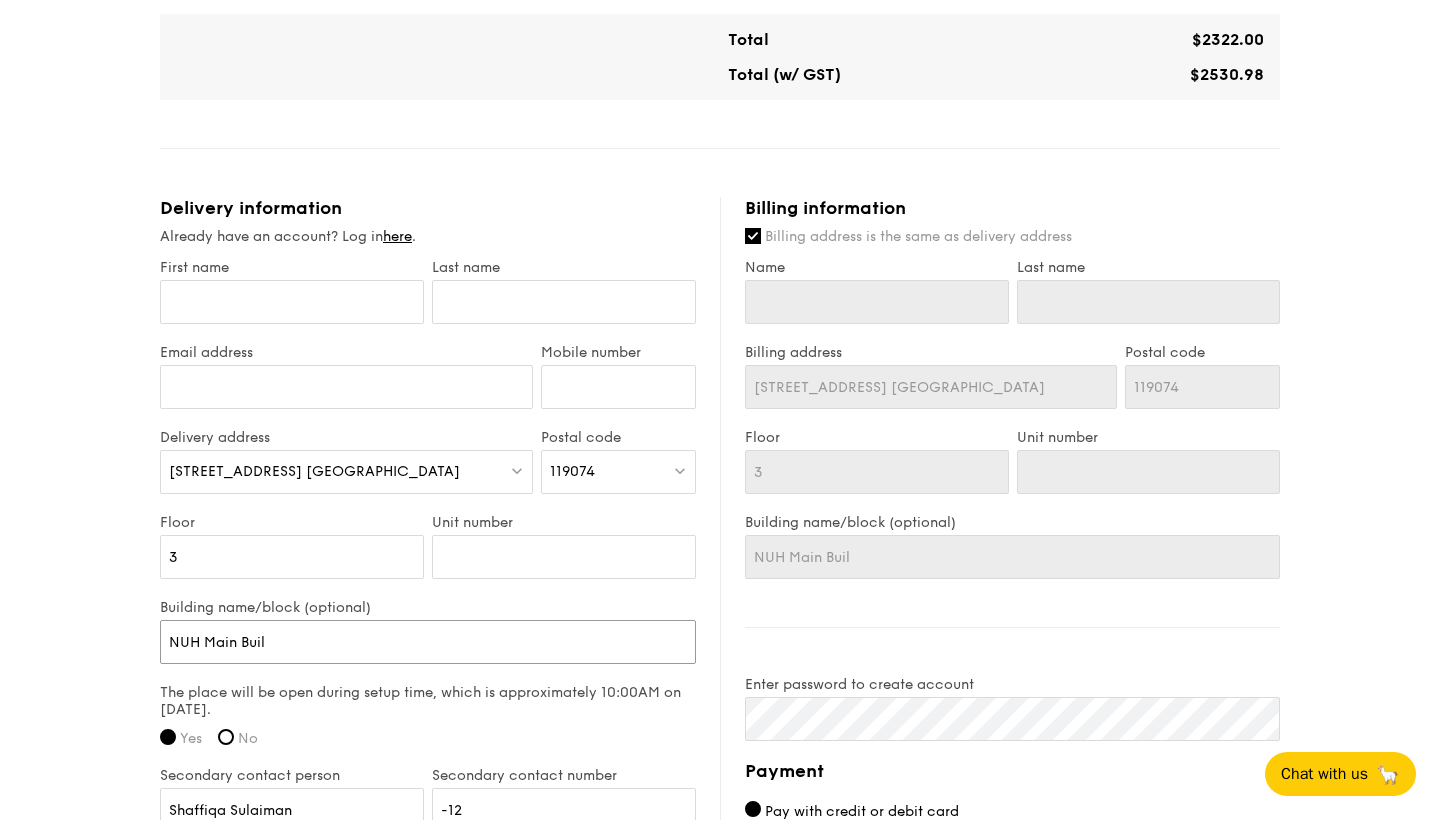 type on "NUH Main Build" 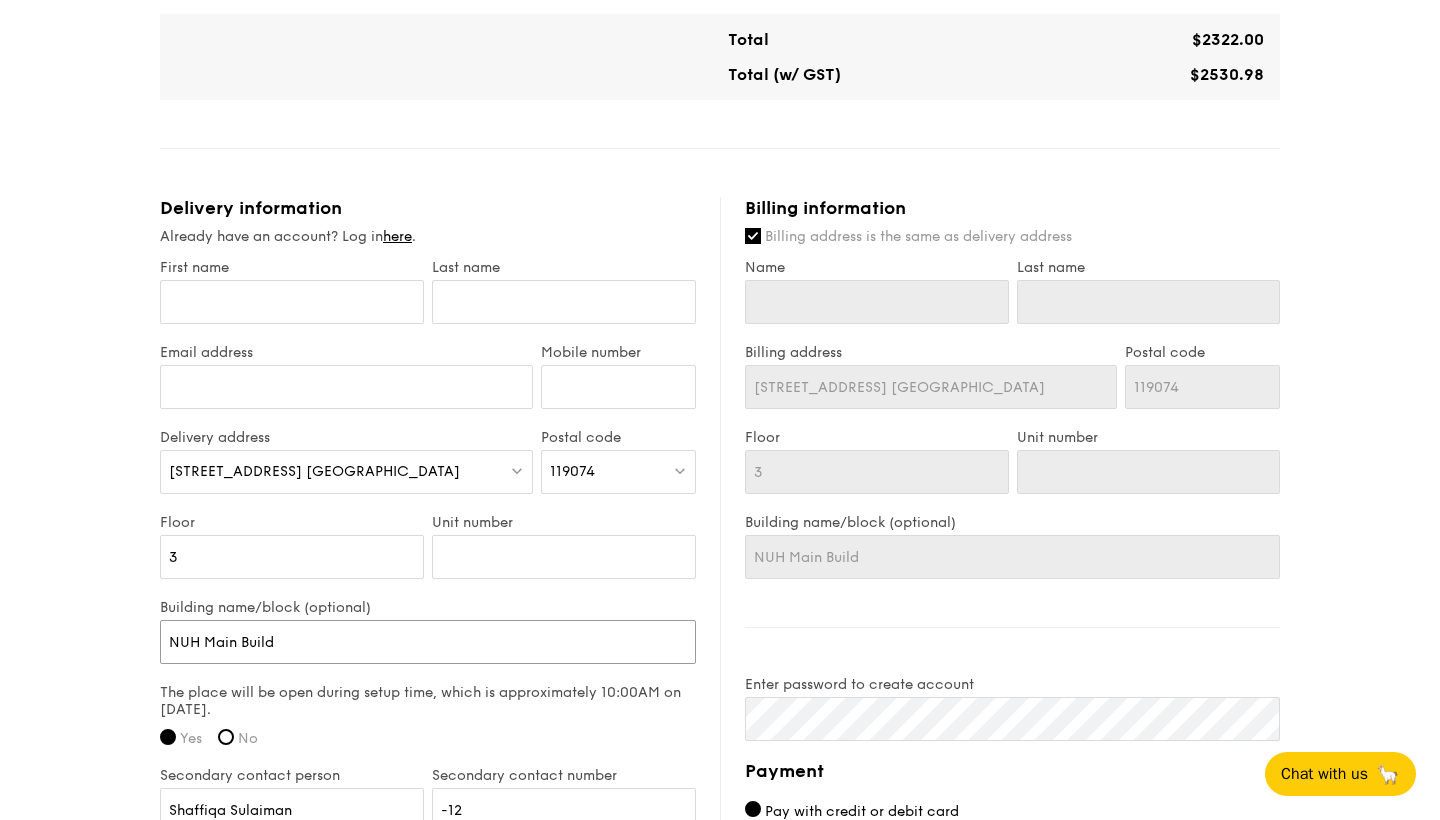 type on "NUH Main Buildi" 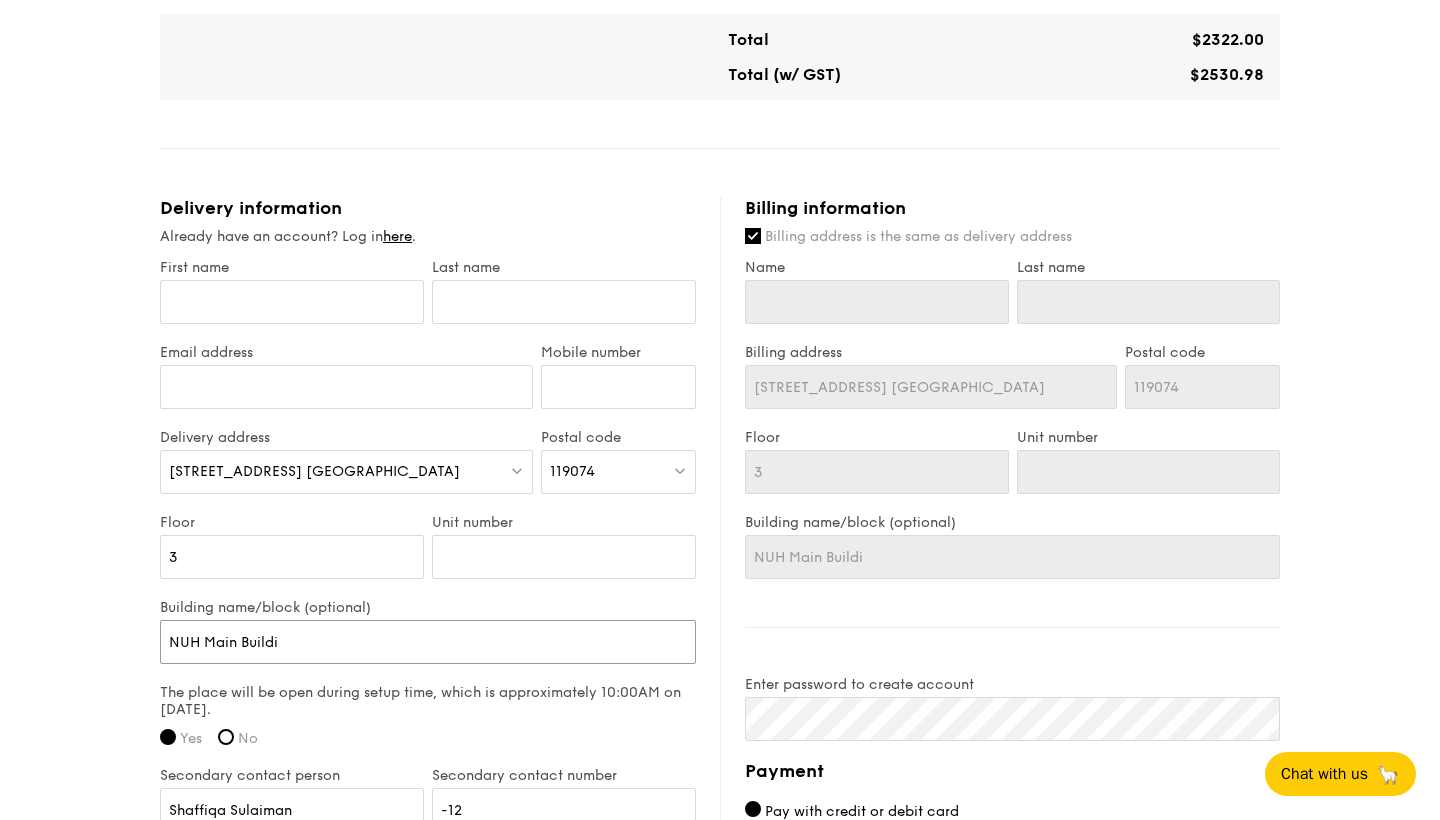 type on "NUH Main Buildin" 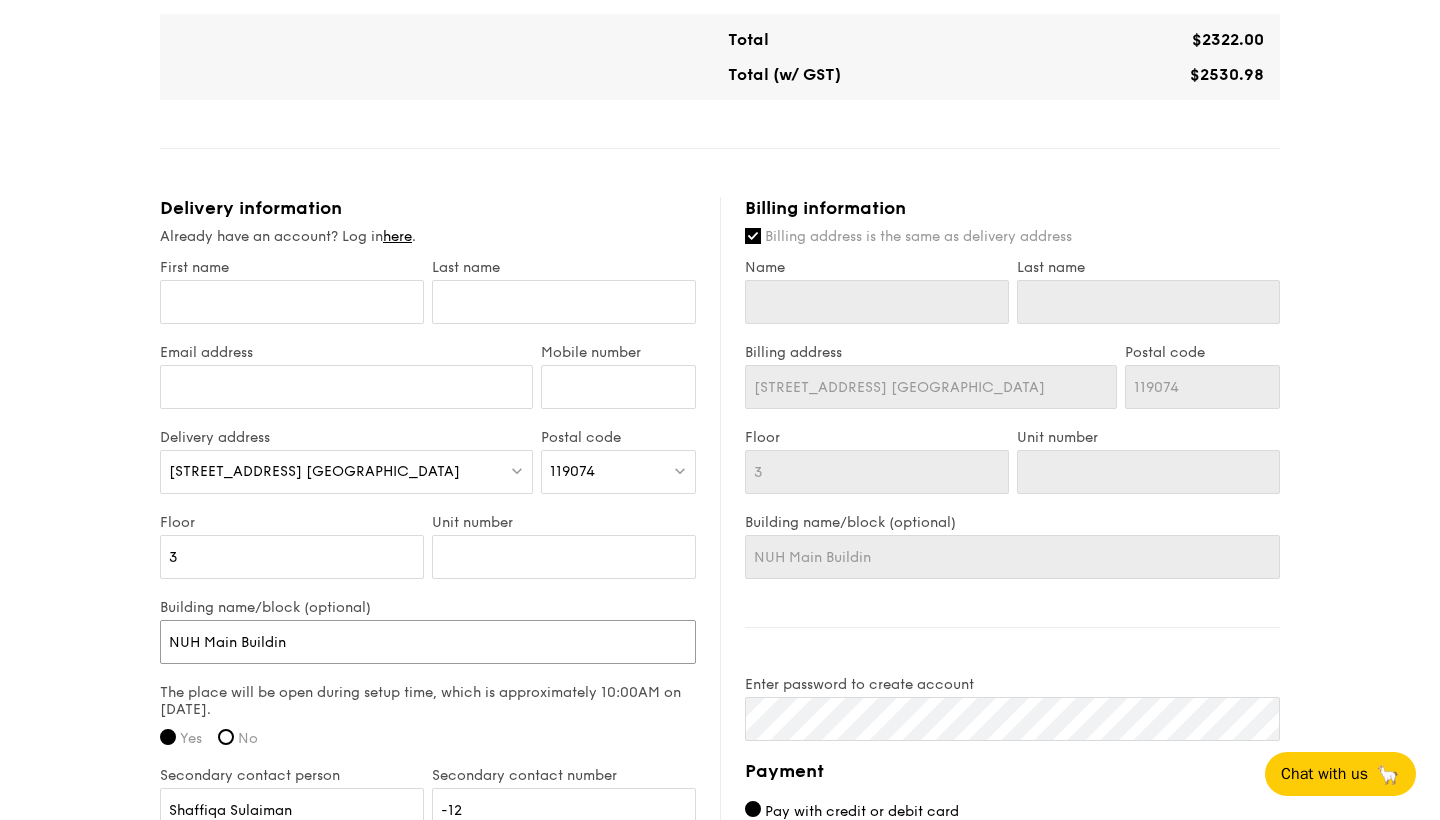 type on "[GEOGRAPHIC_DATA]" 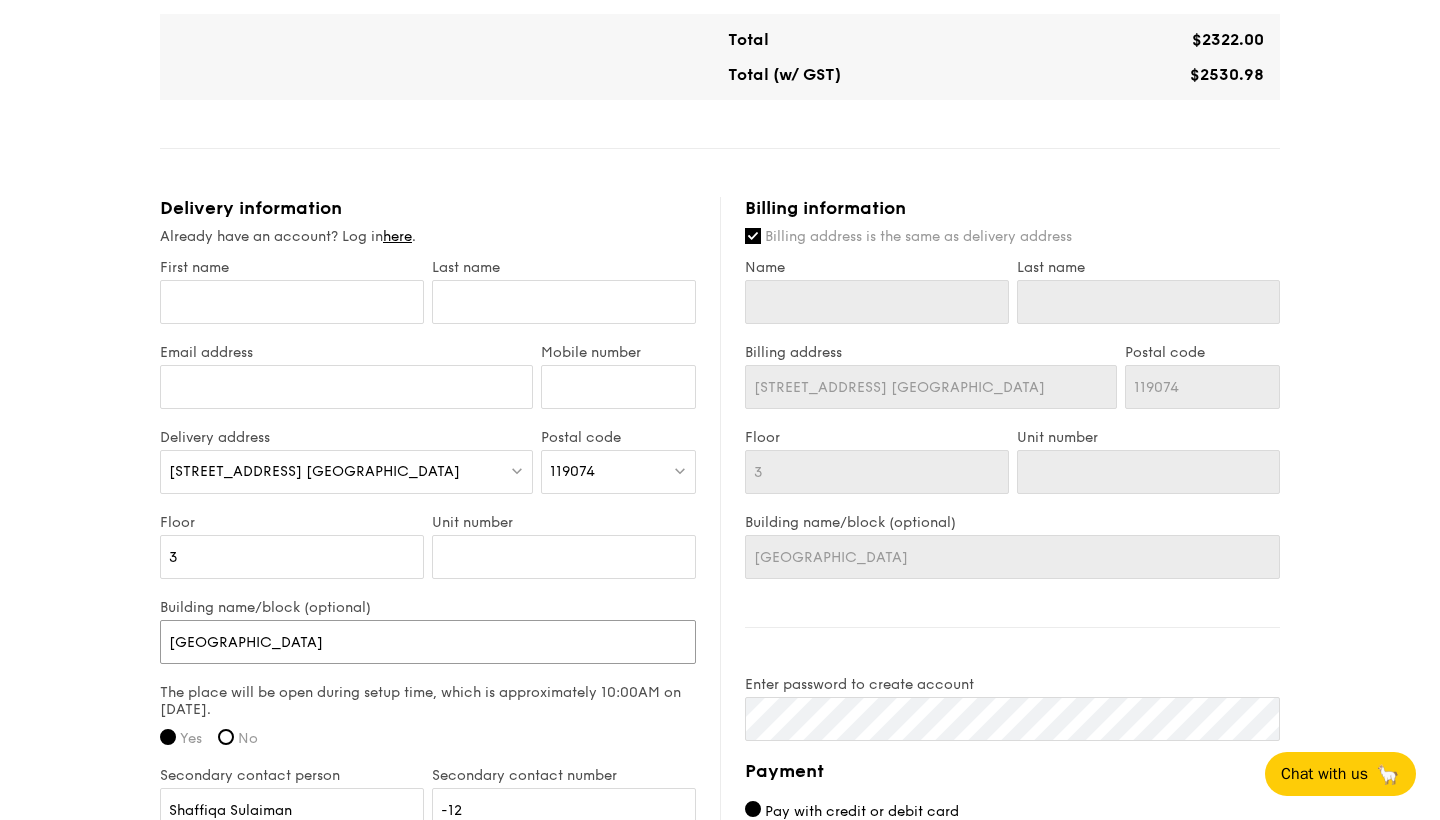 type on "[GEOGRAPHIC_DATA]" 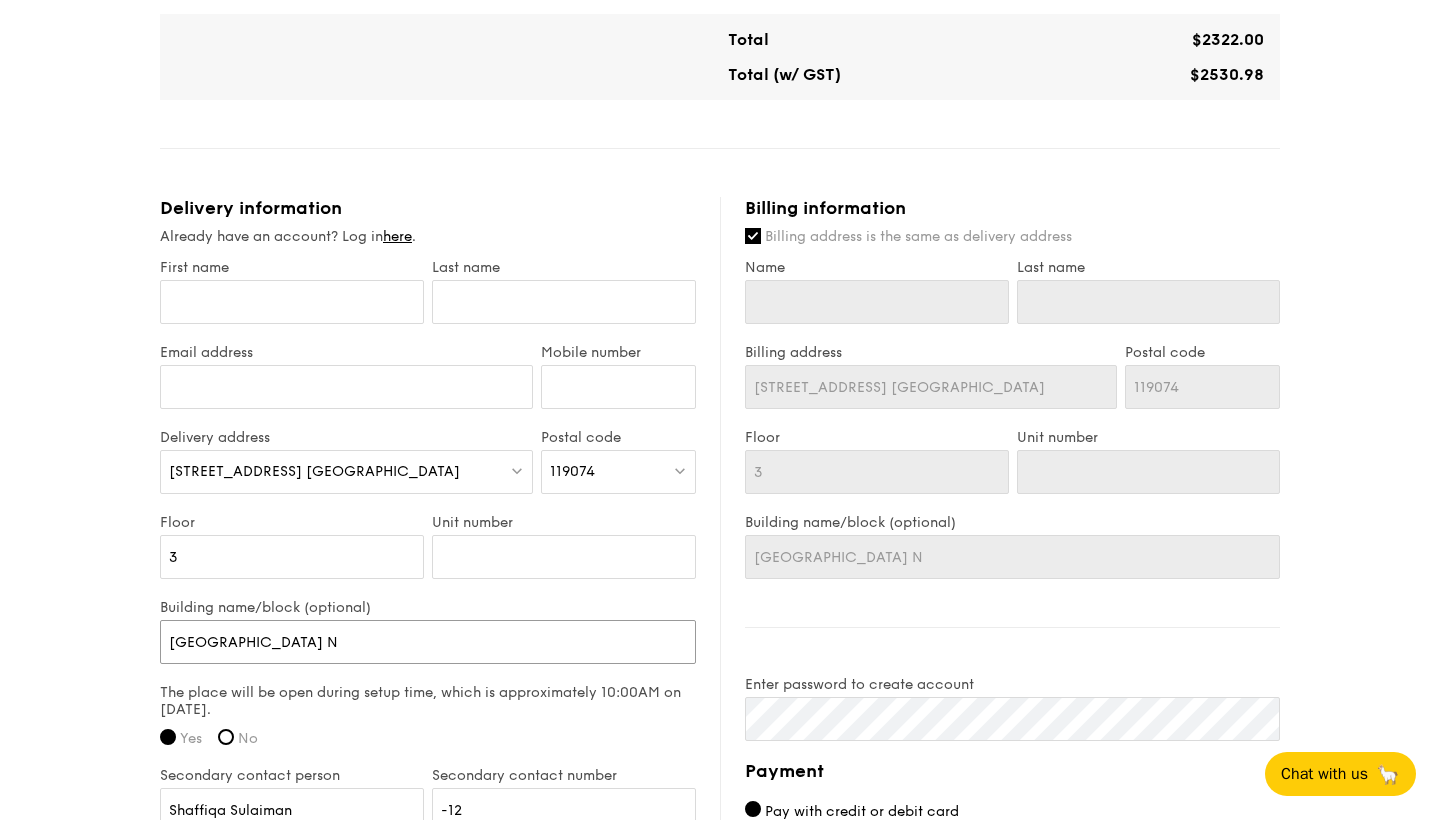 type on "[GEOGRAPHIC_DATA] NU" 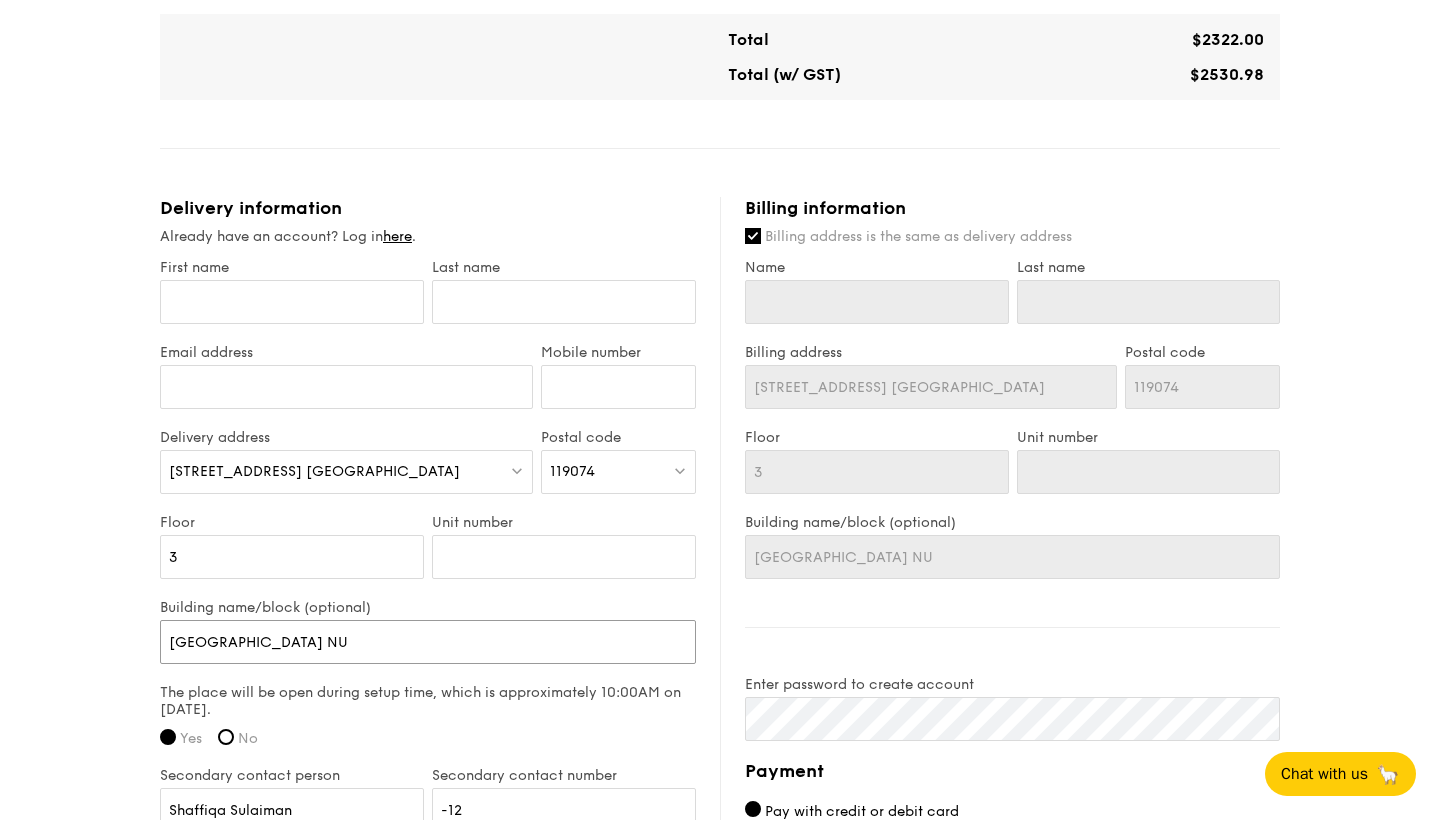 type on "[GEOGRAPHIC_DATA] NUH" 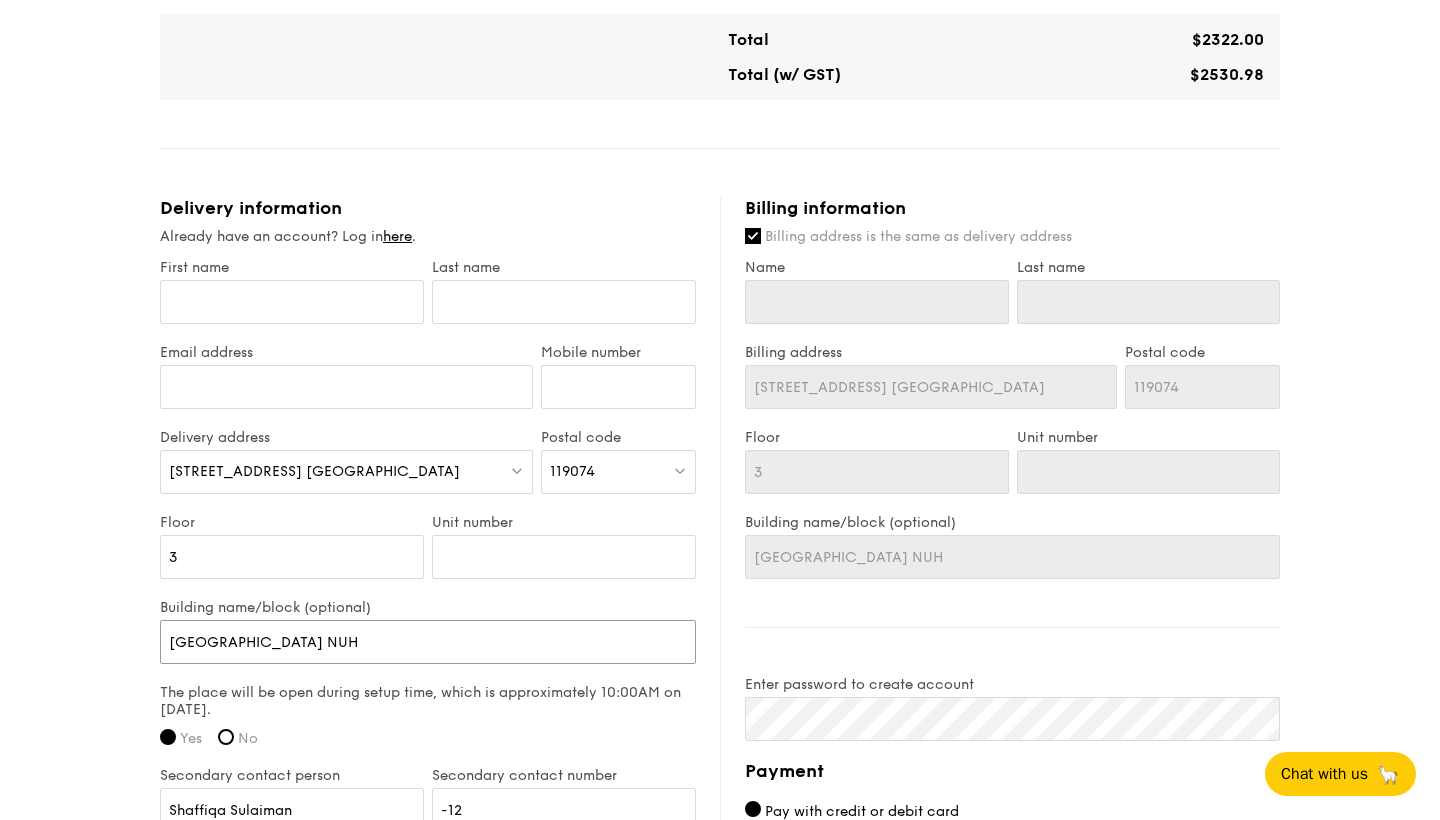 type on "[GEOGRAPHIC_DATA] NU" 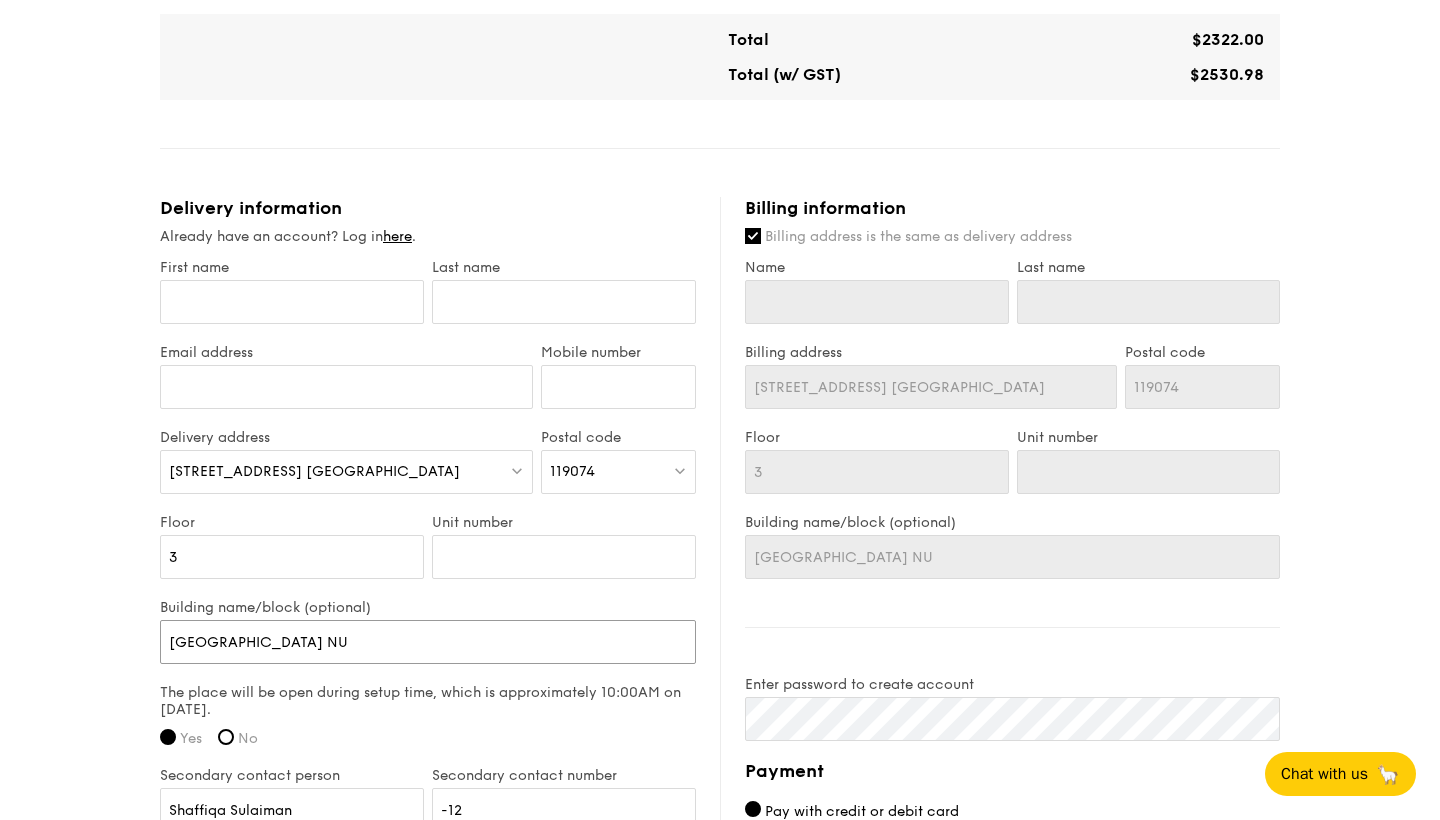type on "[GEOGRAPHIC_DATA] N" 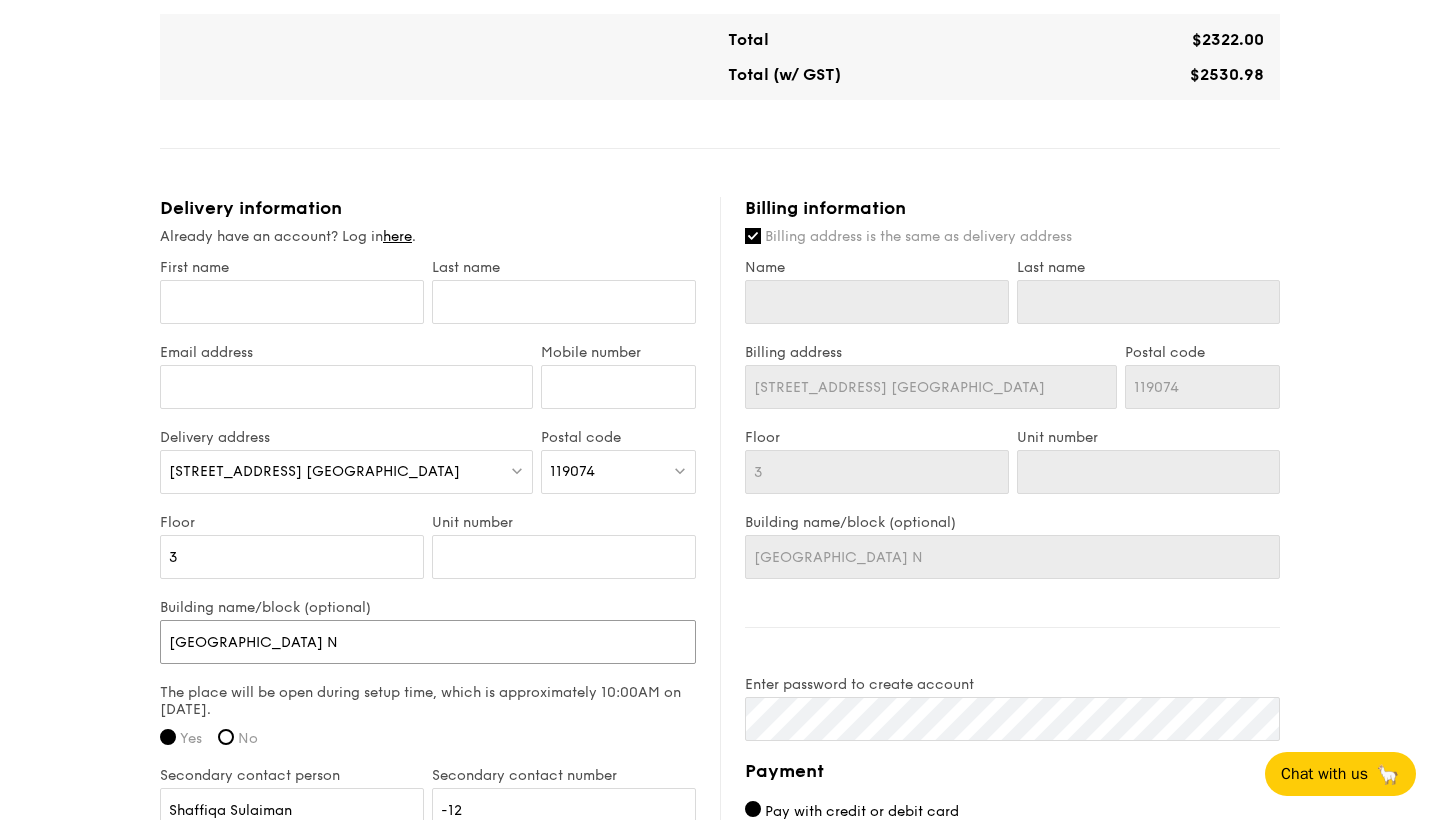 type on "[GEOGRAPHIC_DATA]" 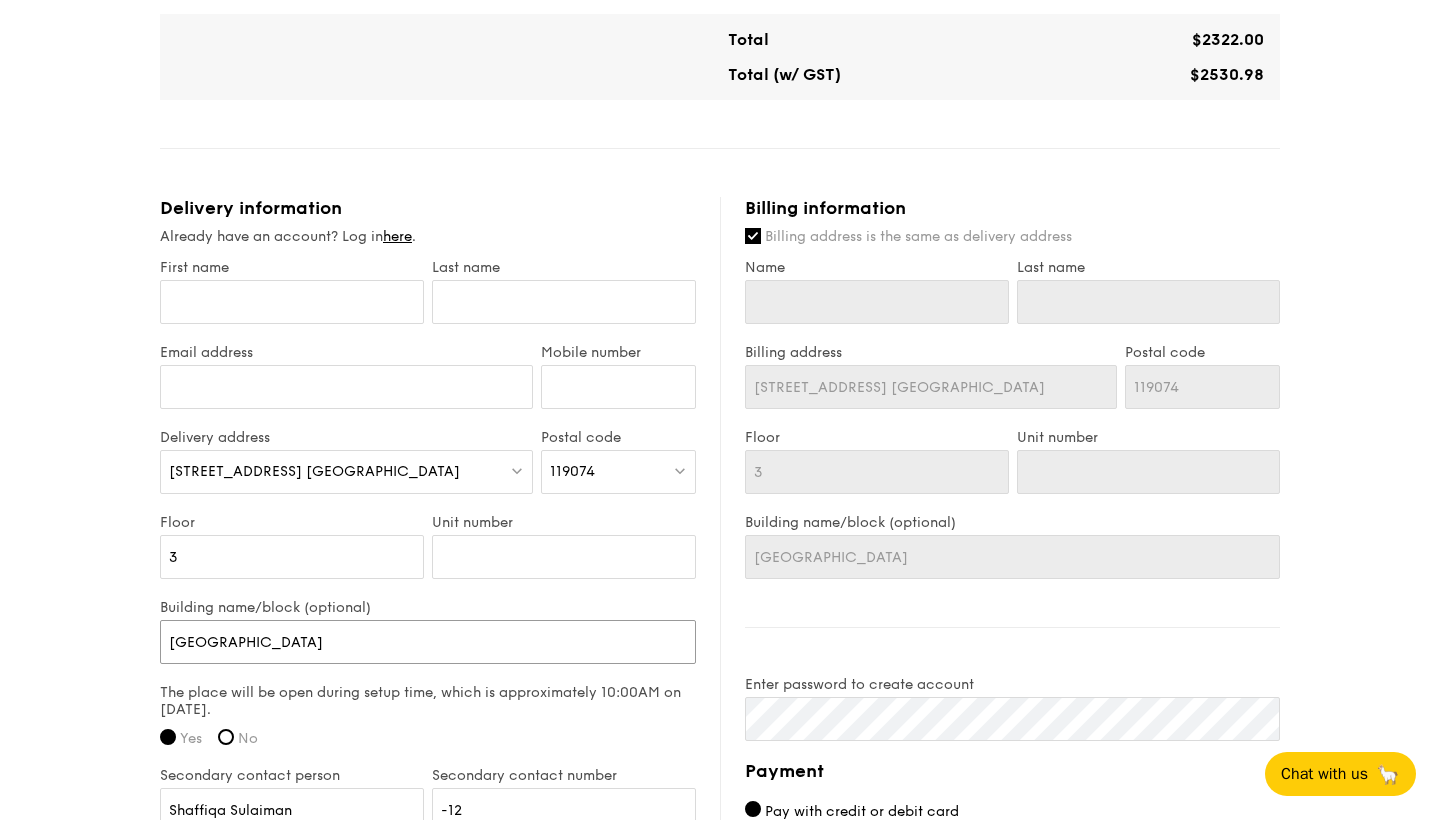 type on "[GEOGRAPHIC_DATA]" 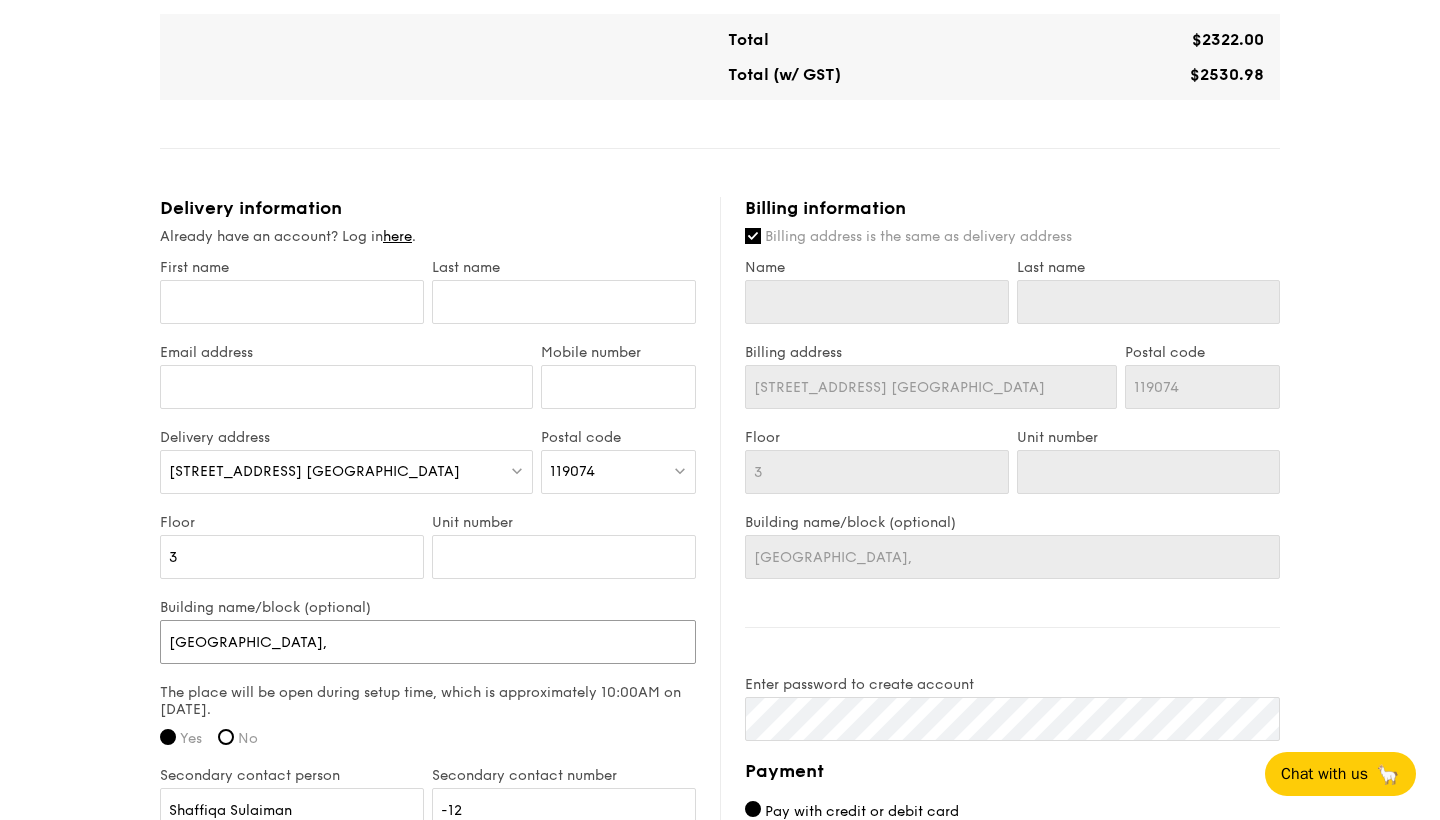 type on "[GEOGRAPHIC_DATA]," 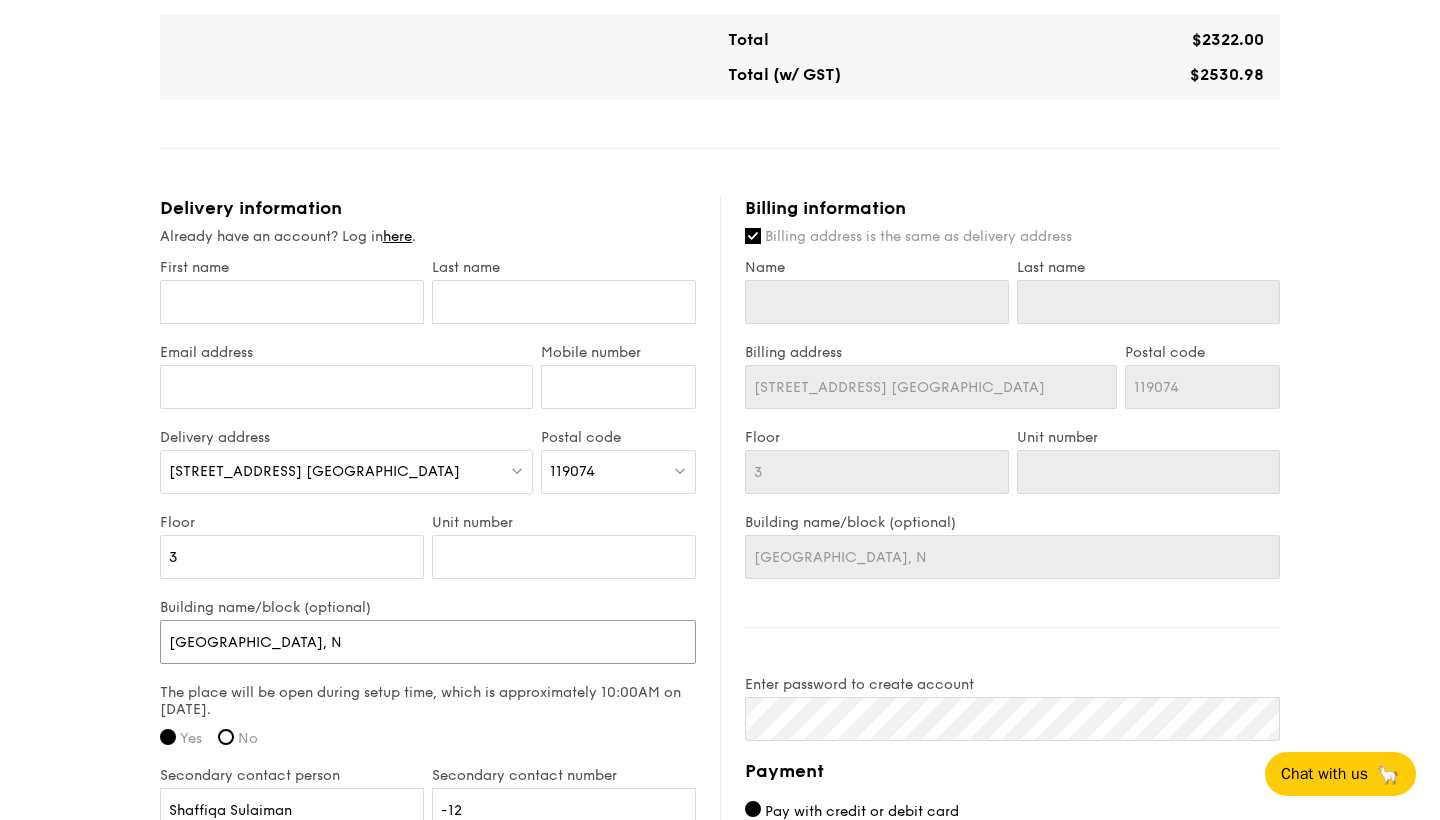 type on "[GEOGRAPHIC_DATA], NU" 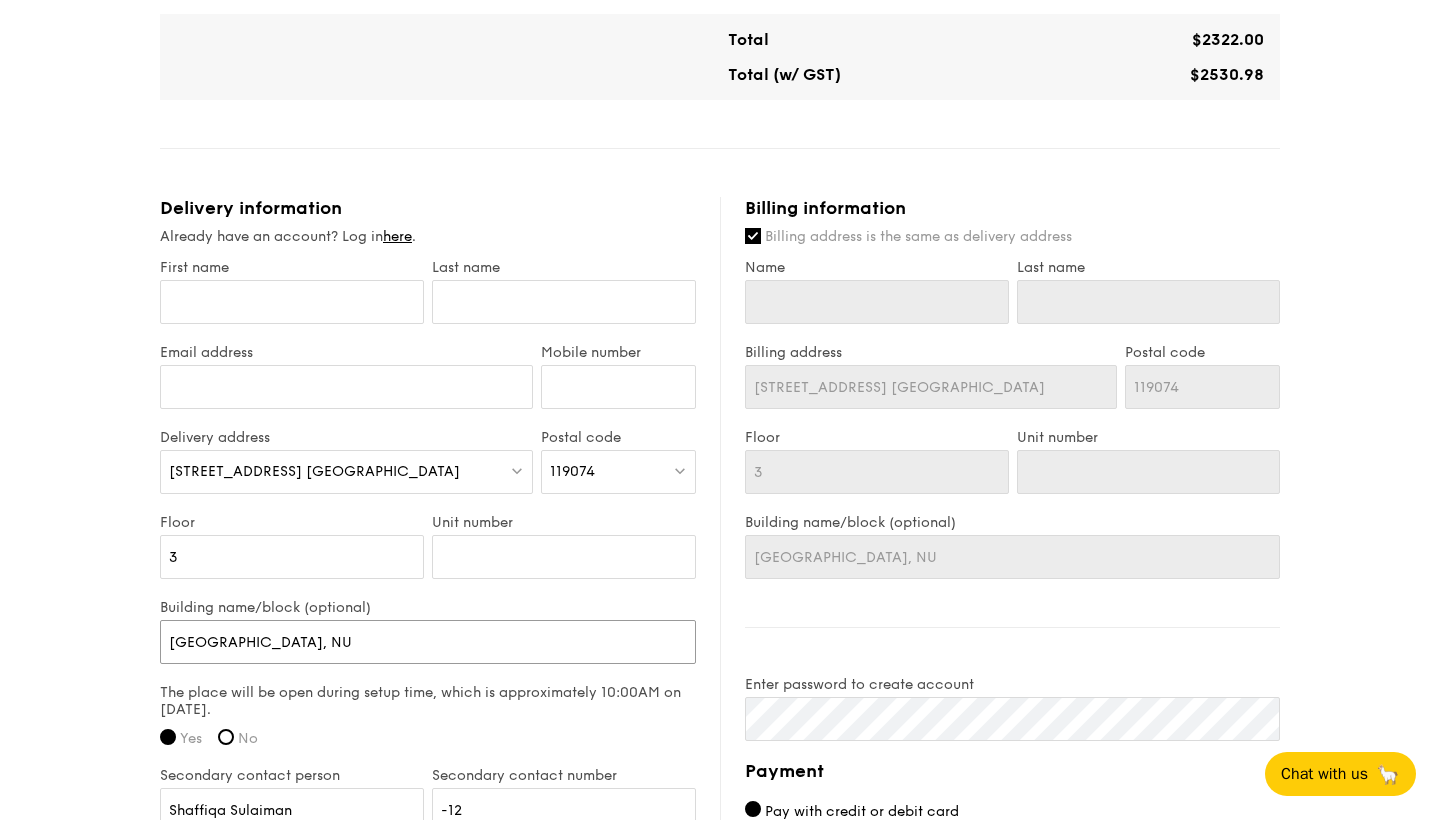 type on "[GEOGRAPHIC_DATA], NUH" 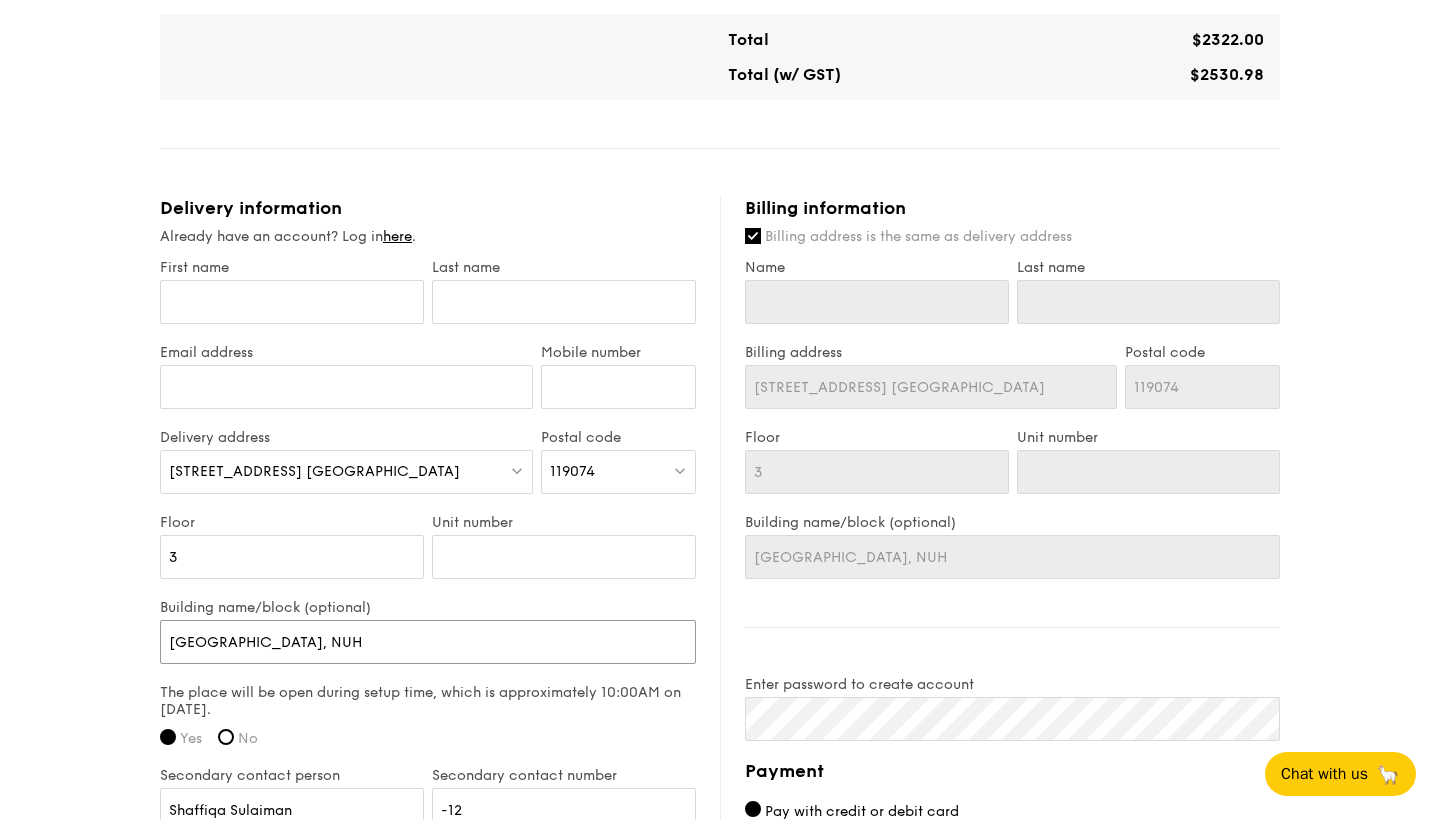 type on "[GEOGRAPHIC_DATA], NUH" 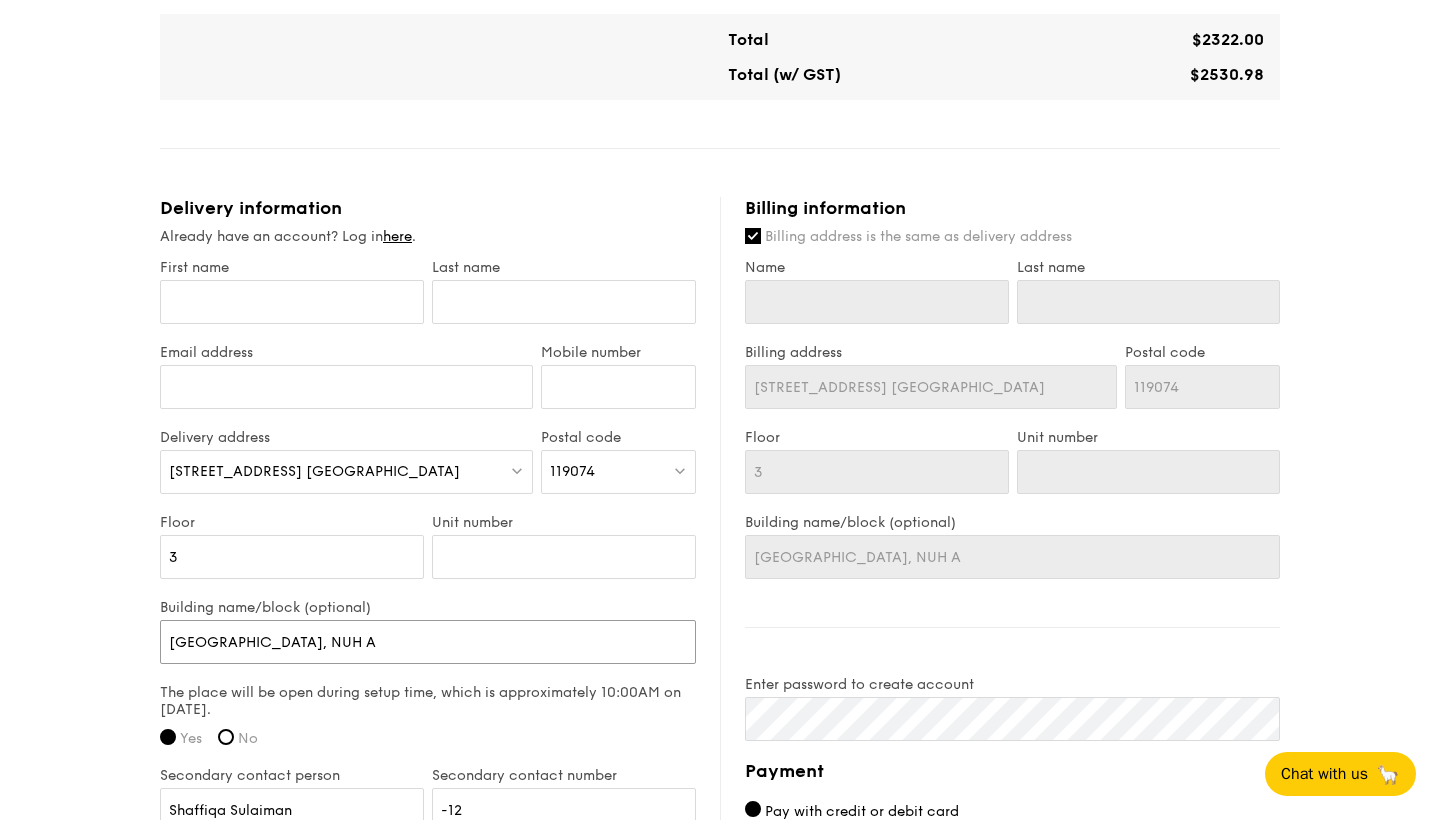 type on "[GEOGRAPHIC_DATA], NUH An" 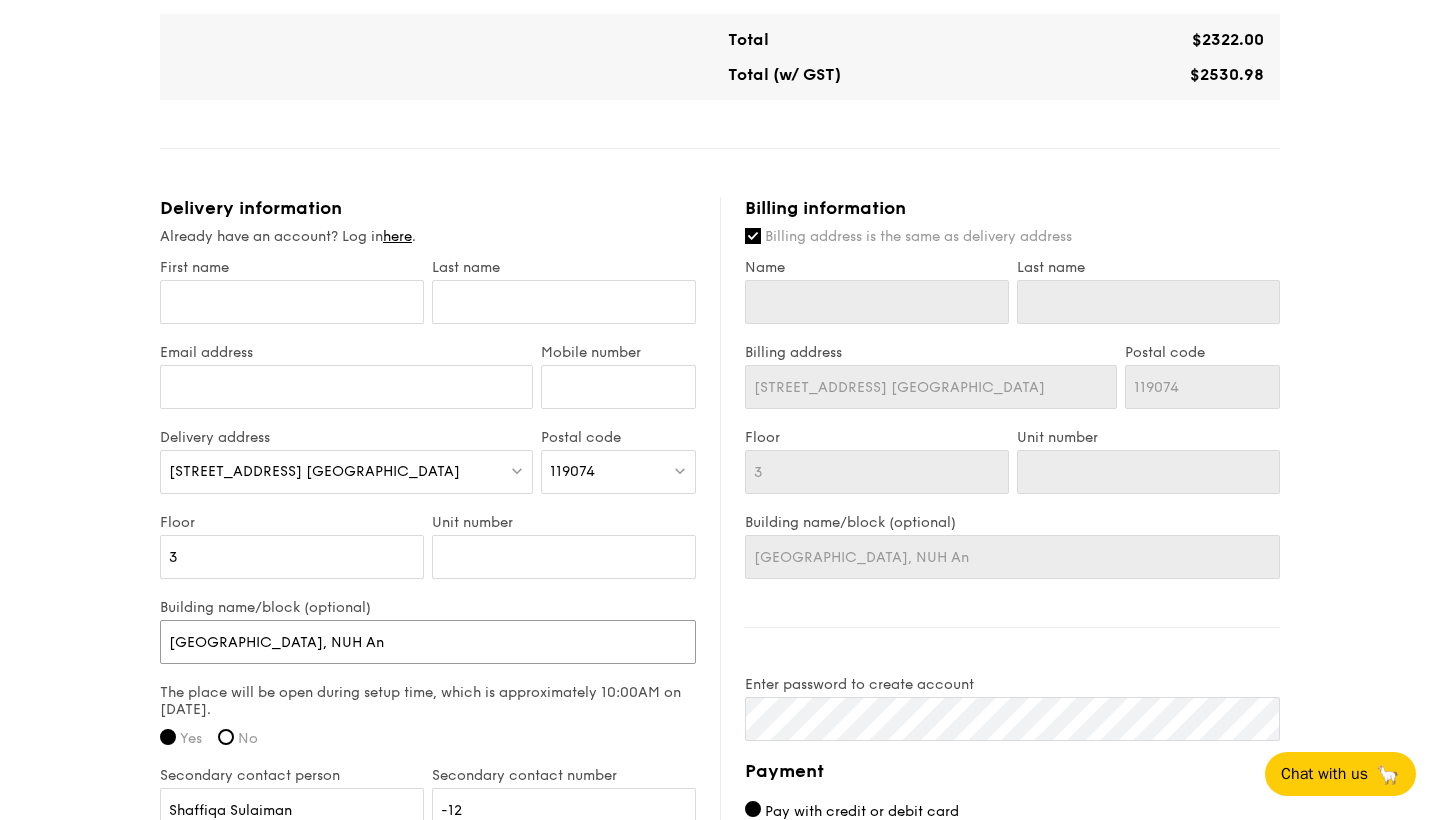 type on "[GEOGRAPHIC_DATA], NUH [PERSON_NAME]" 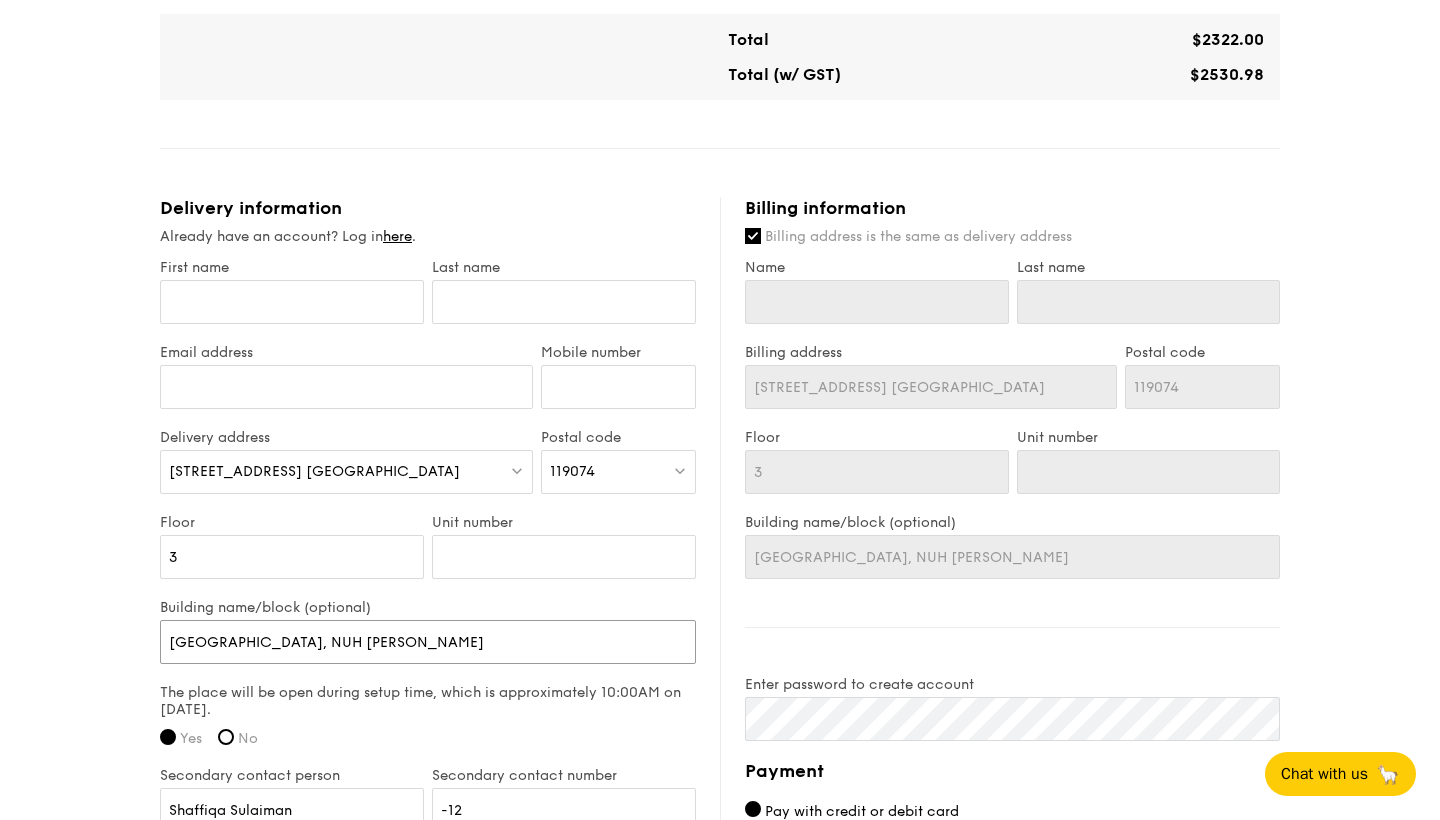 type on "[GEOGRAPHIC_DATA], NUH Anae" 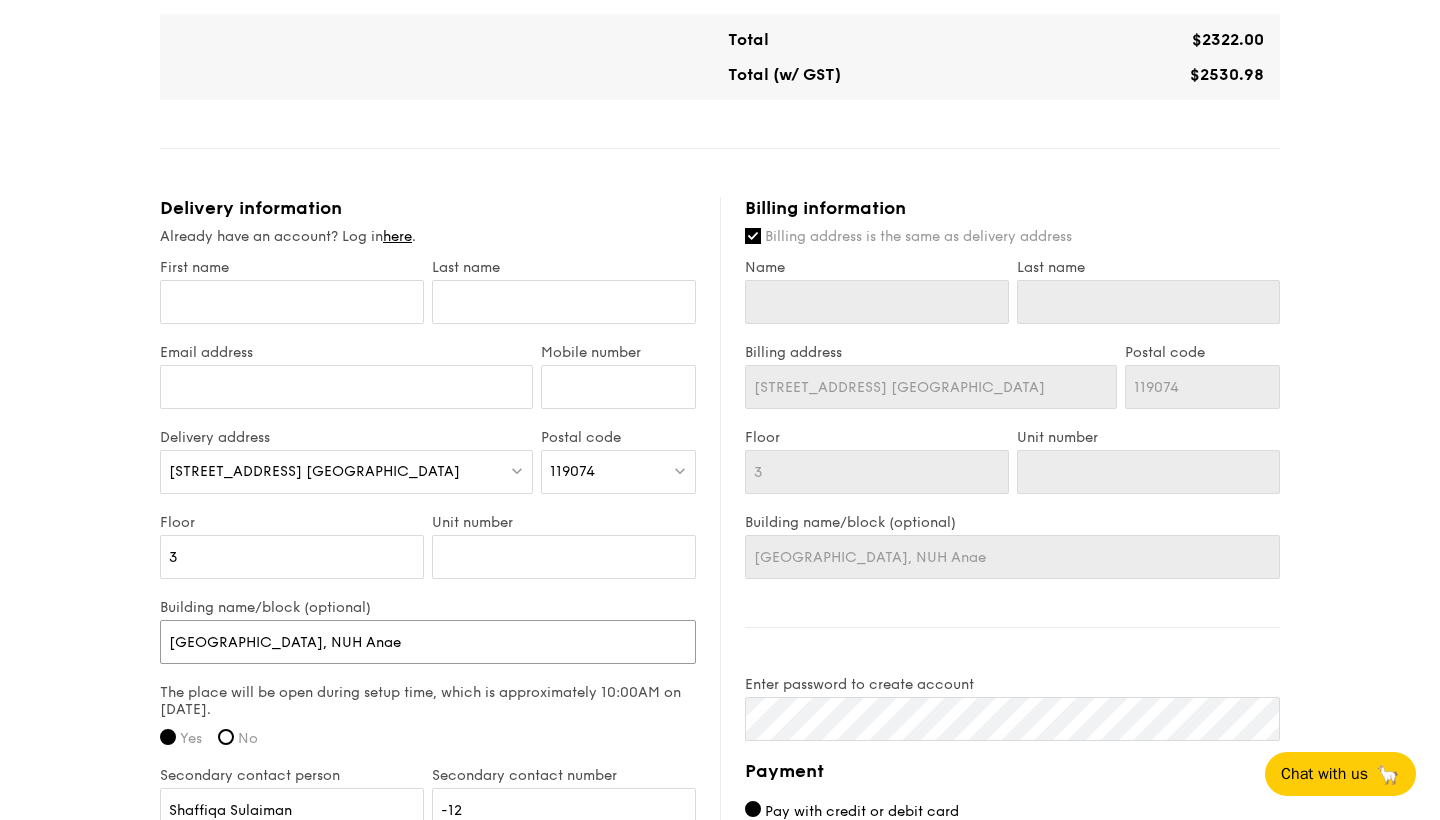 type on "[GEOGRAPHIC_DATA], NUH Anaes" 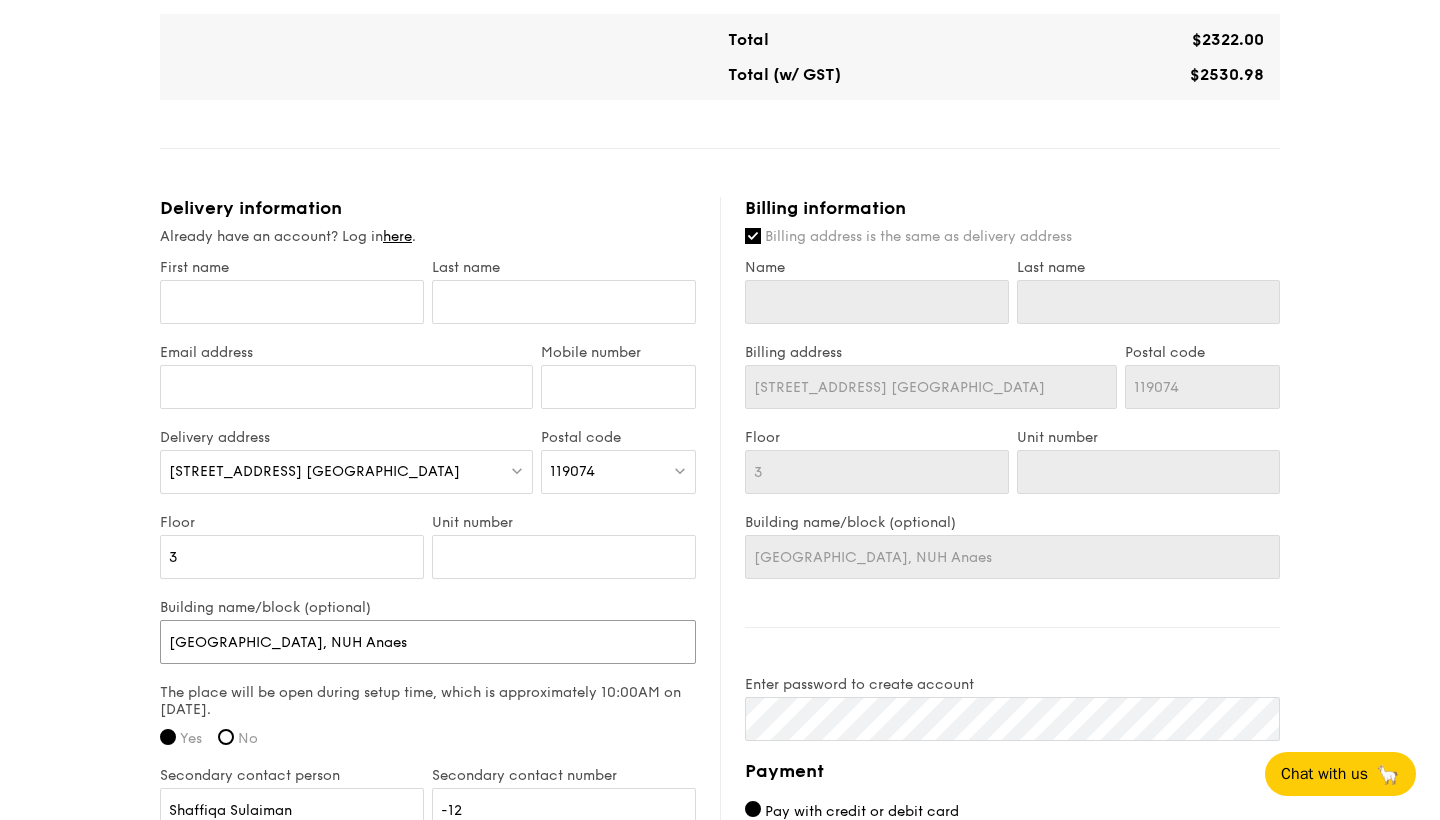 type on "[GEOGRAPHIC_DATA], NUH Anaest" 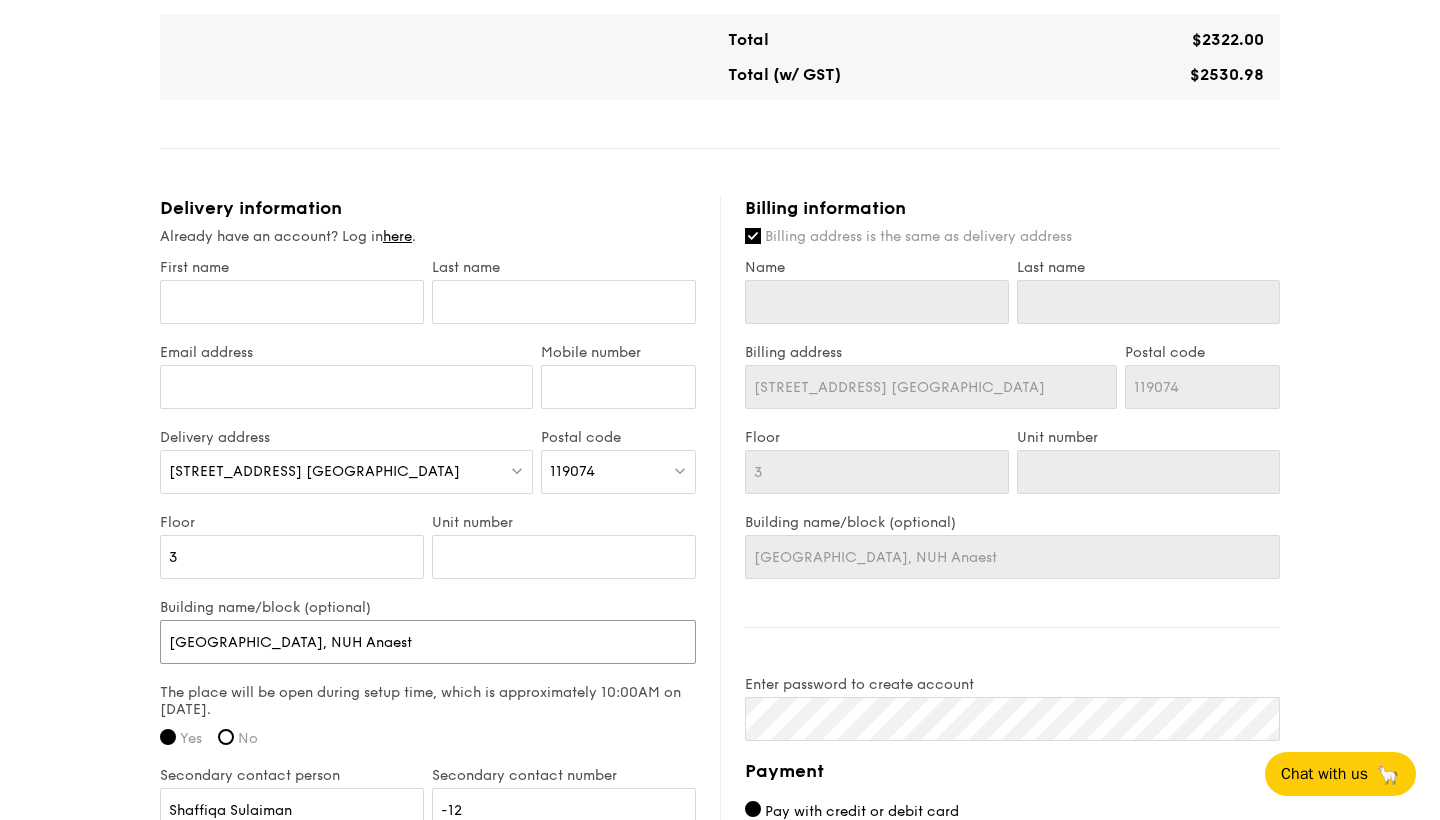 type on "[GEOGRAPHIC_DATA], NUH Anaesth" 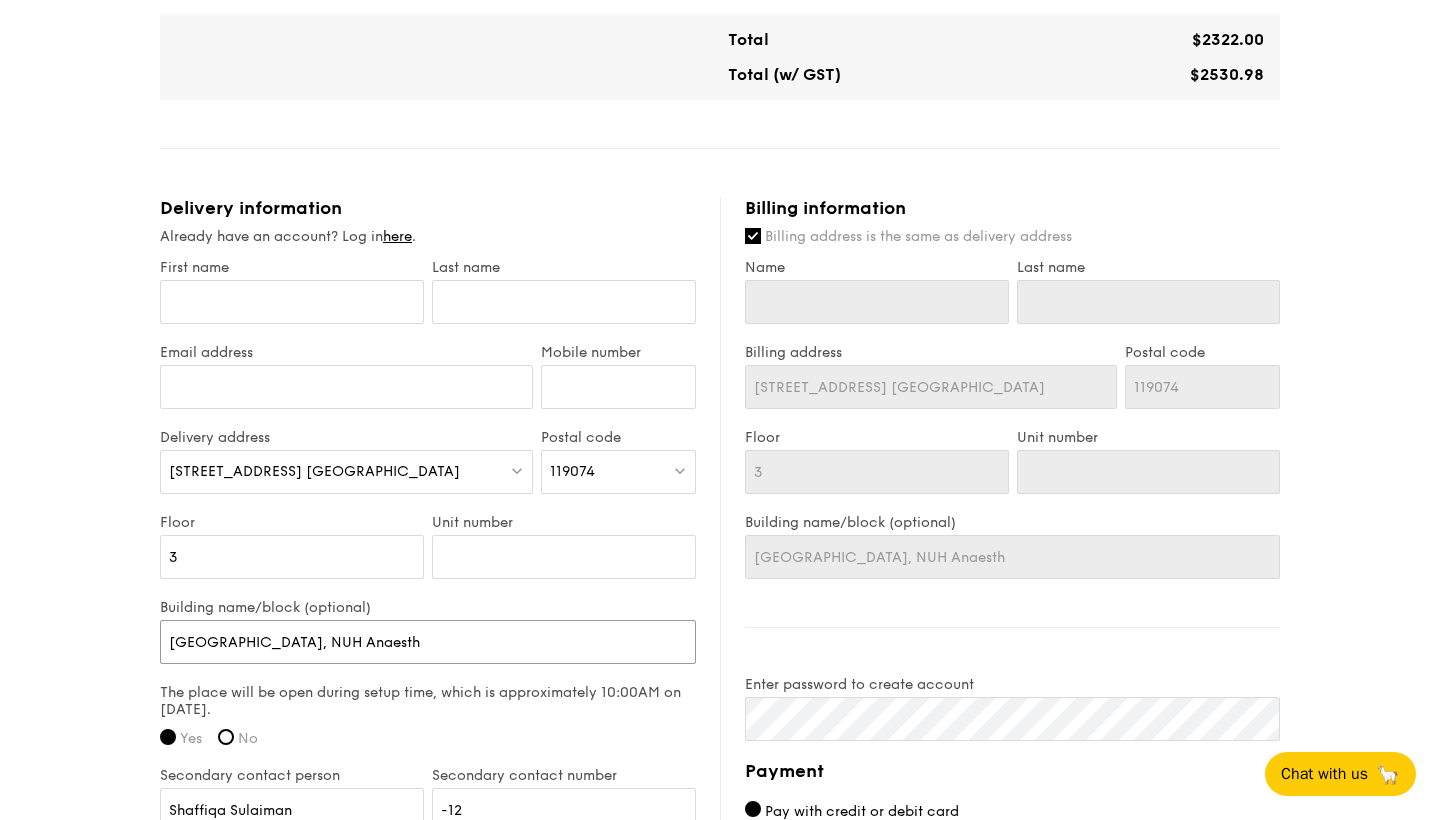 type on "[GEOGRAPHIC_DATA], NUH Anaesthe" 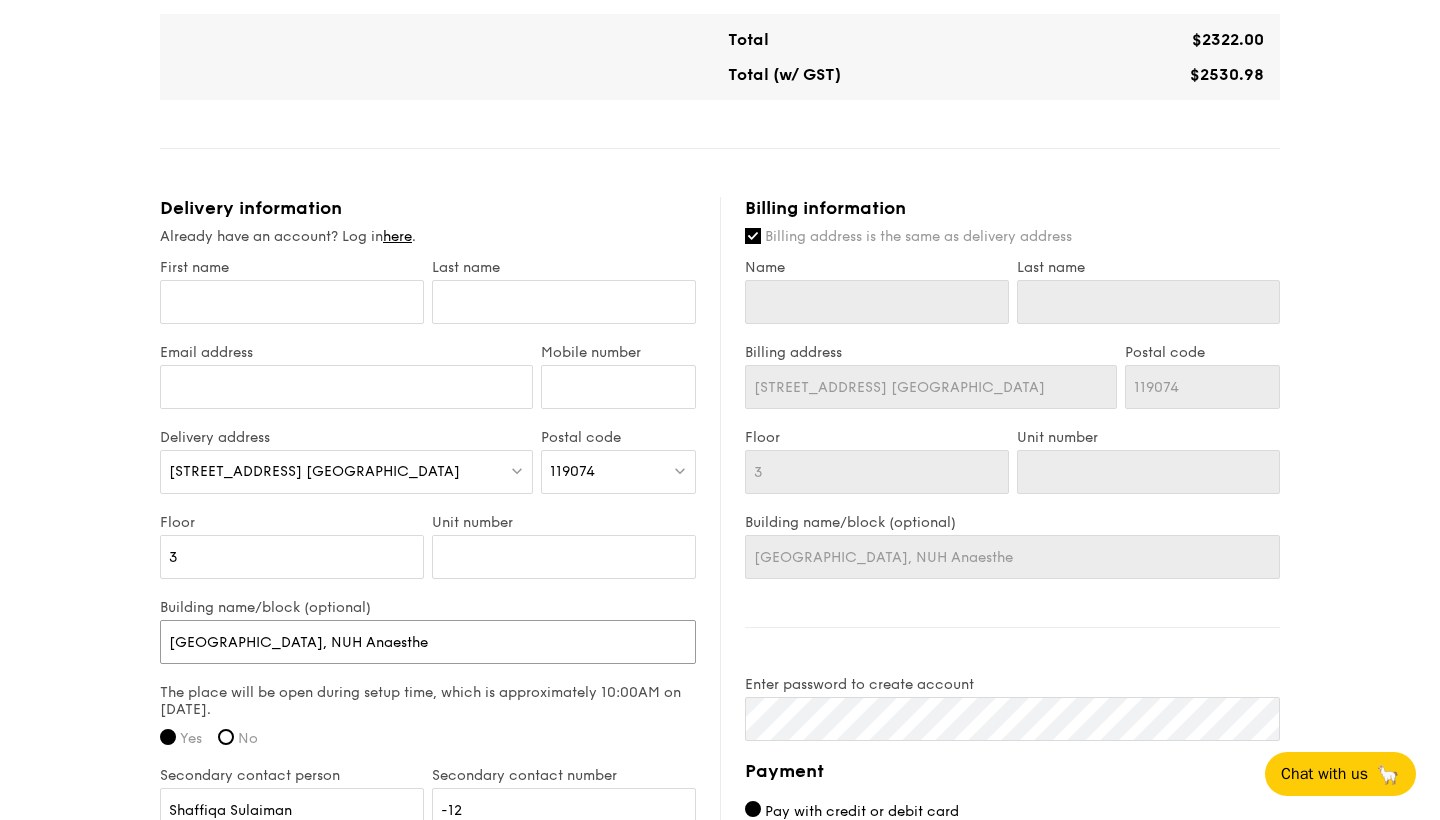 type on "[GEOGRAPHIC_DATA], NUH Anaesthes" 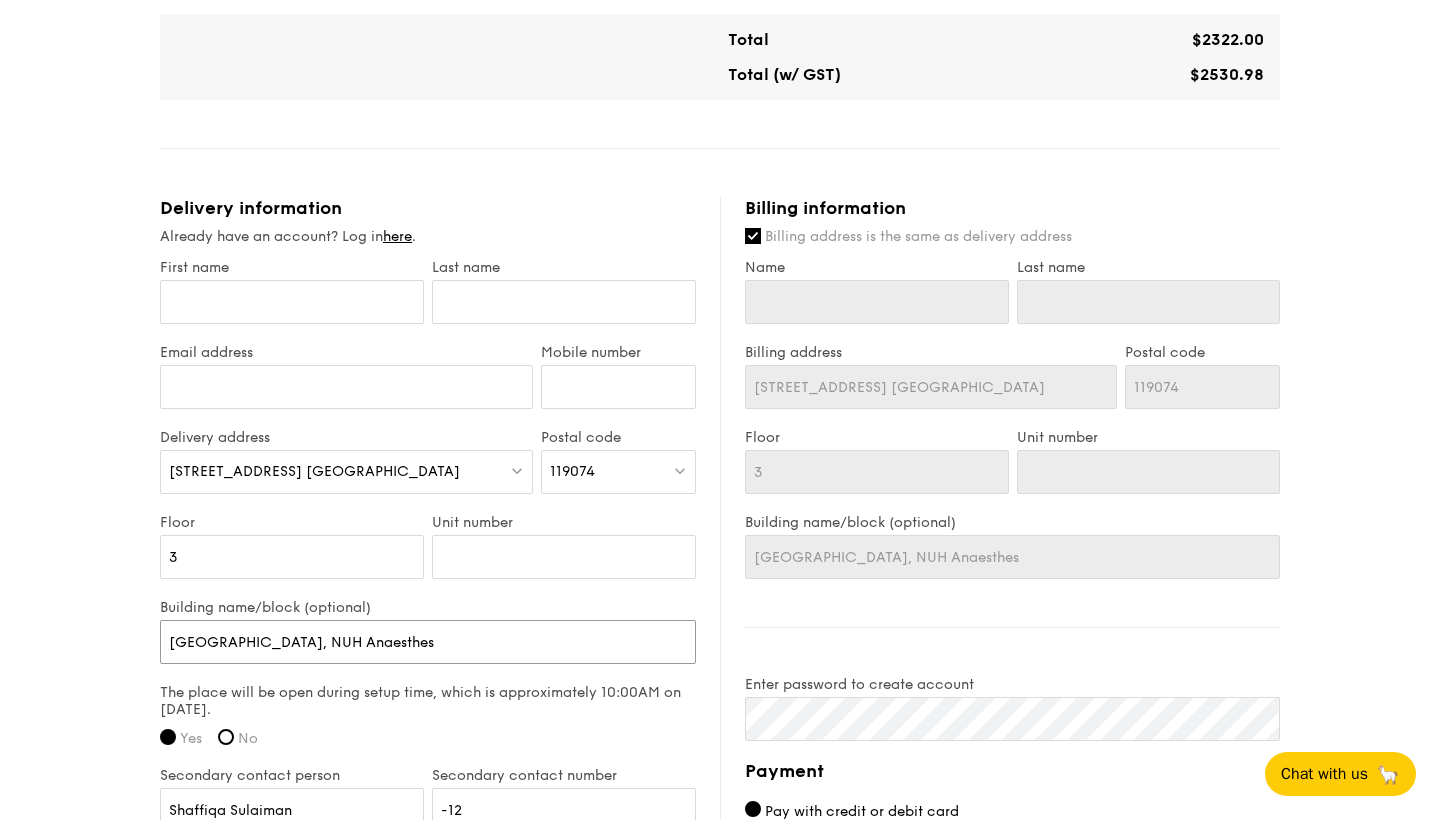 type on "[GEOGRAPHIC_DATA], NUH Anaesthesi" 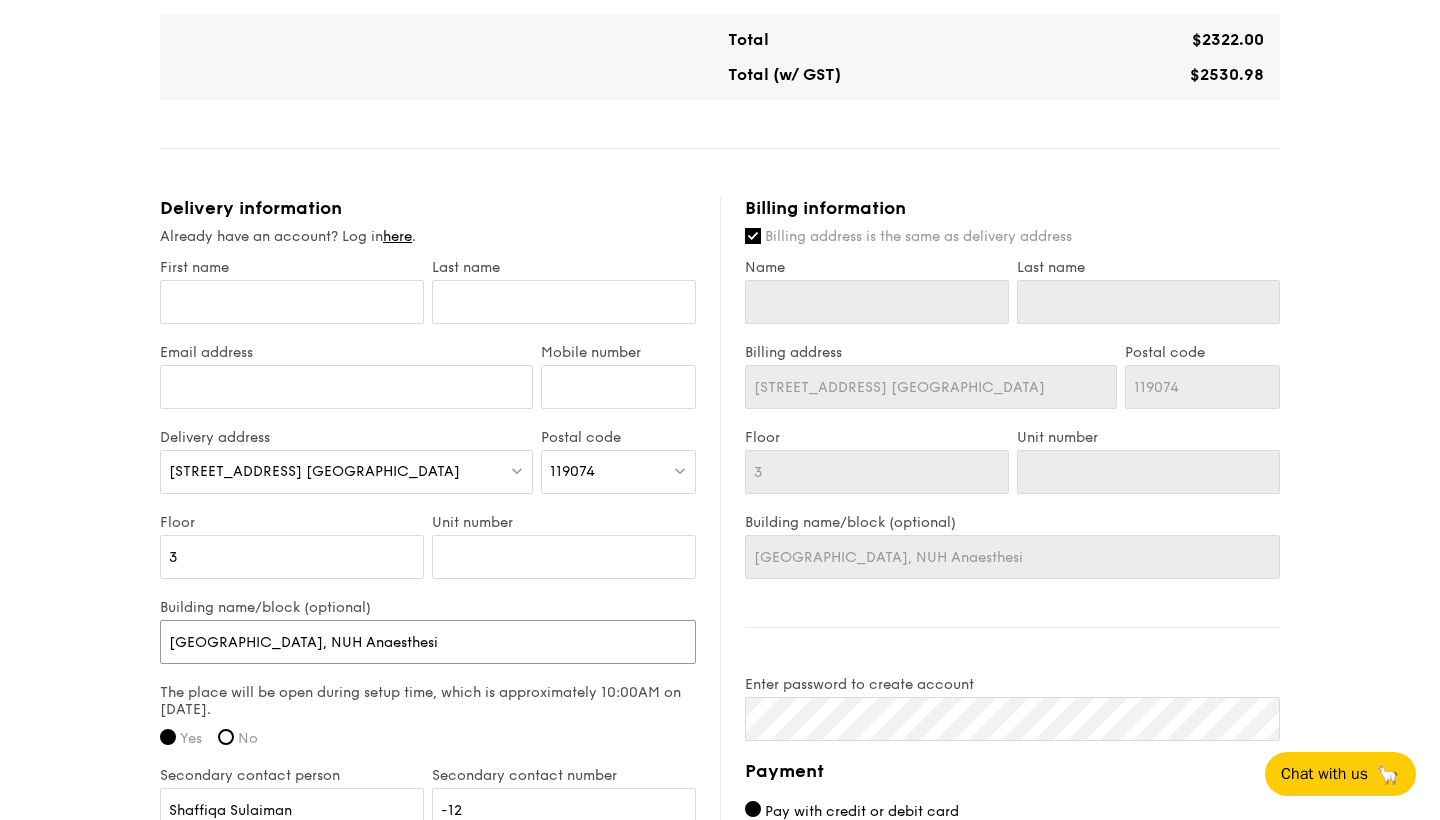 type on "[GEOGRAPHIC_DATA], NUH Anaesthesia" 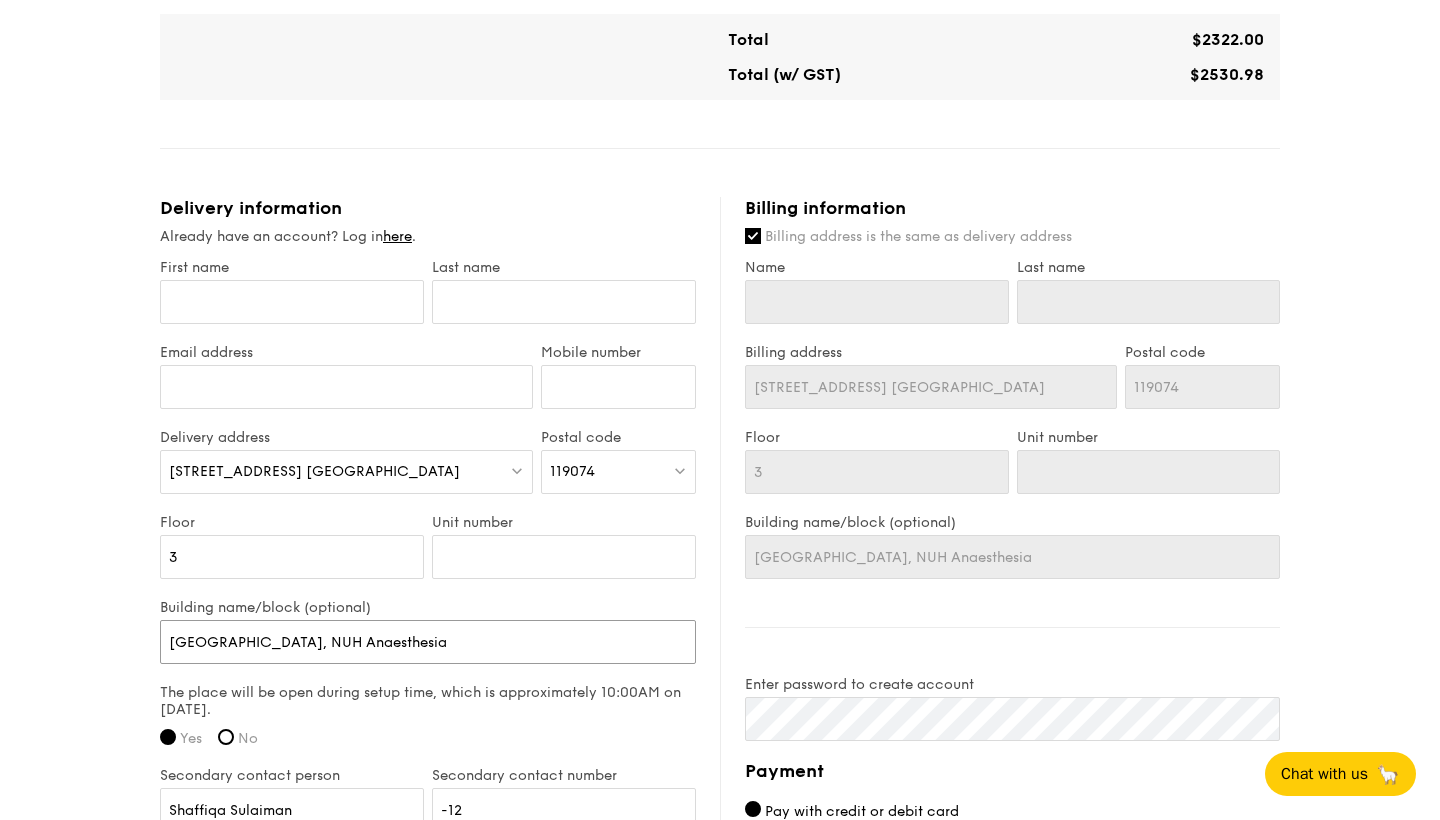 type on "[GEOGRAPHIC_DATA], NUH Anaesthesia" 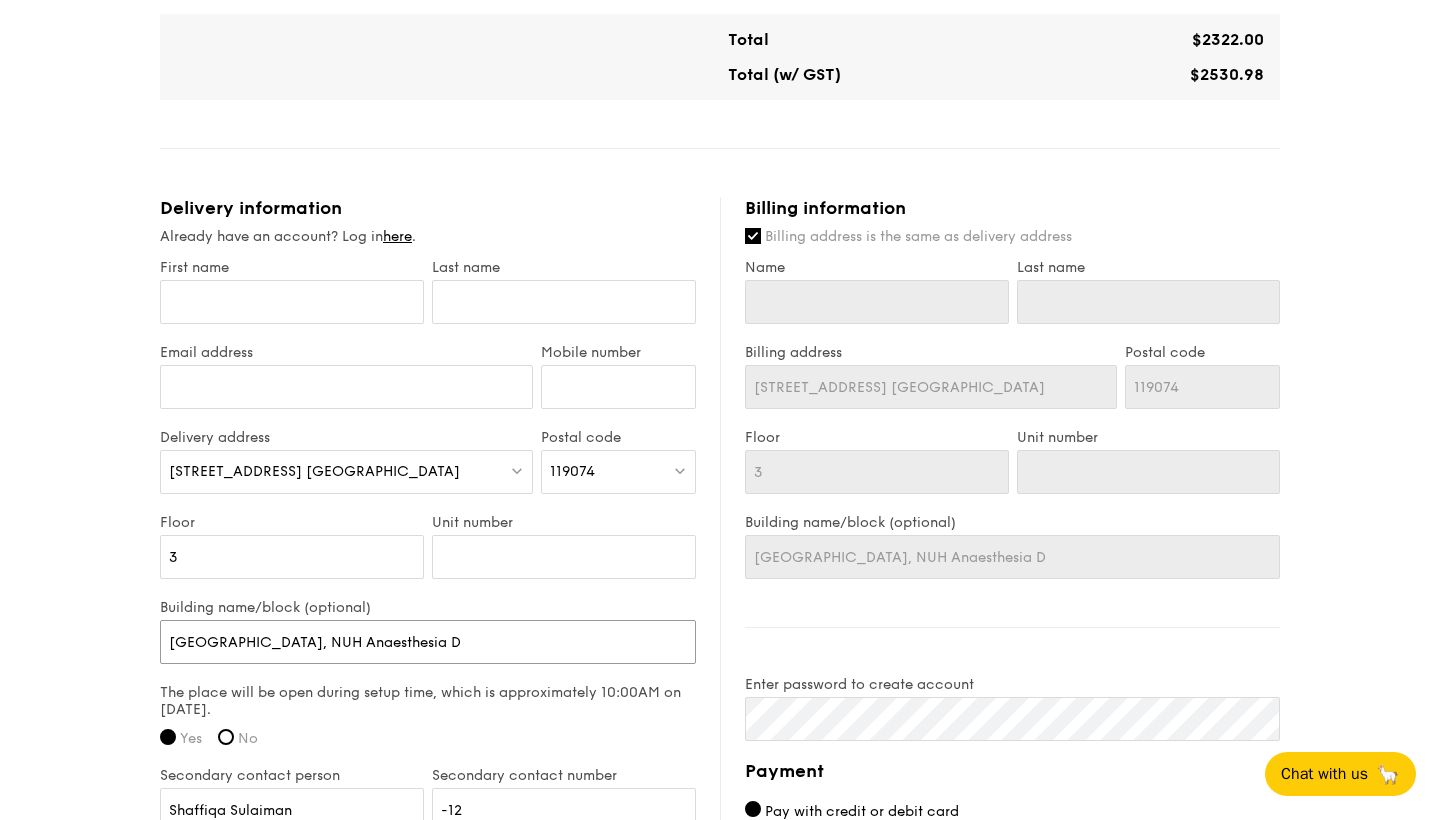 type on "[GEOGRAPHIC_DATA], NUH Anaesthesia De" 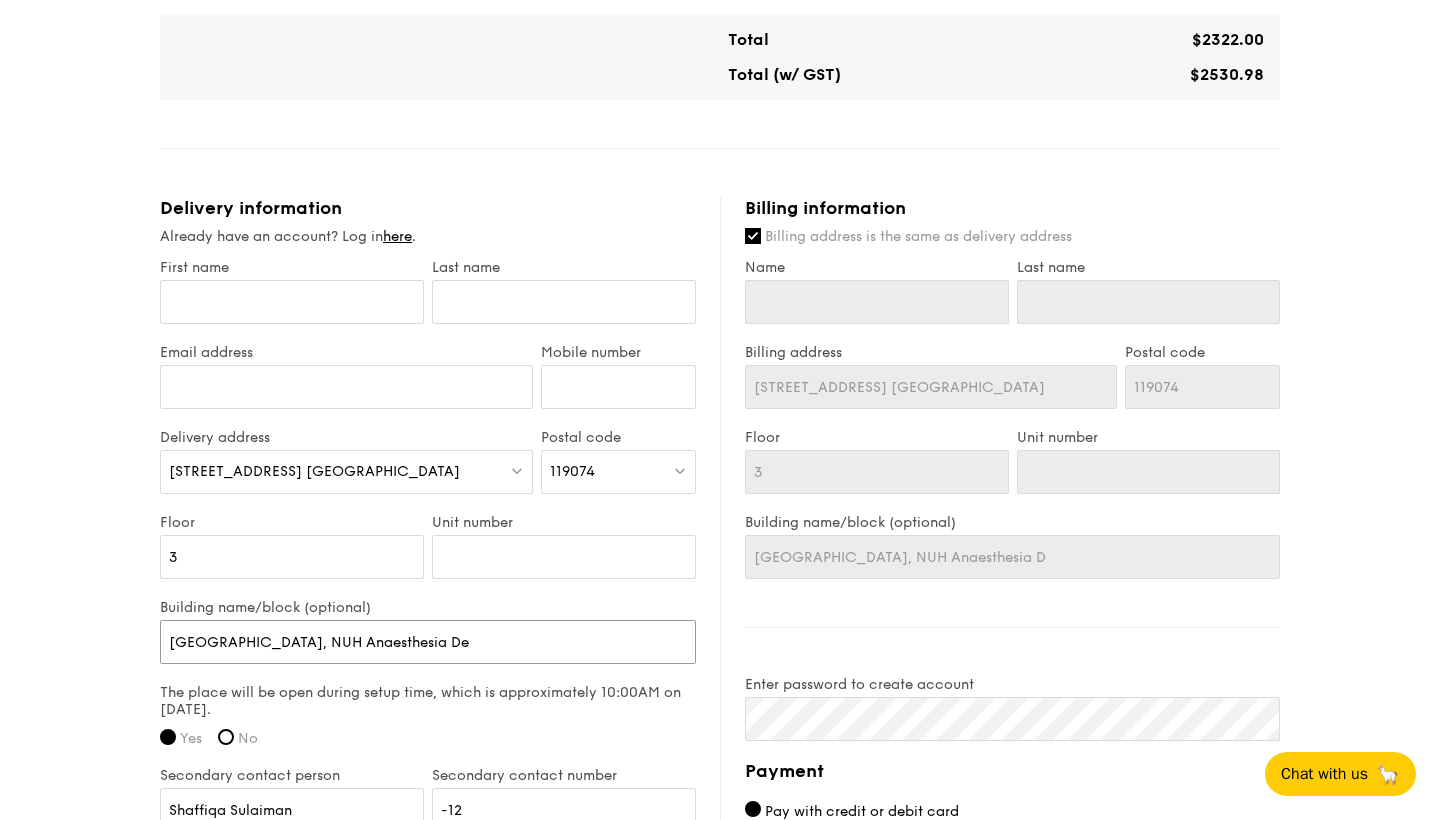 type on "[GEOGRAPHIC_DATA], NUH Anaesthesia De" 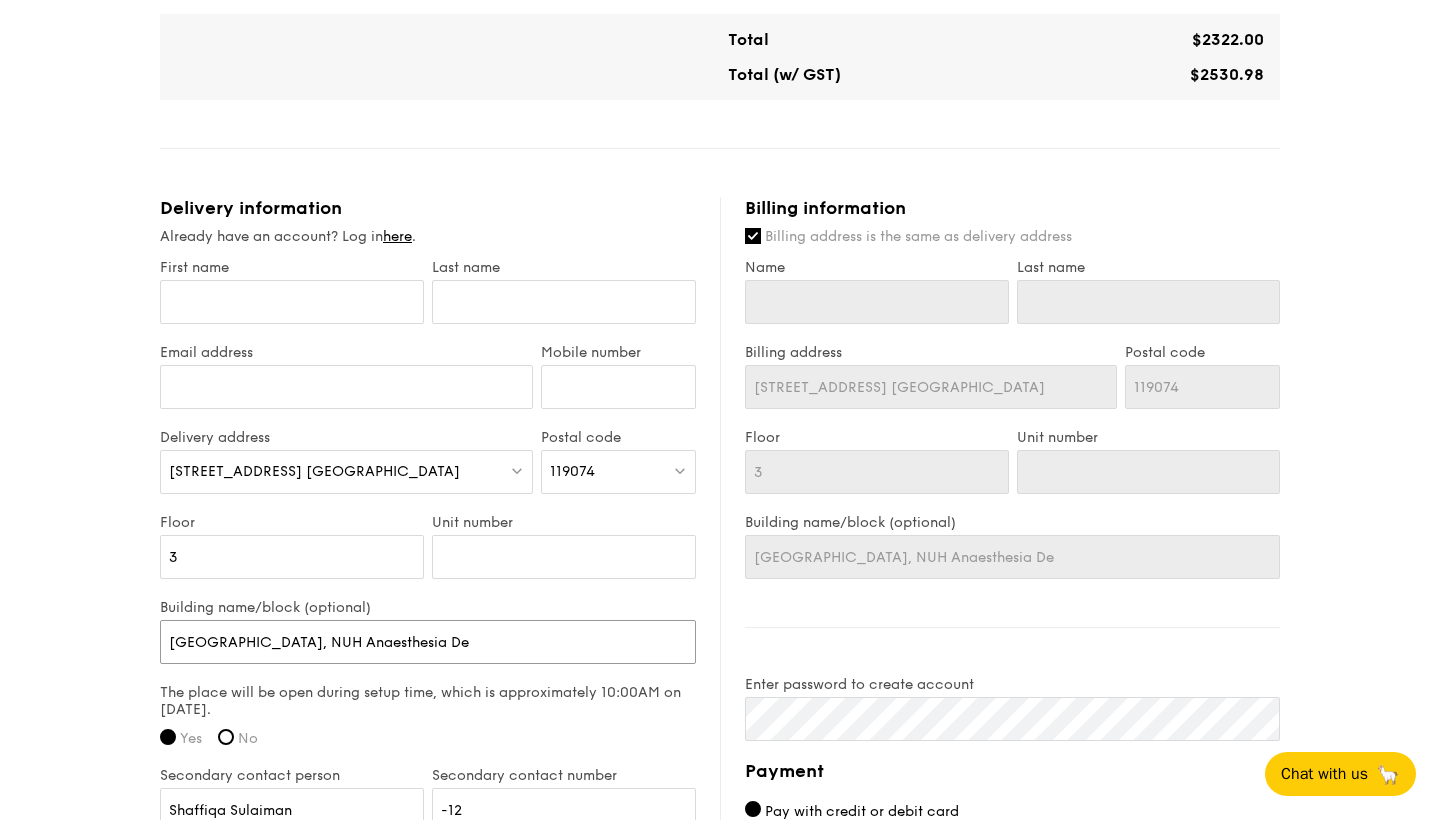 type on "[GEOGRAPHIC_DATA], NUH Anaesthesia Dep" 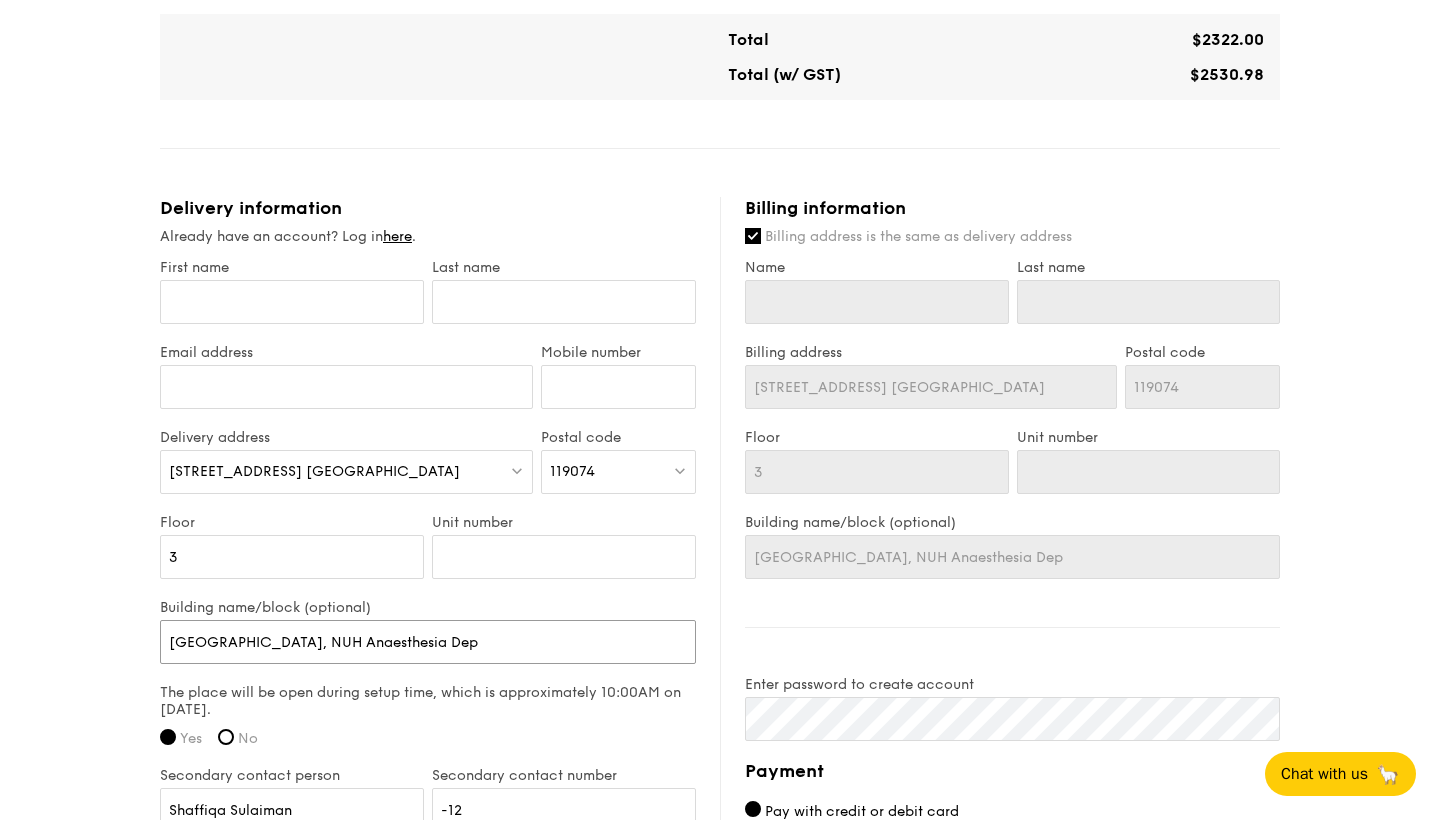 type on "[GEOGRAPHIC_DATA], NUH Anaesthesia Depa" 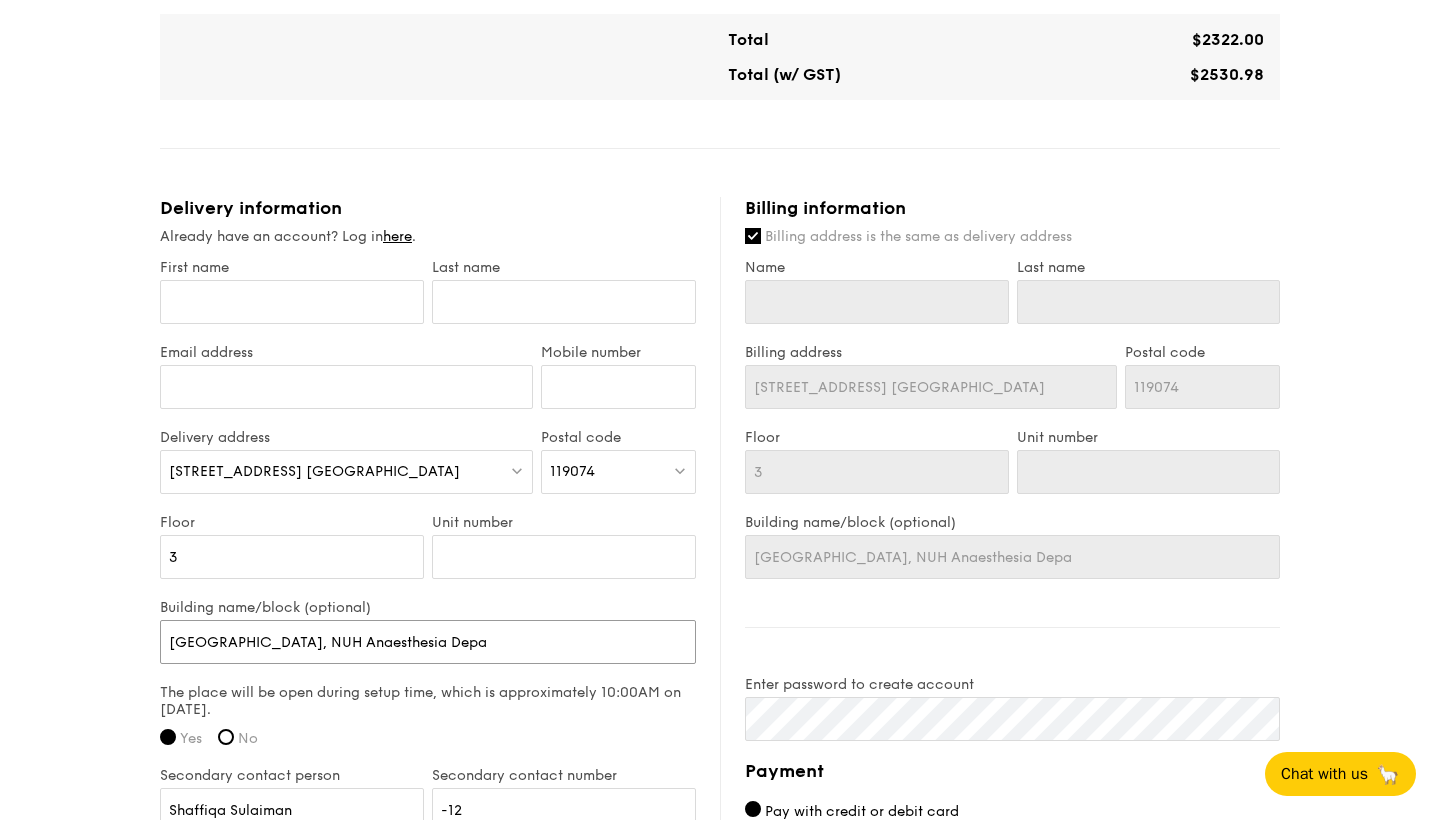 type on "[GEOGRAPHIC_DATA], NUH Anaesthesia Depar" 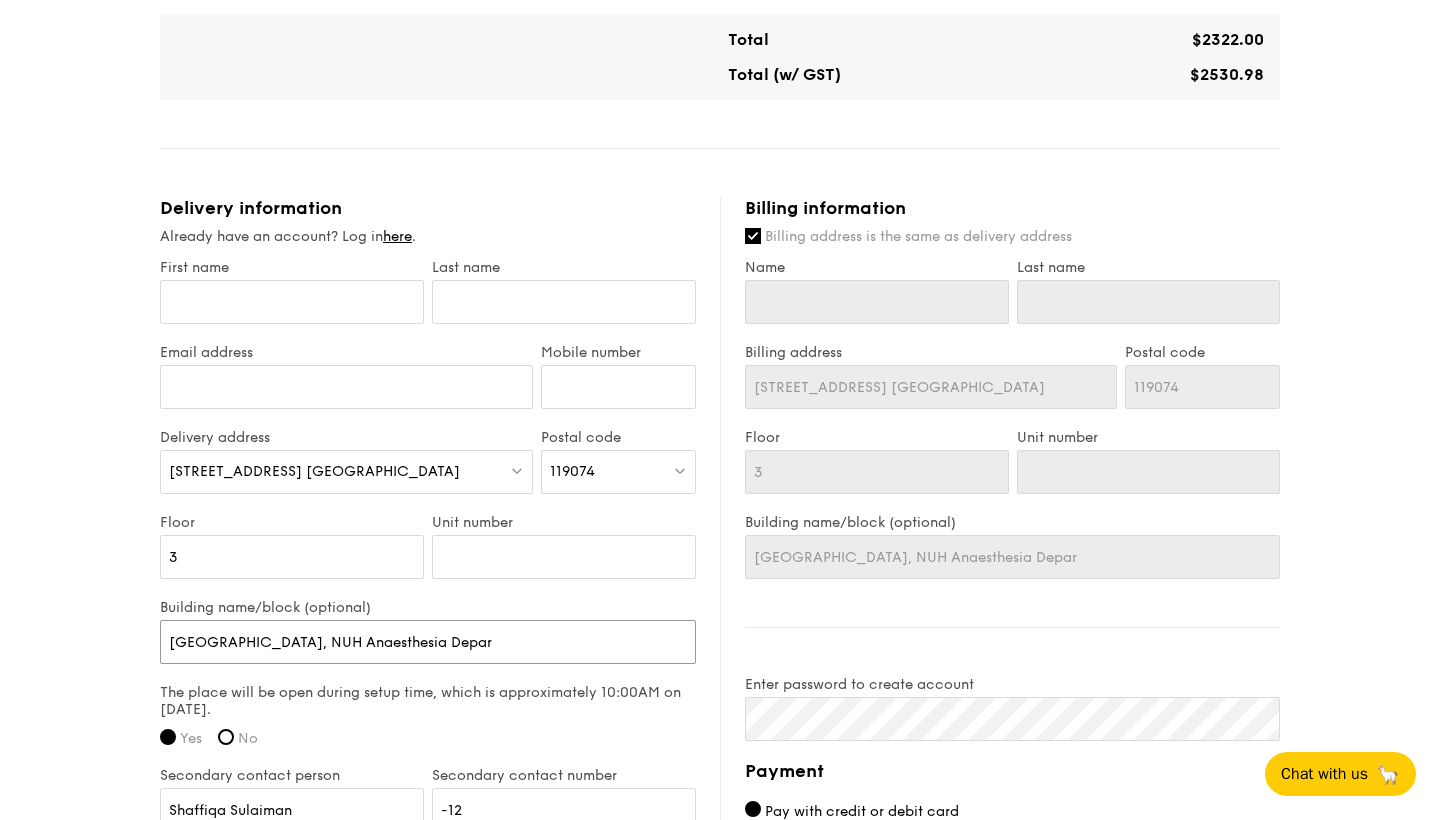 type on "[GEOGRAPHIC_DATA], NUH Anaesthesia Depart" 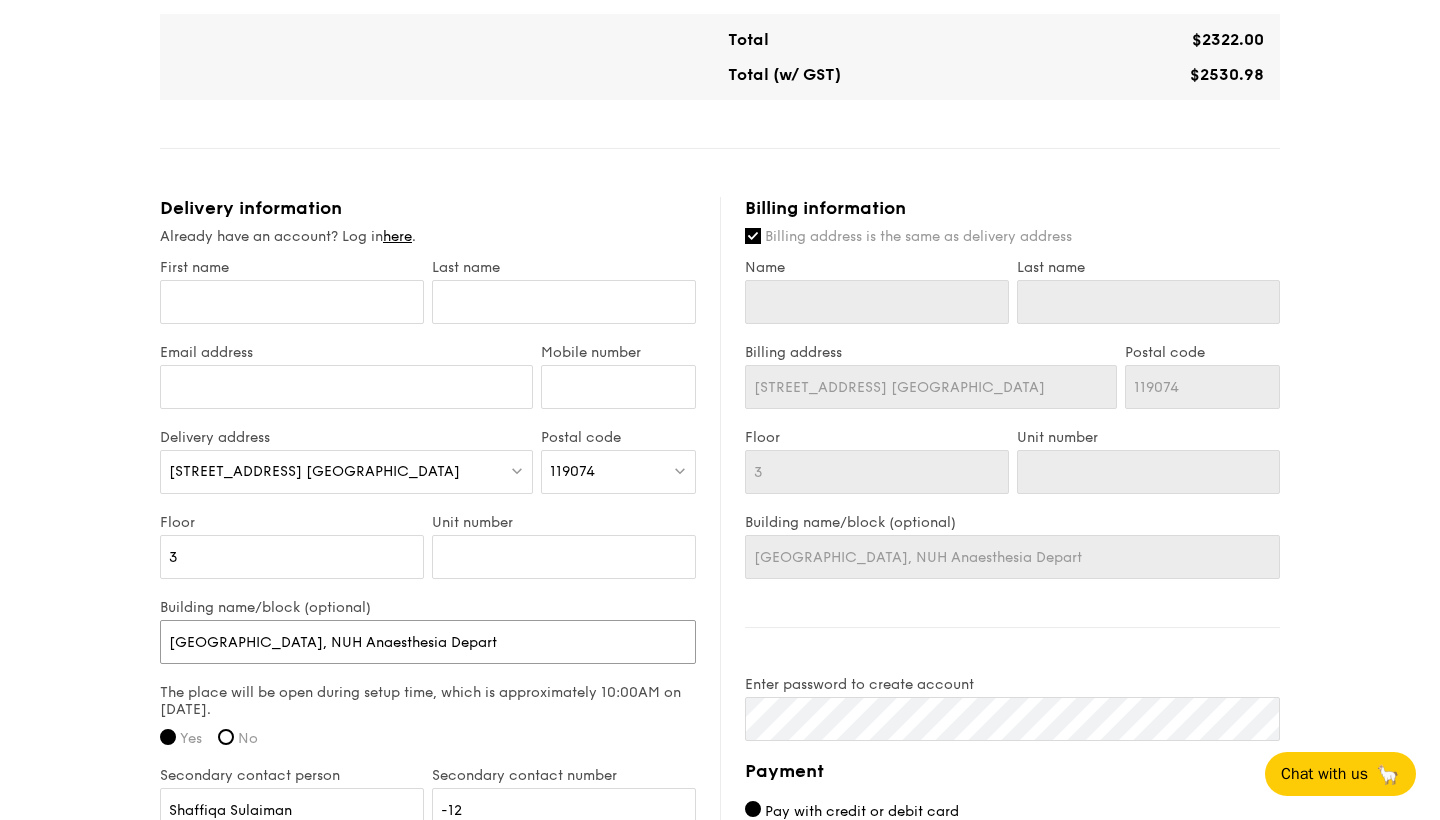 type on "[GEOGRAPHIC_DATA], NUH Anaesthesia Departm" 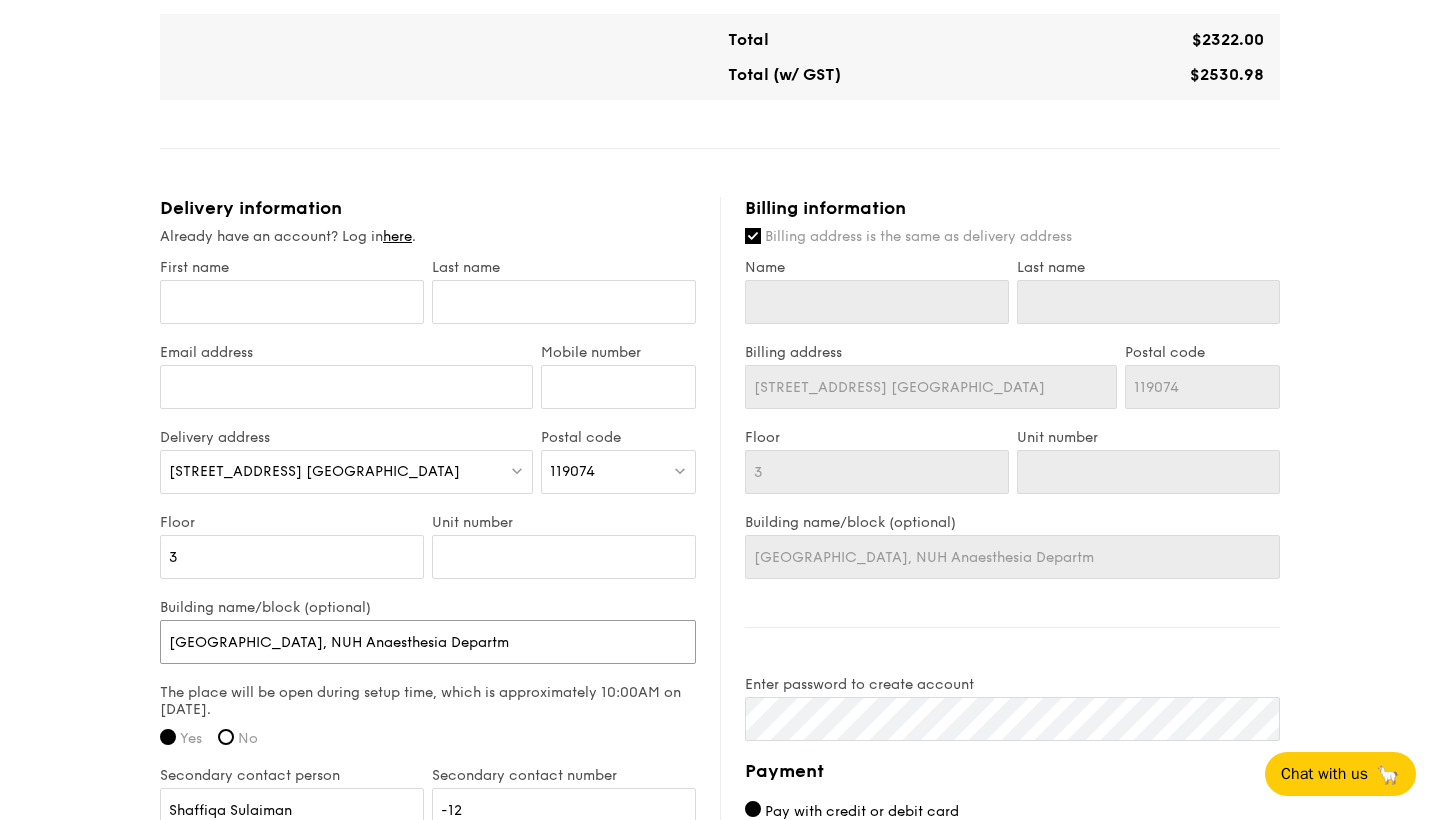 type on "[GEOGRAPHIC_DATA], NUH Anaesthesia Departme" 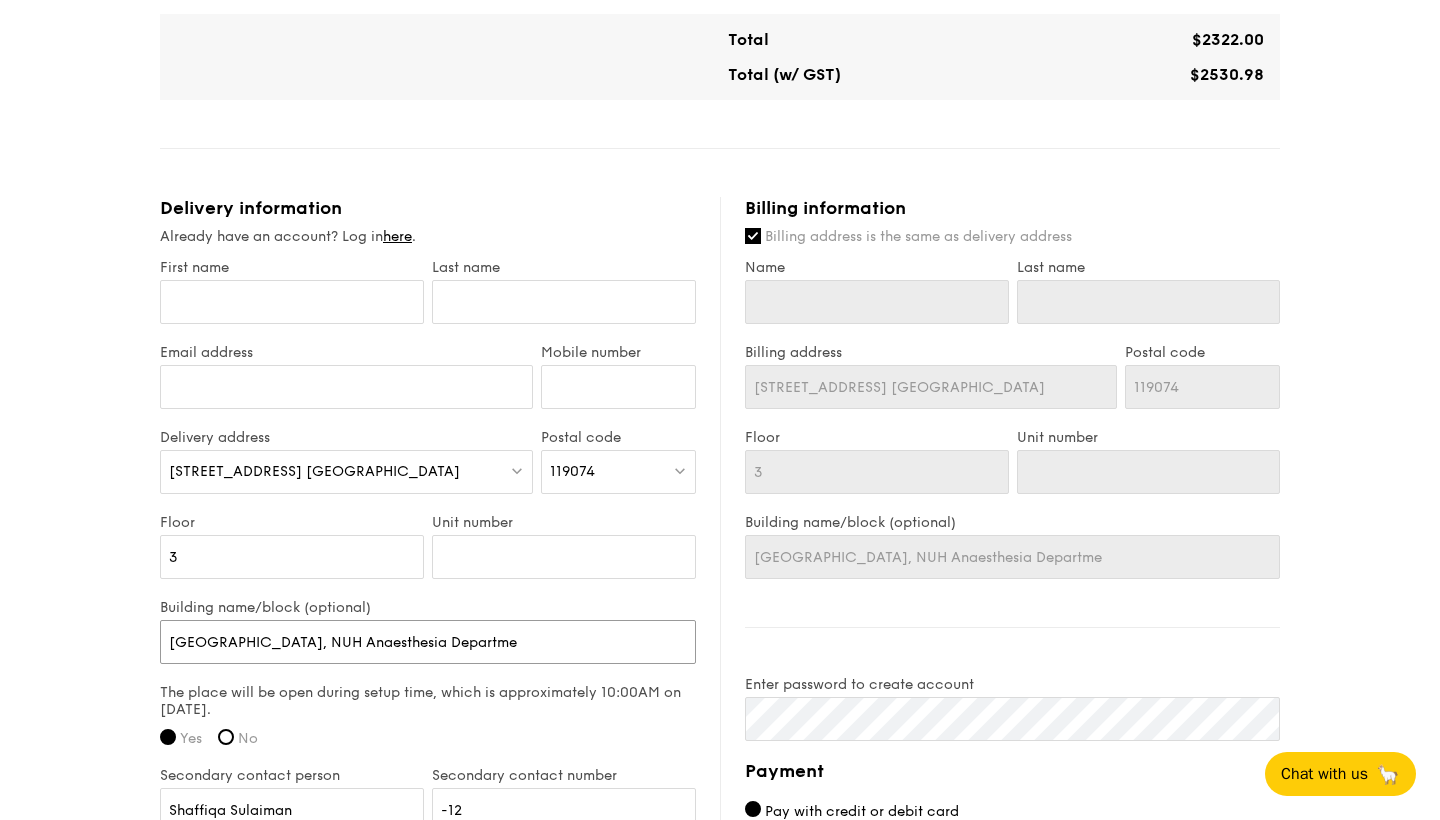 type on "[GEOGRAPHIC_DATA], NUH Anaesthesia Departmen" 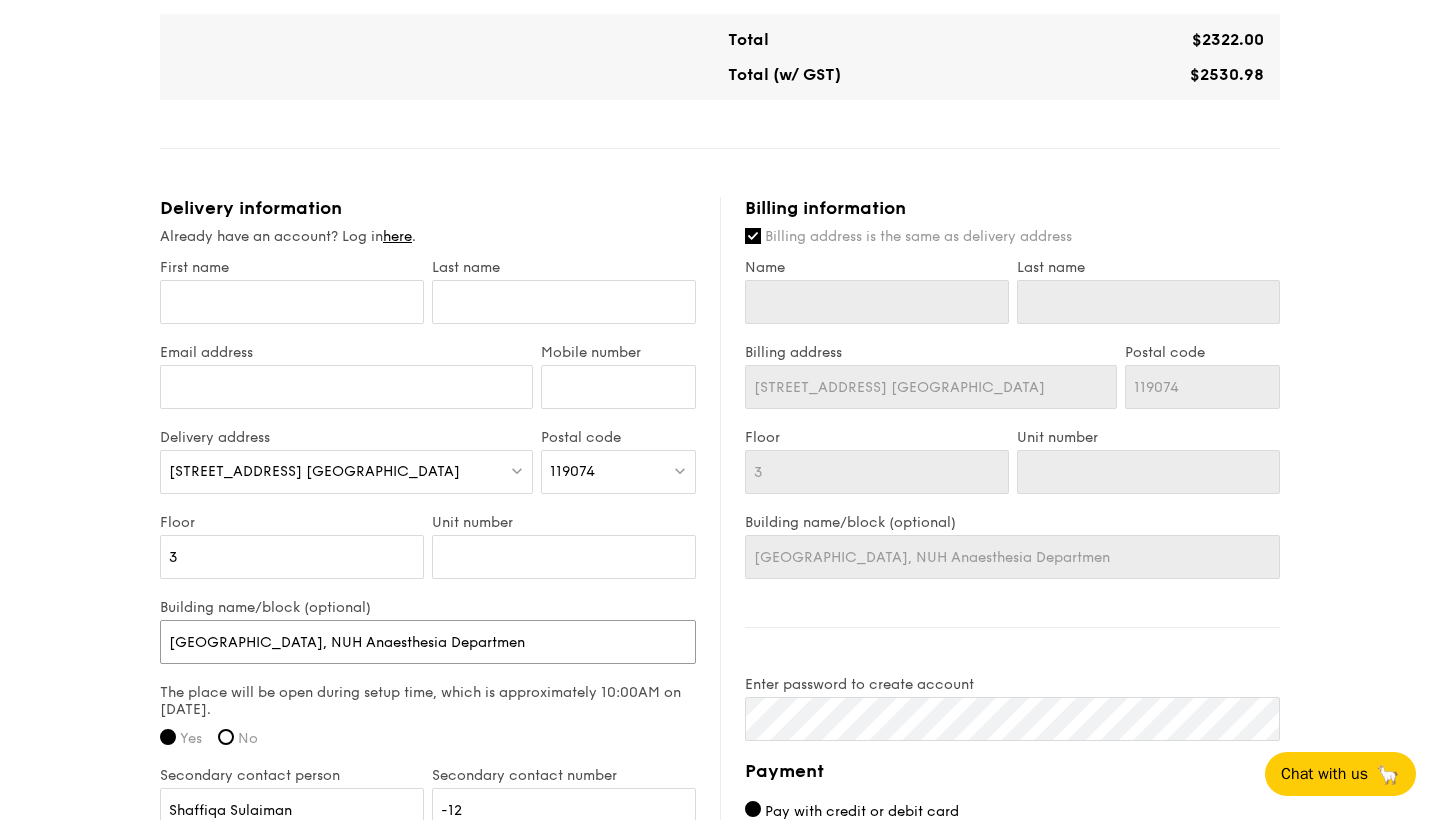 type on "[GEOGRAPHIC_DATA], NUH Anaesthesia Department" 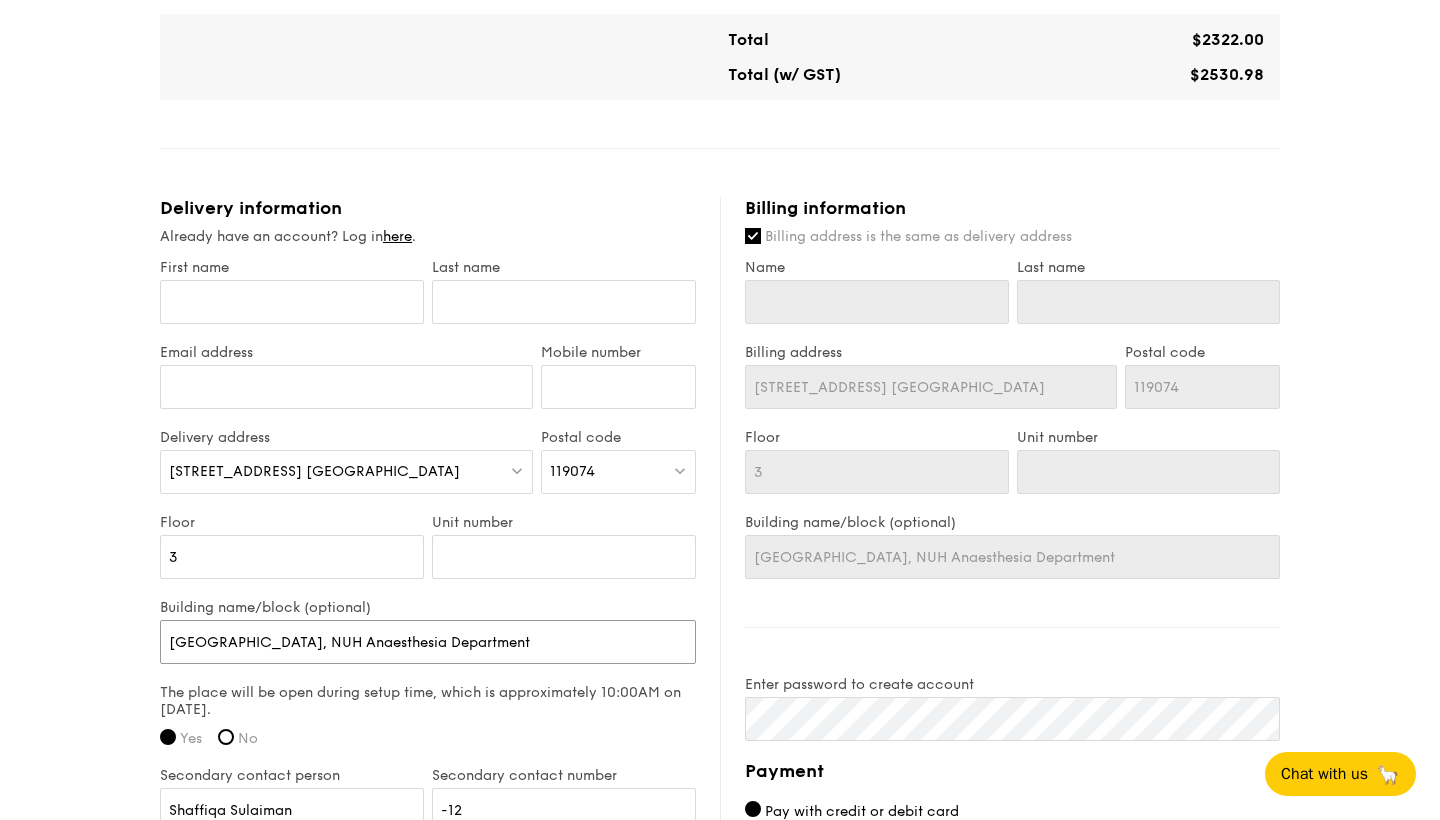 type 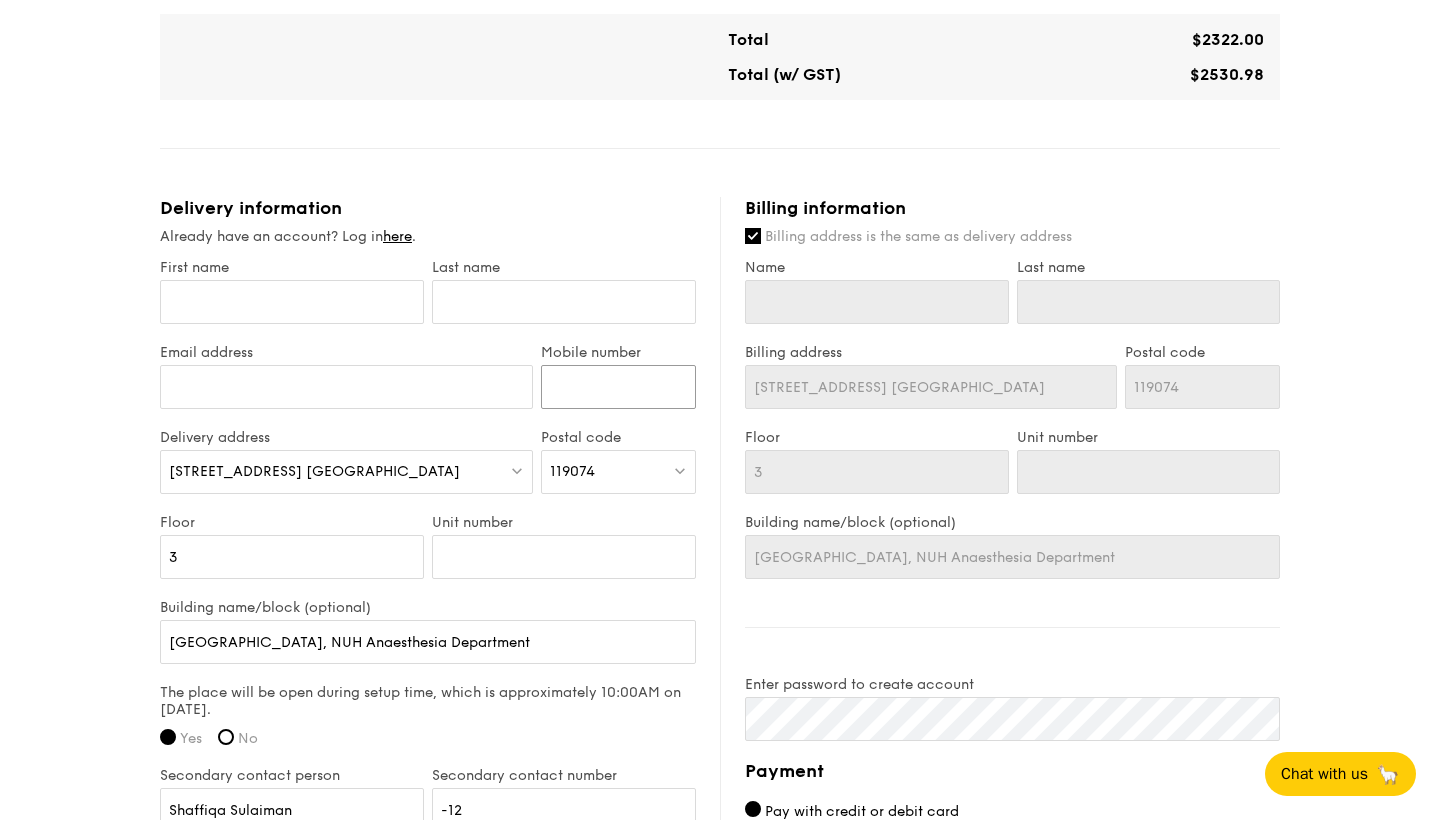 click on "Mobile number" at bounding box center (618, 387) 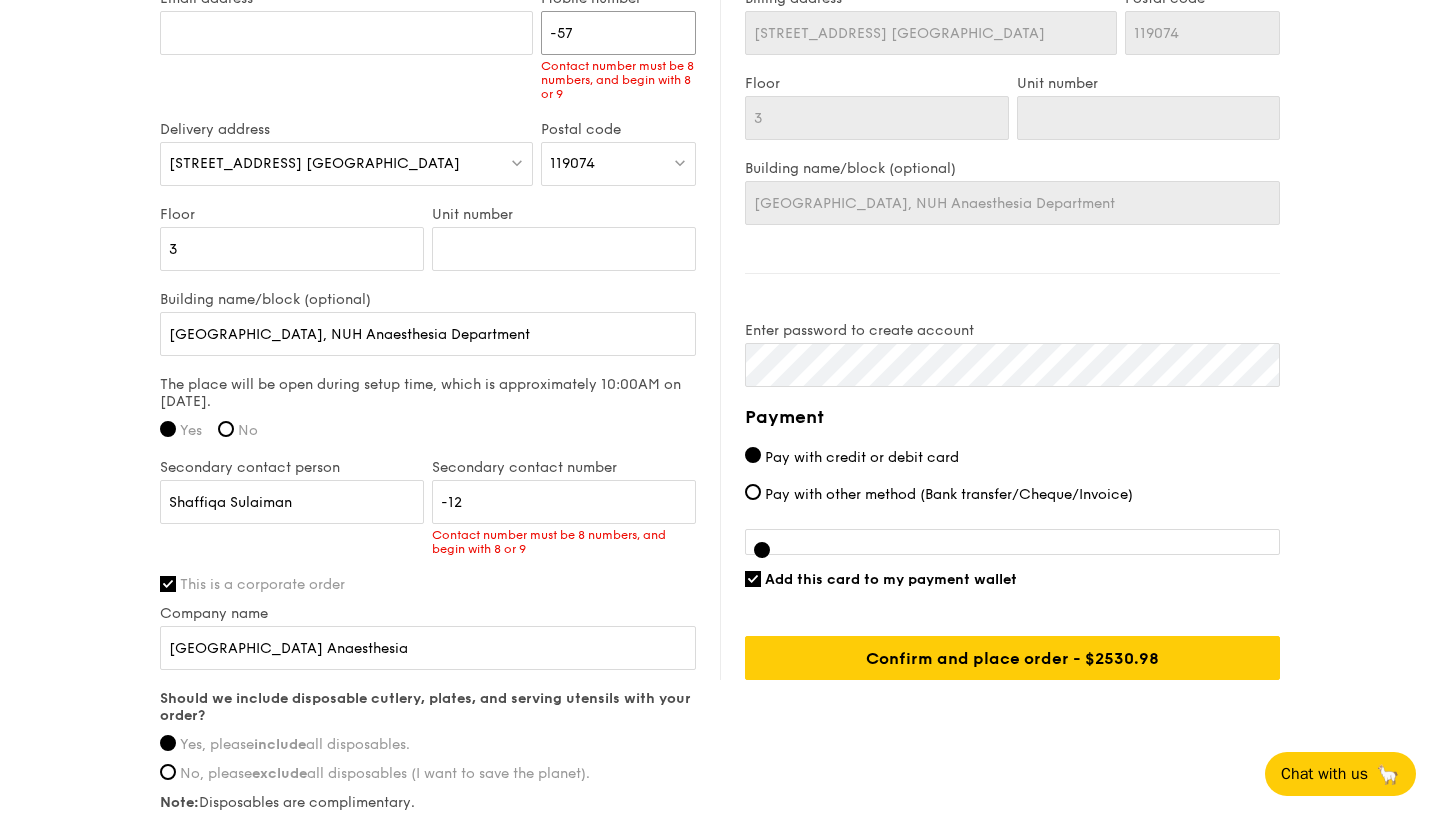 scroll, scrollTop: 1408, scrollLeft: 0, axis: vertical 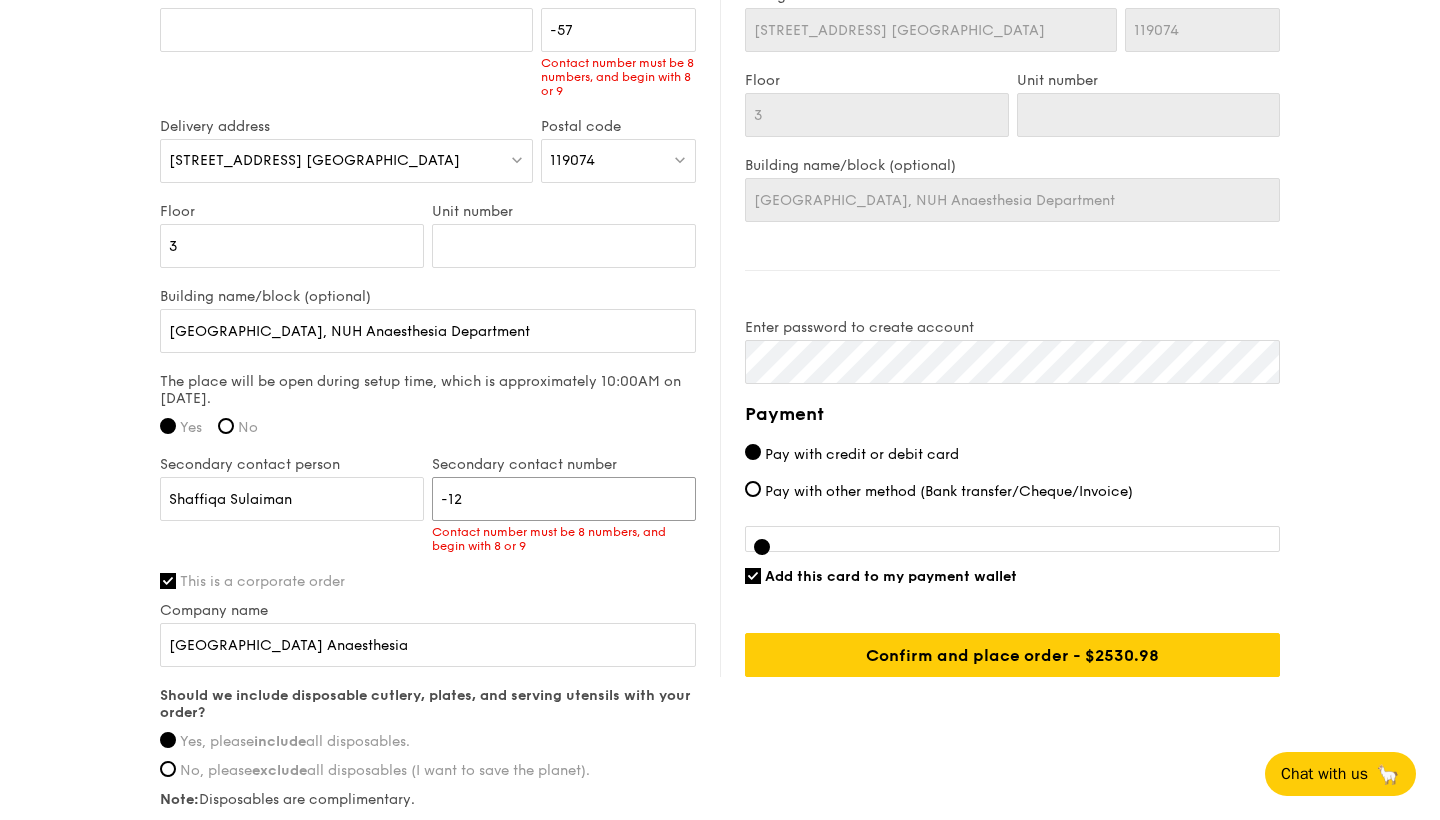click on "-12" at bounding box center [564, 499] 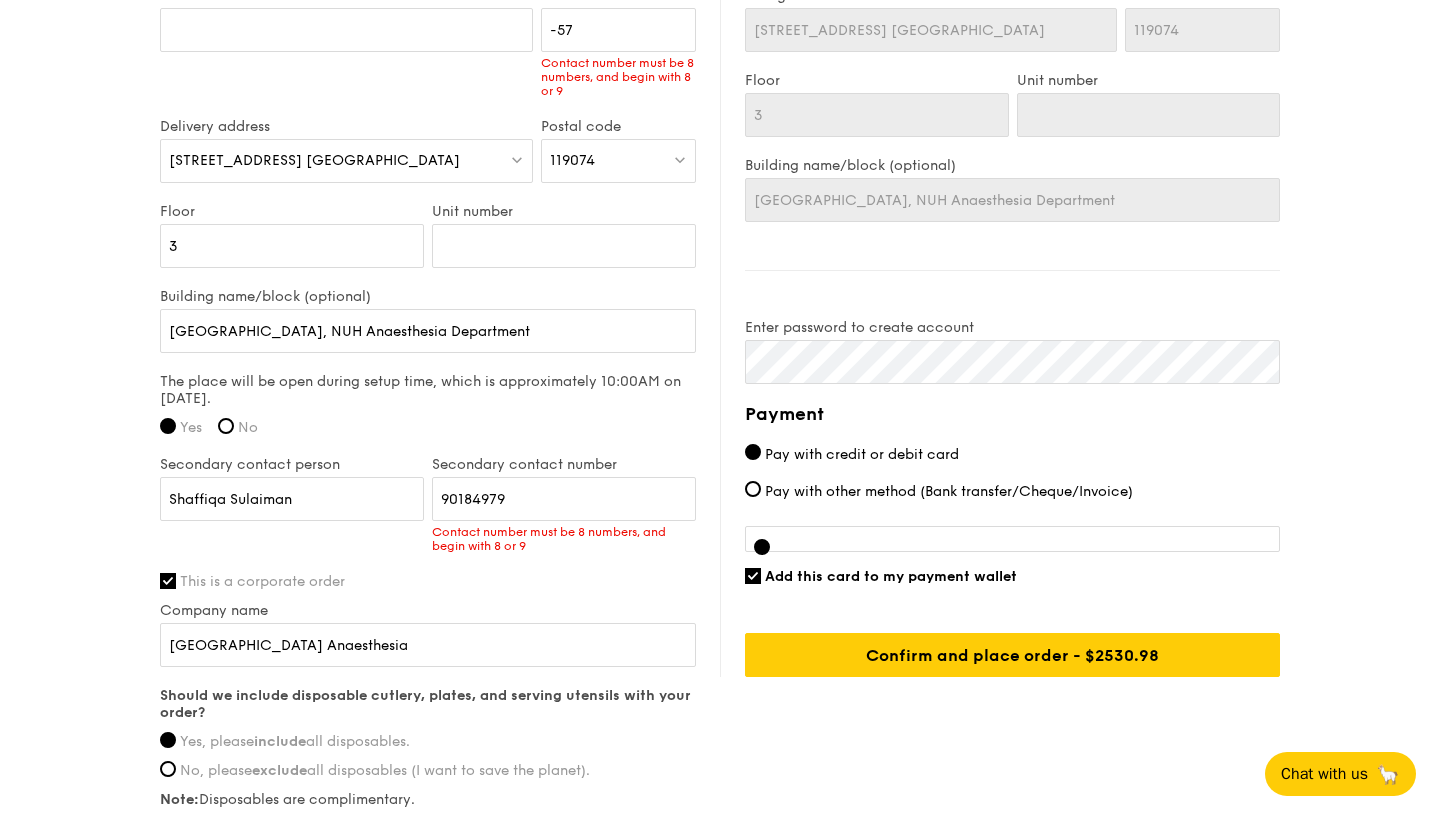 click on "Unit number" at bounding box center [564, 211] 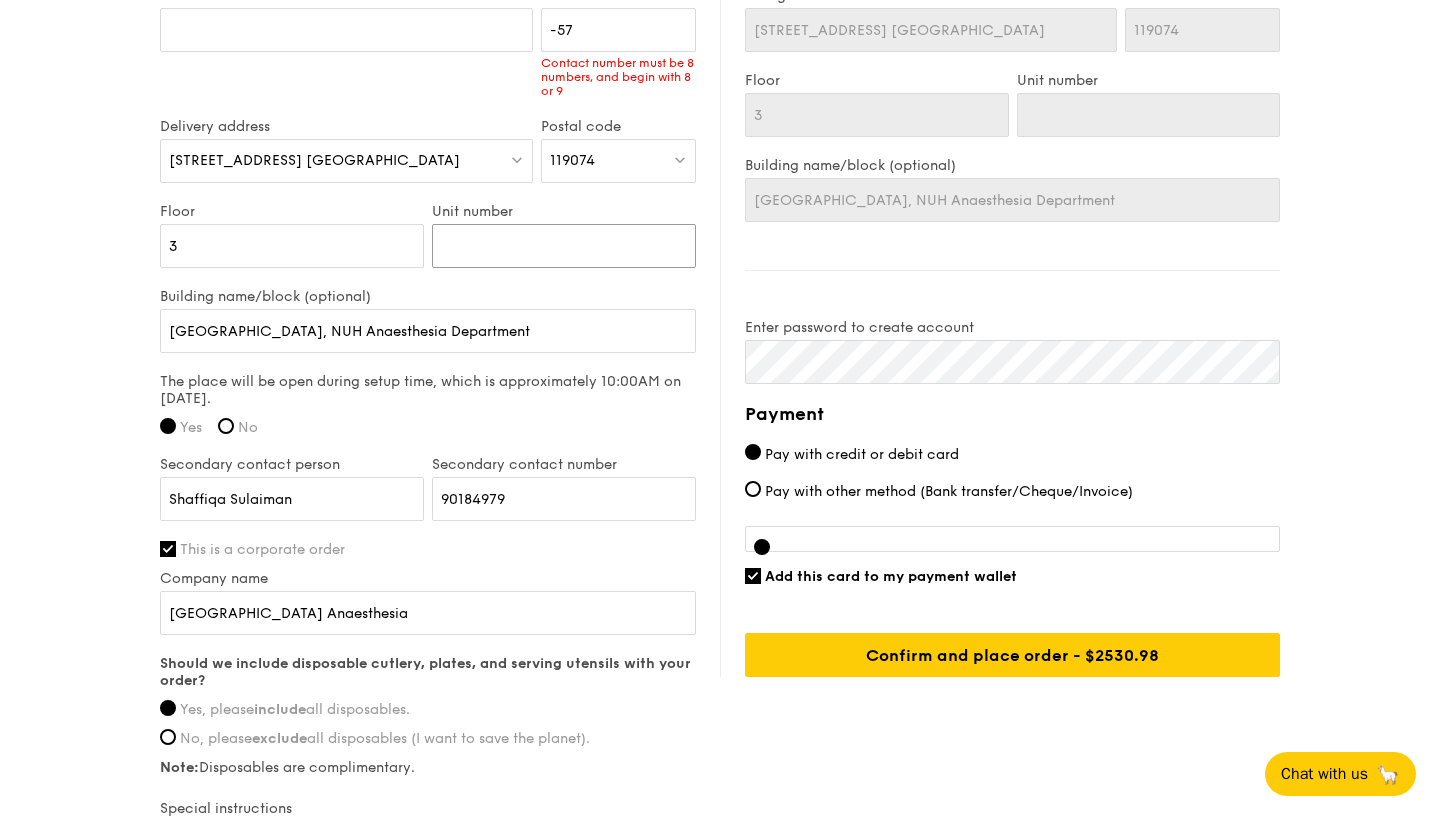click on "Unit number" at bounding box center (564, 246) 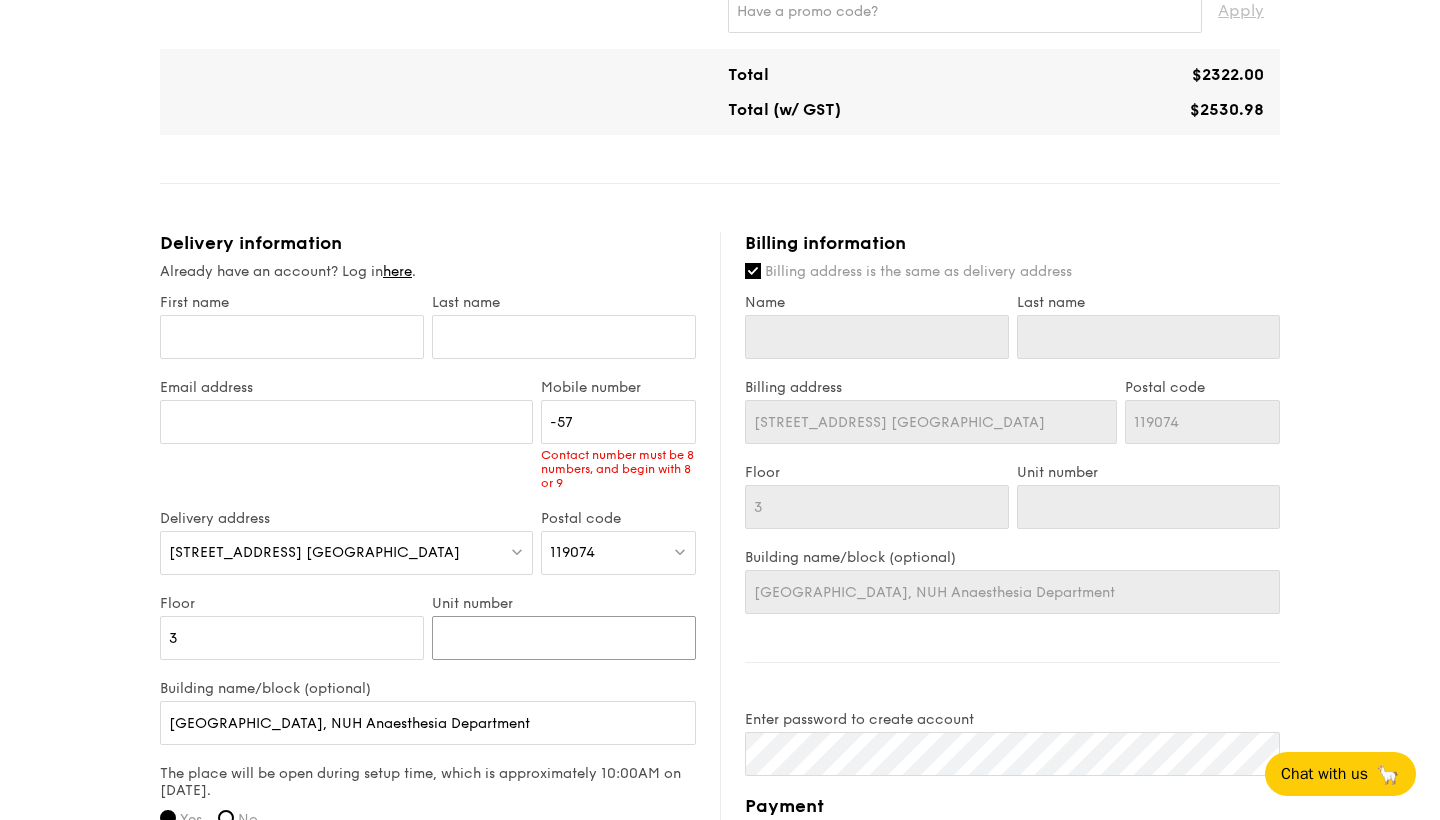 scroll, scrollTop: 980, scrollLeft: 0, axis: vertical 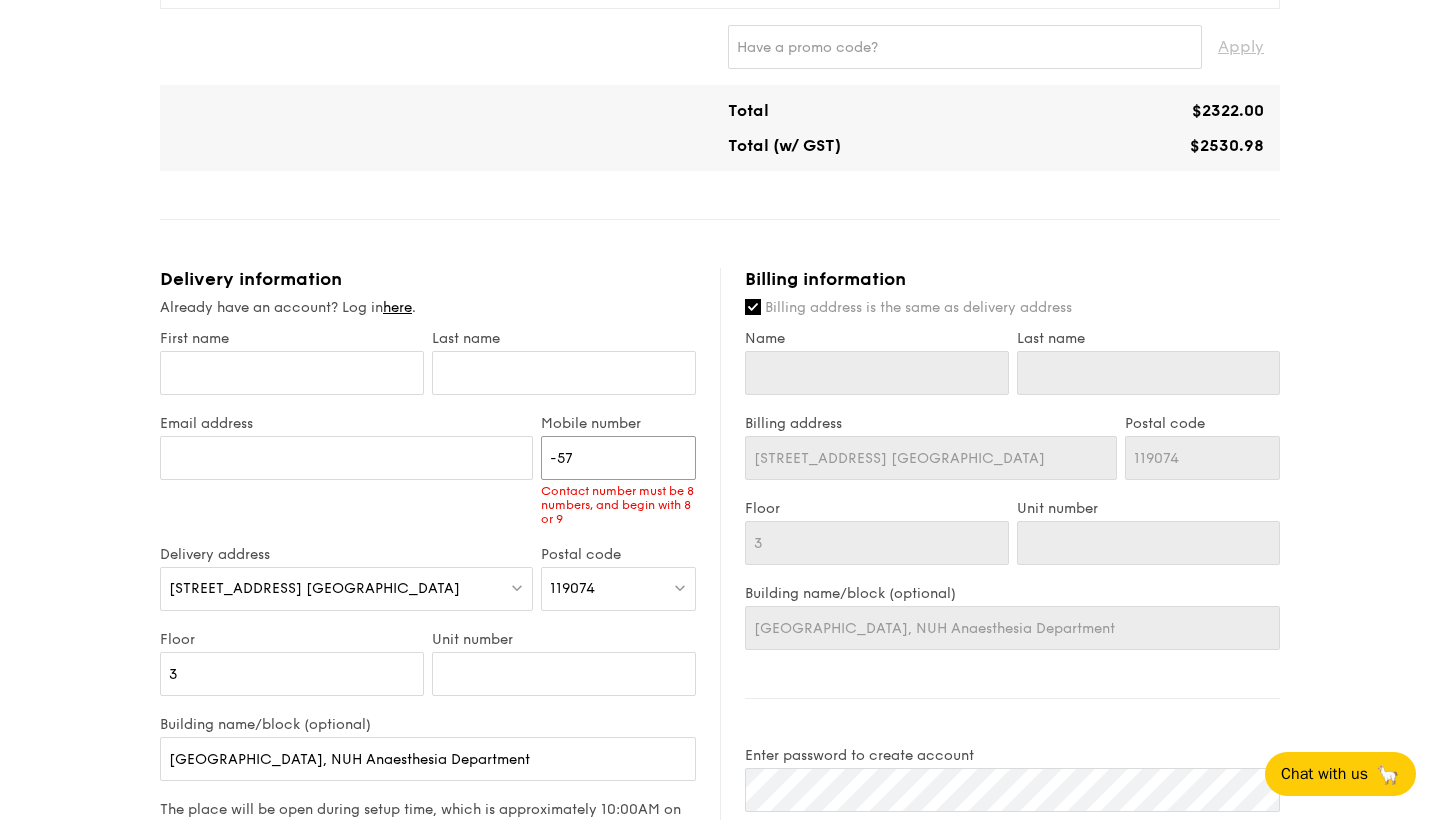 drag, startPoint x: 600, startPoint y: 470, endPoint x: 547, endPoint y: 469, distance: 53.009434 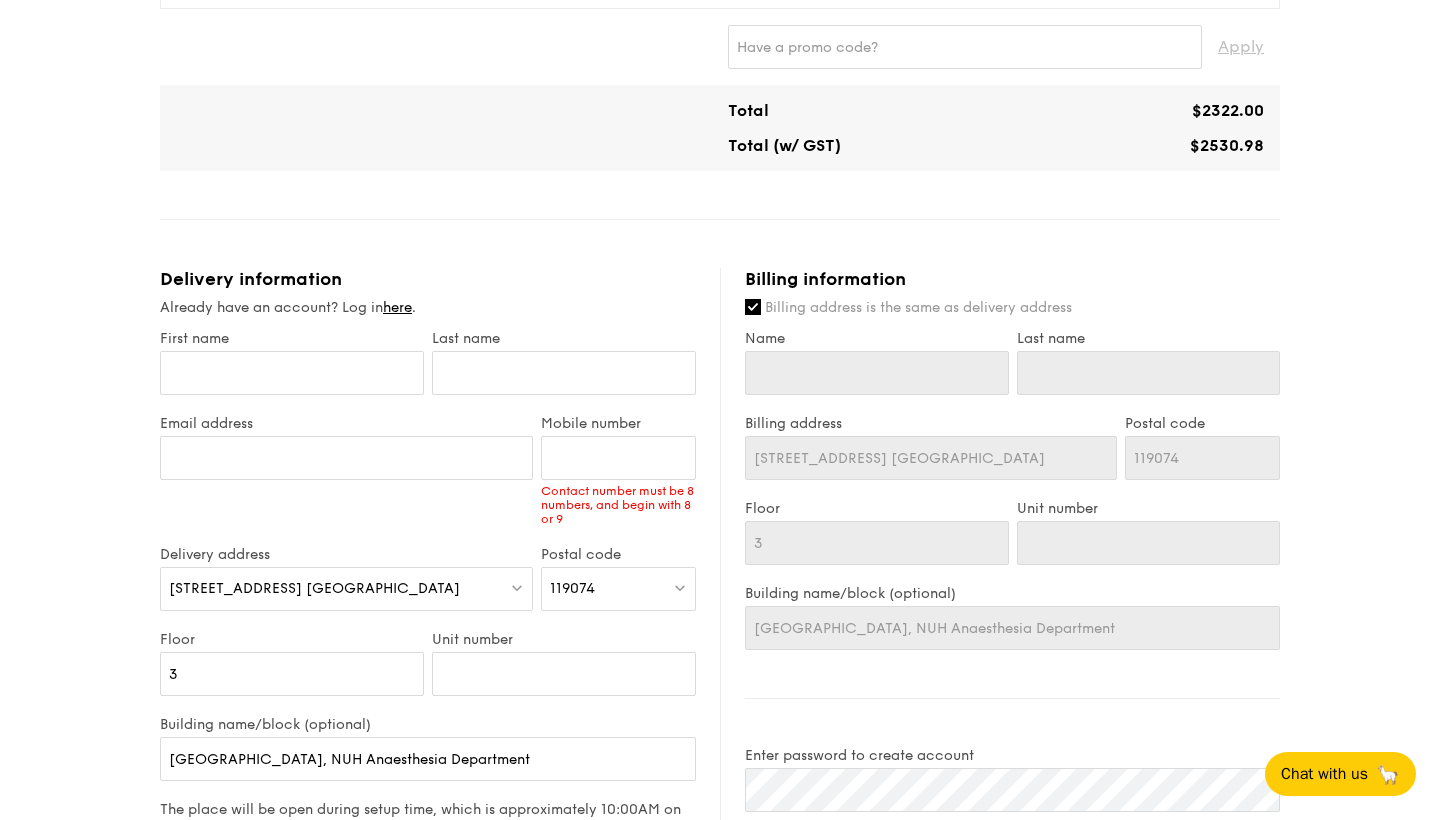 click on "First name" at bounding box center [292, 372] 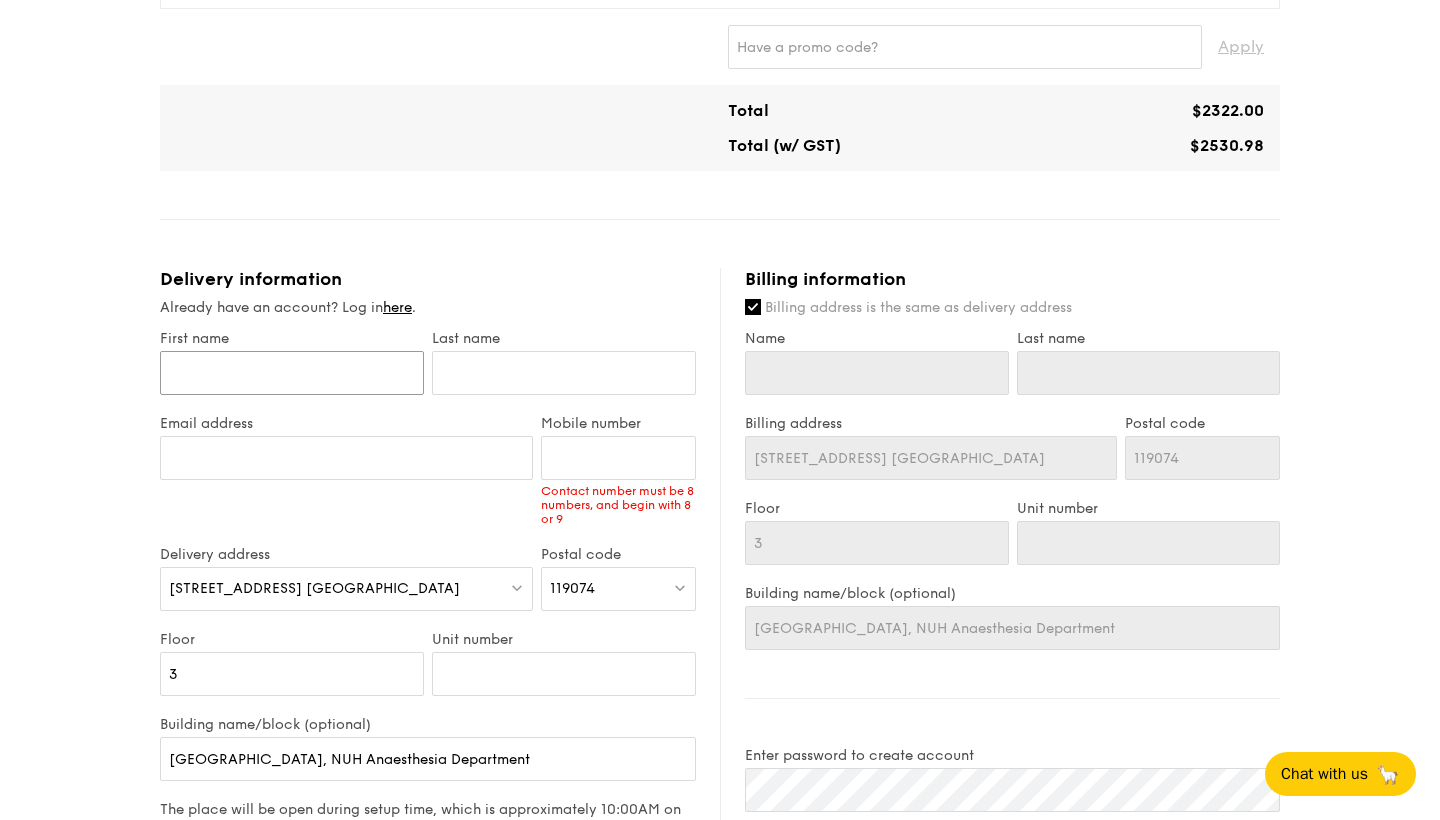 click on "First name" at bounding box center [292, 373] 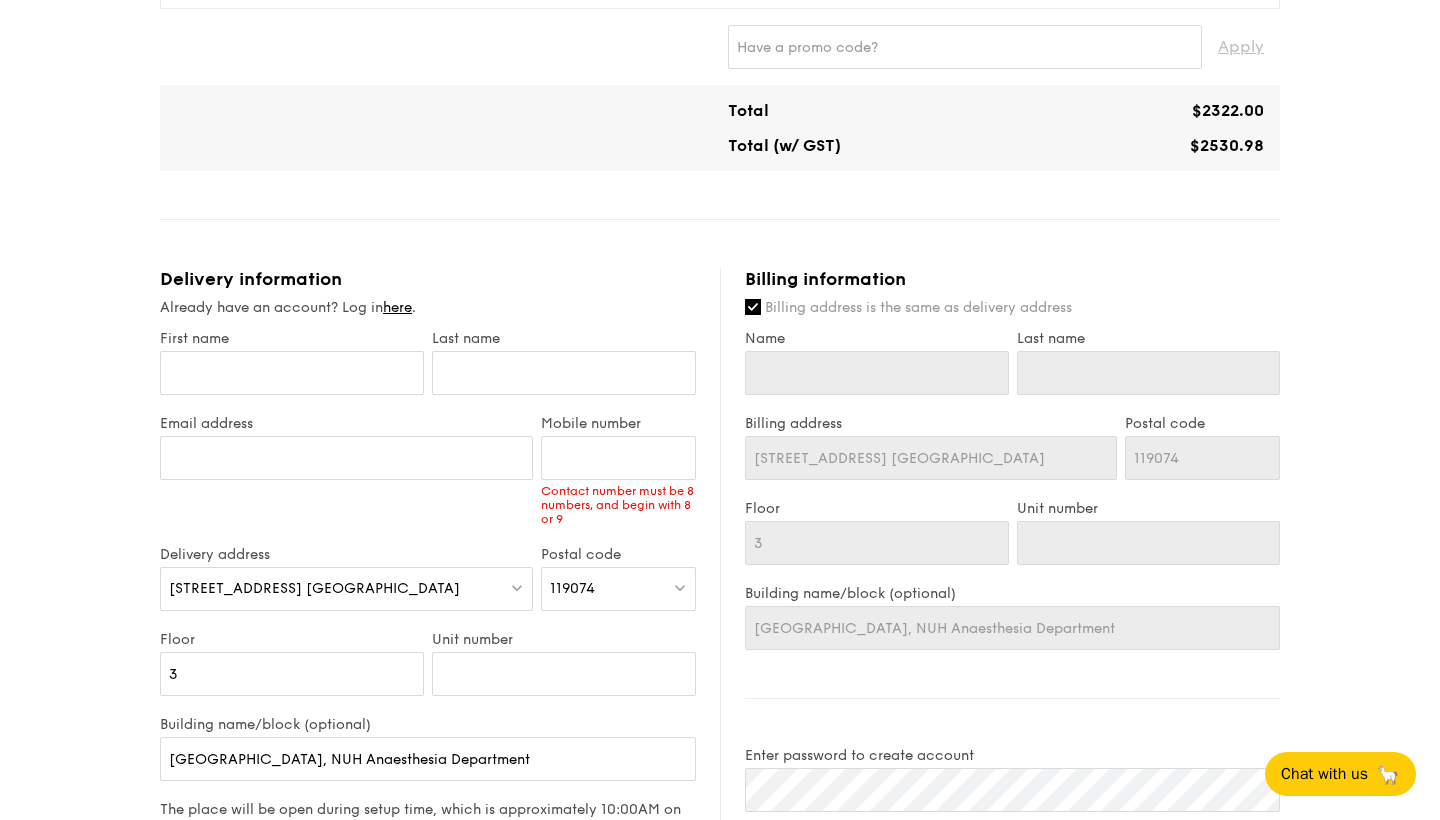 click on "Email address" at bounding box center (346, 423) 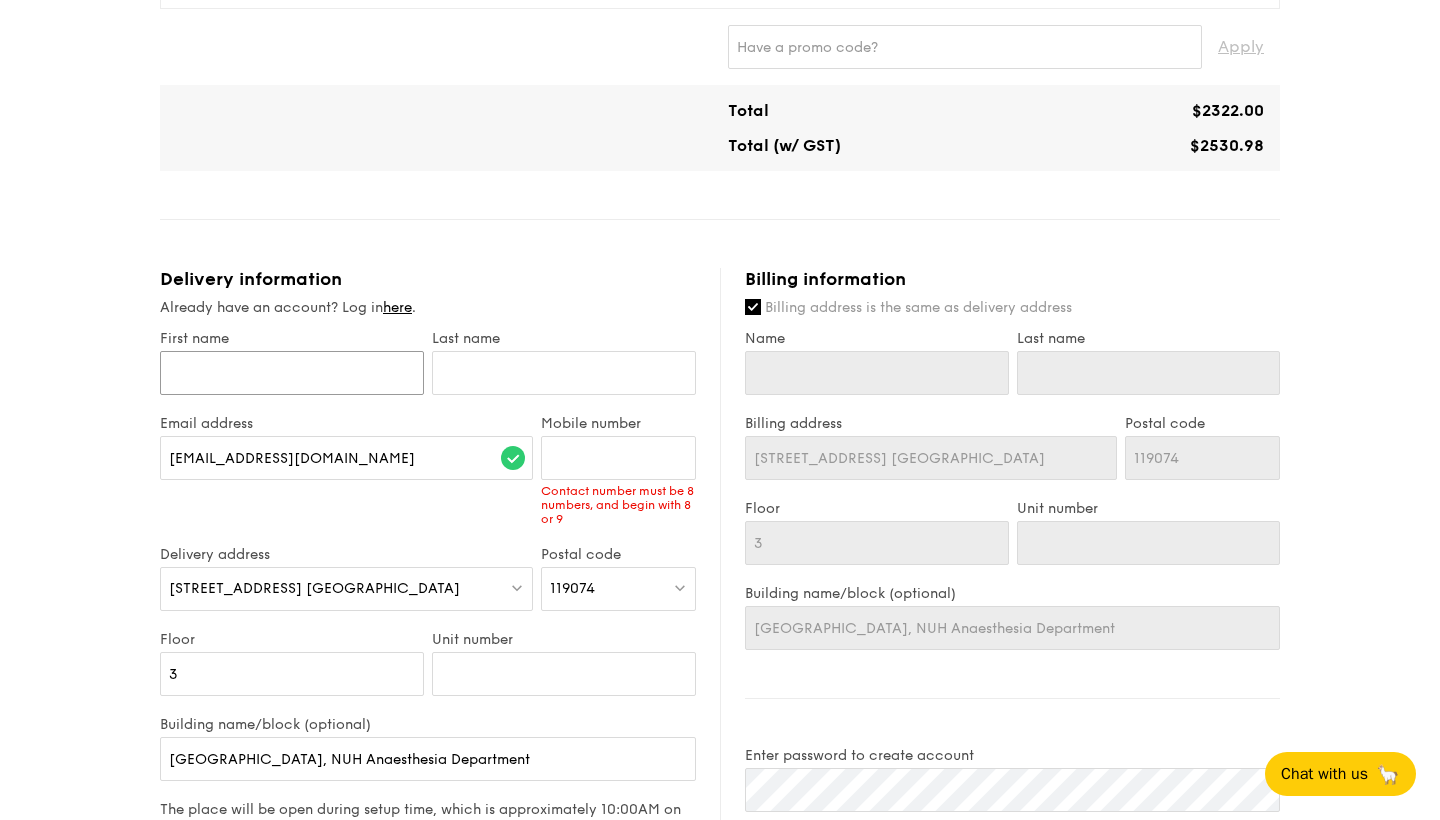 click on "First name" at bounding box center (292, 373) 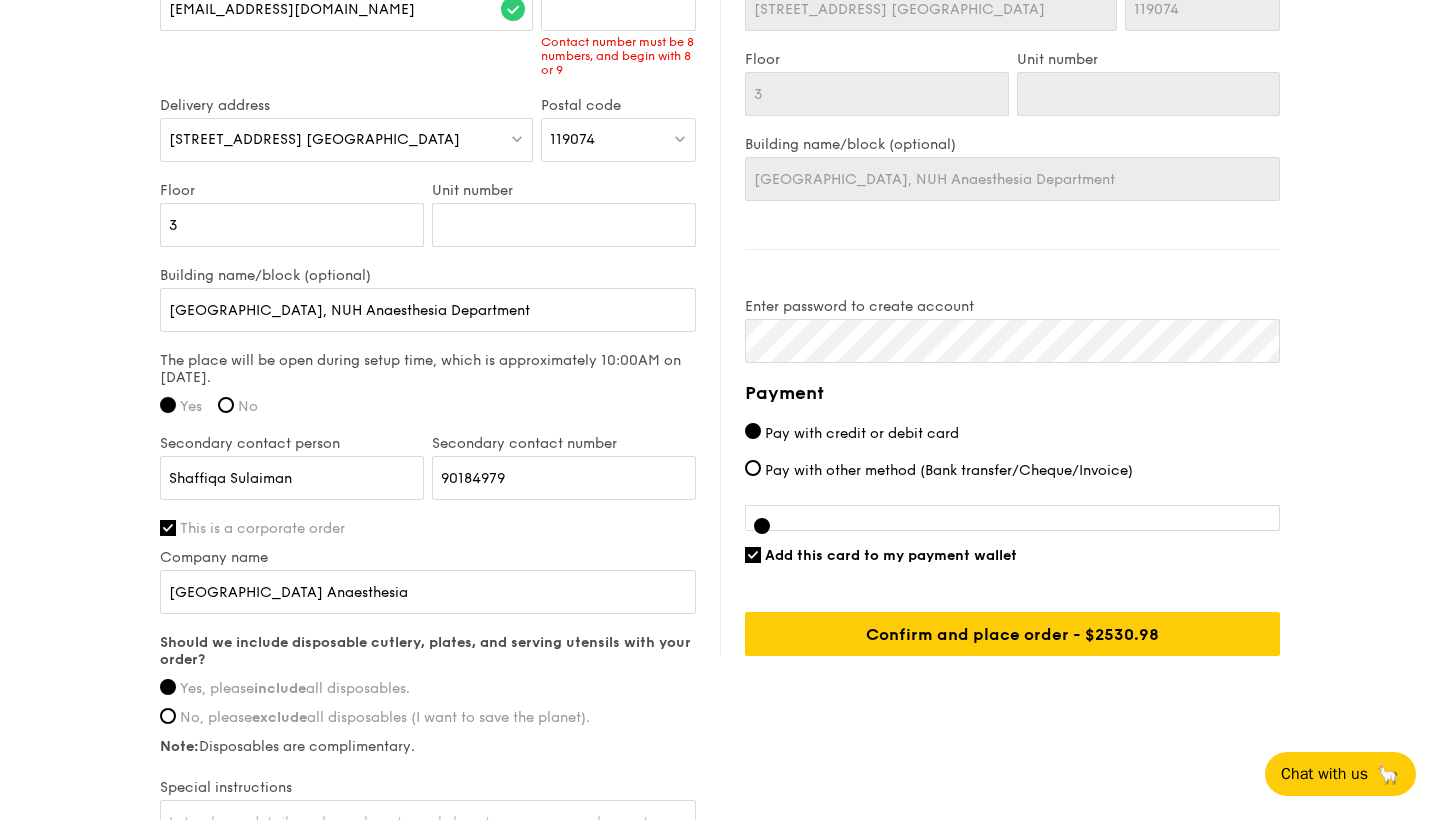 scroll, scrollTop: 1283, scrollLeft: 0, axis: vertical 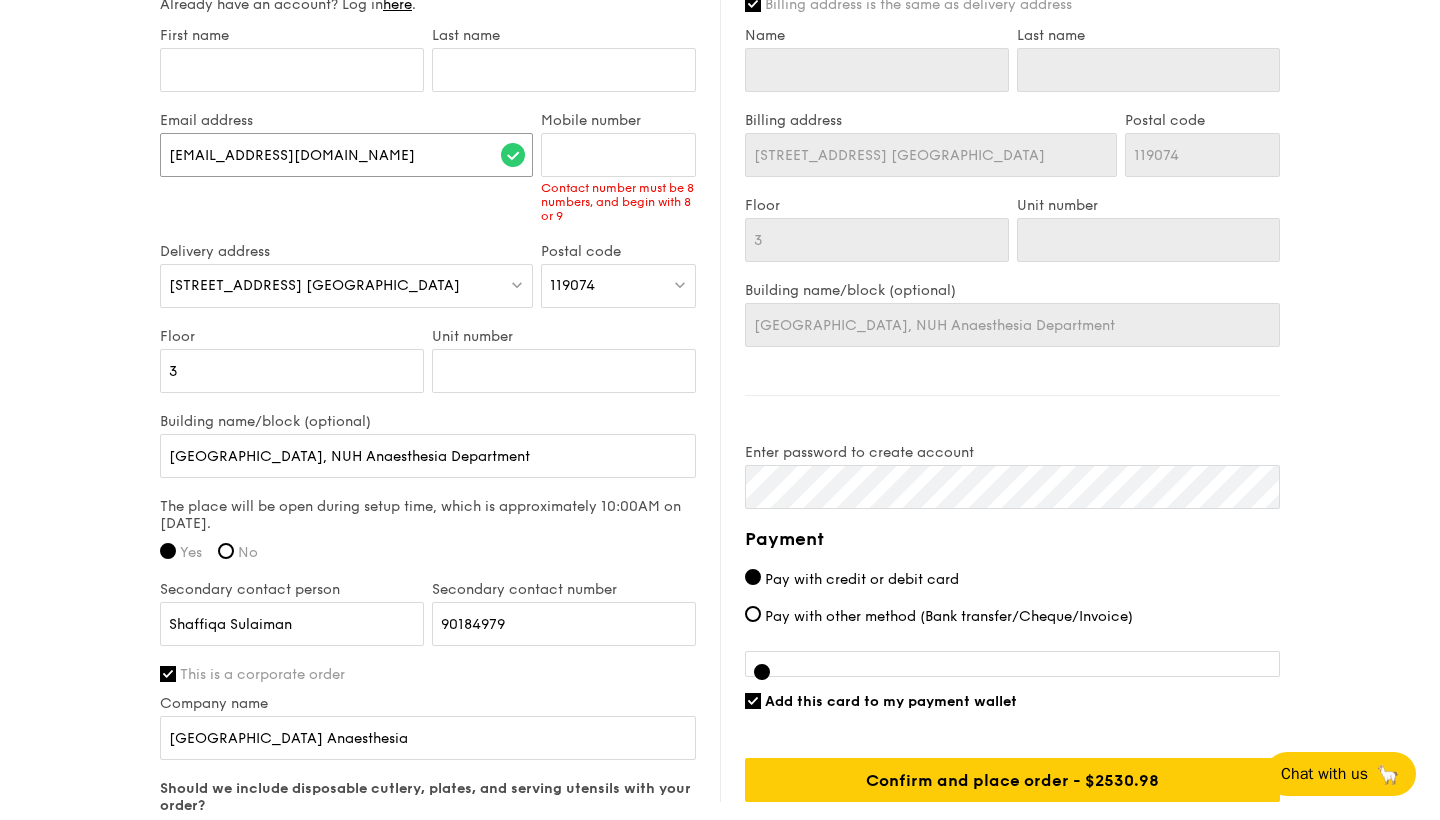 drag, startPoint x: 256, startPoint y: 153, endPoint x: 214, endPoint y: 152, distance: 42.0119 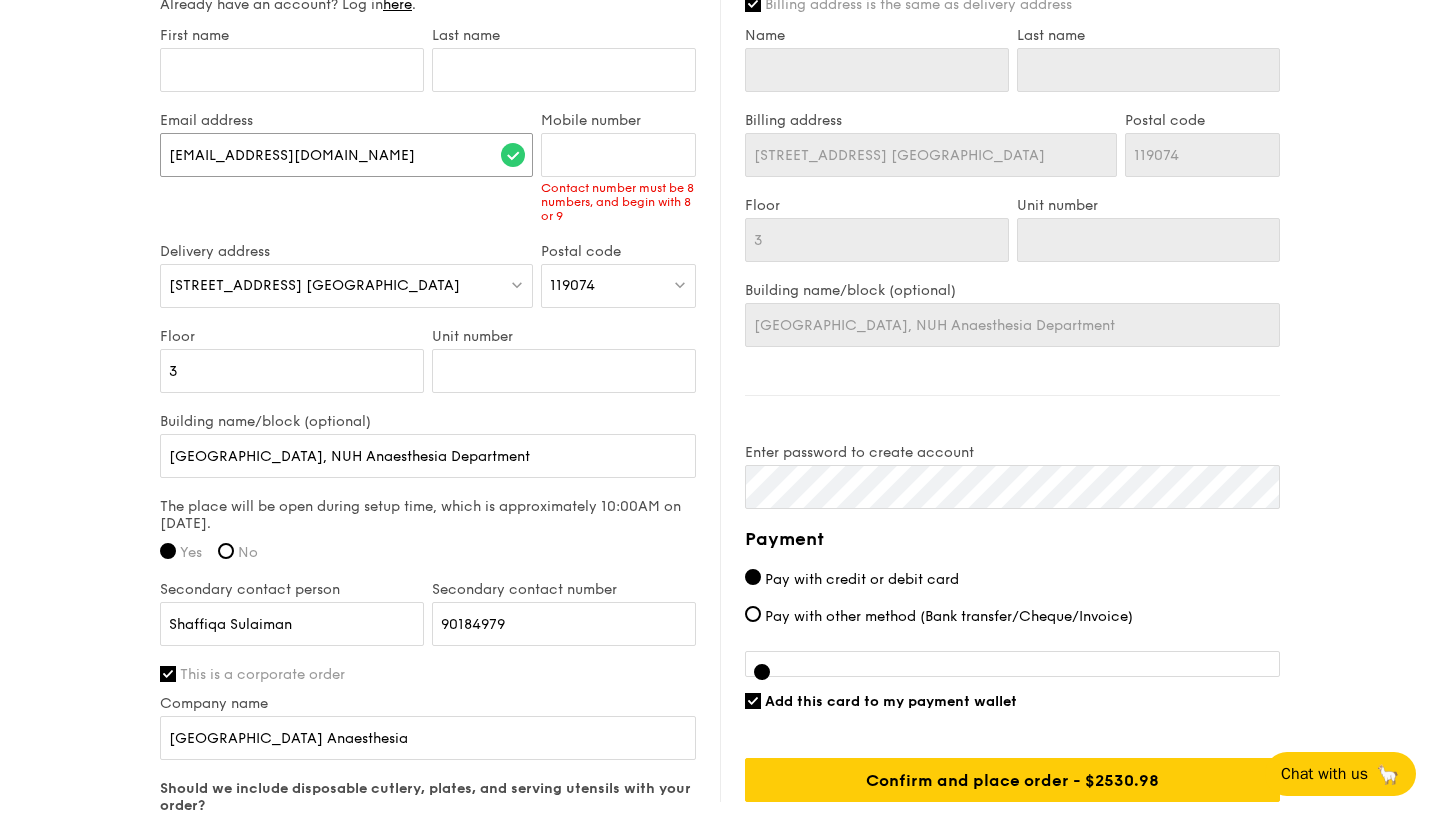 click on "[EMAIL_ADDRESS][DOMAIN_NAME]" at bounding box center [346, 155] 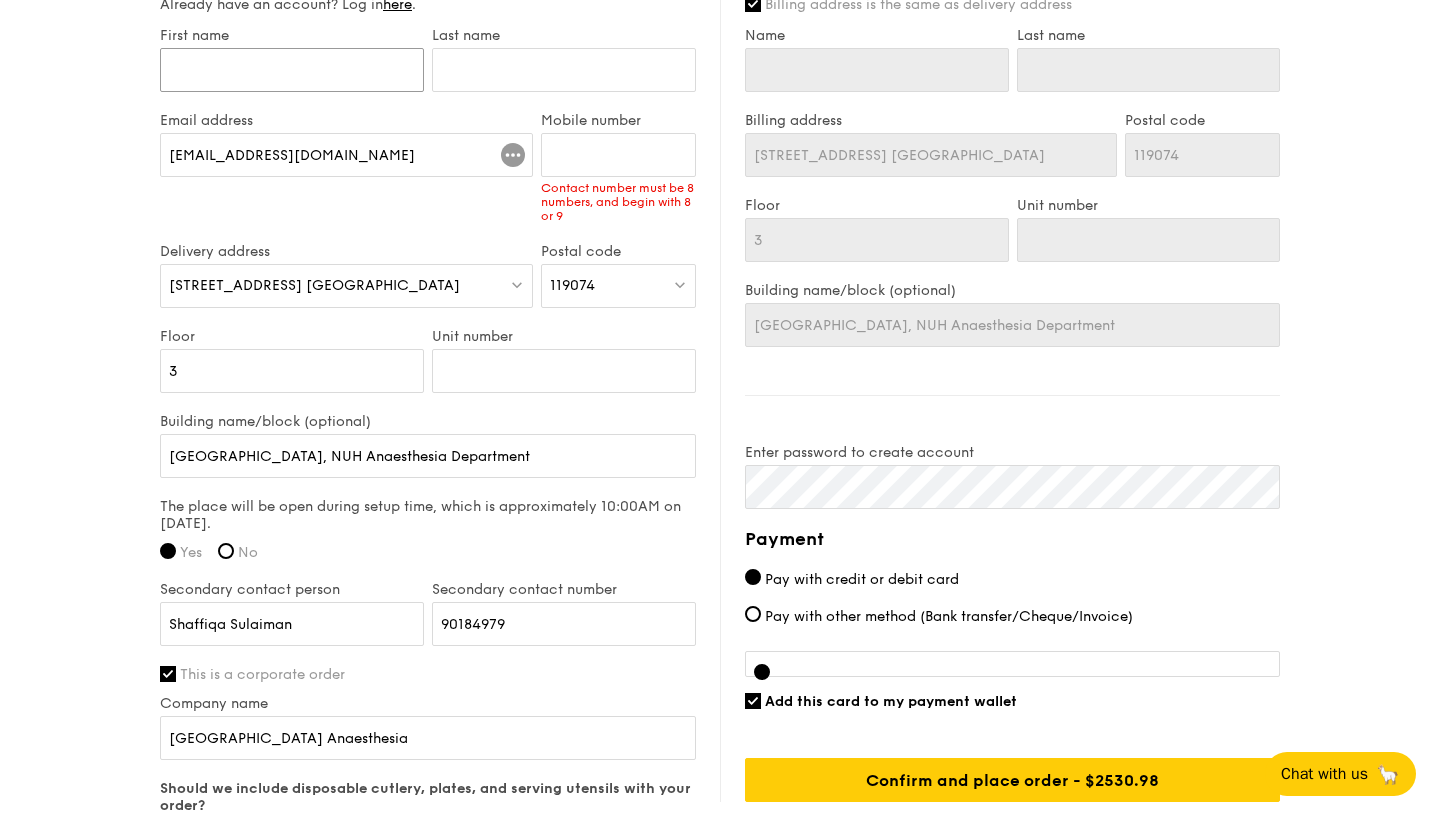 click on "First name" at bounding box center [292, 70] 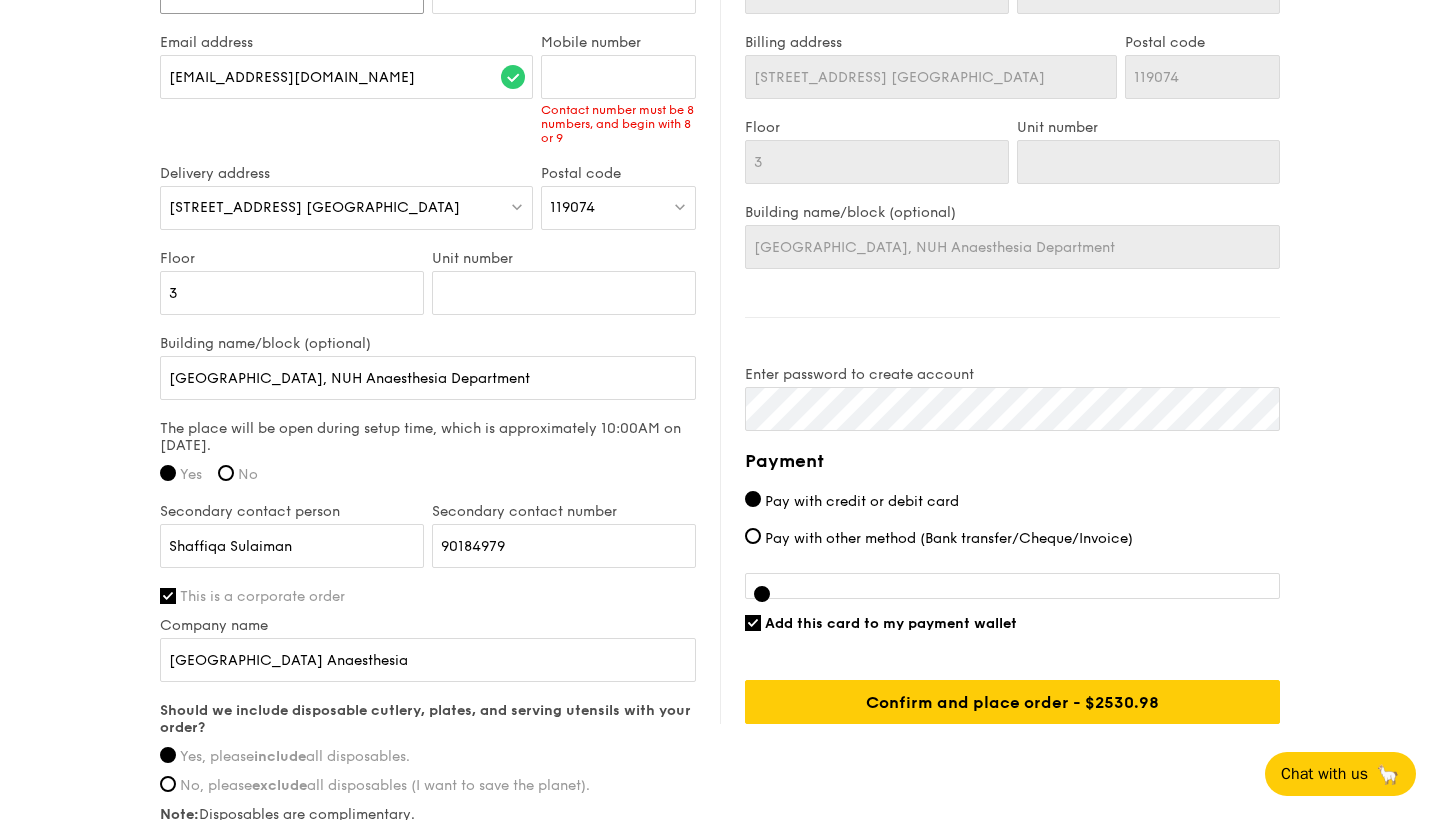 scroll, scrollTop: 1349, scrollLeft: 0, axis: vertical 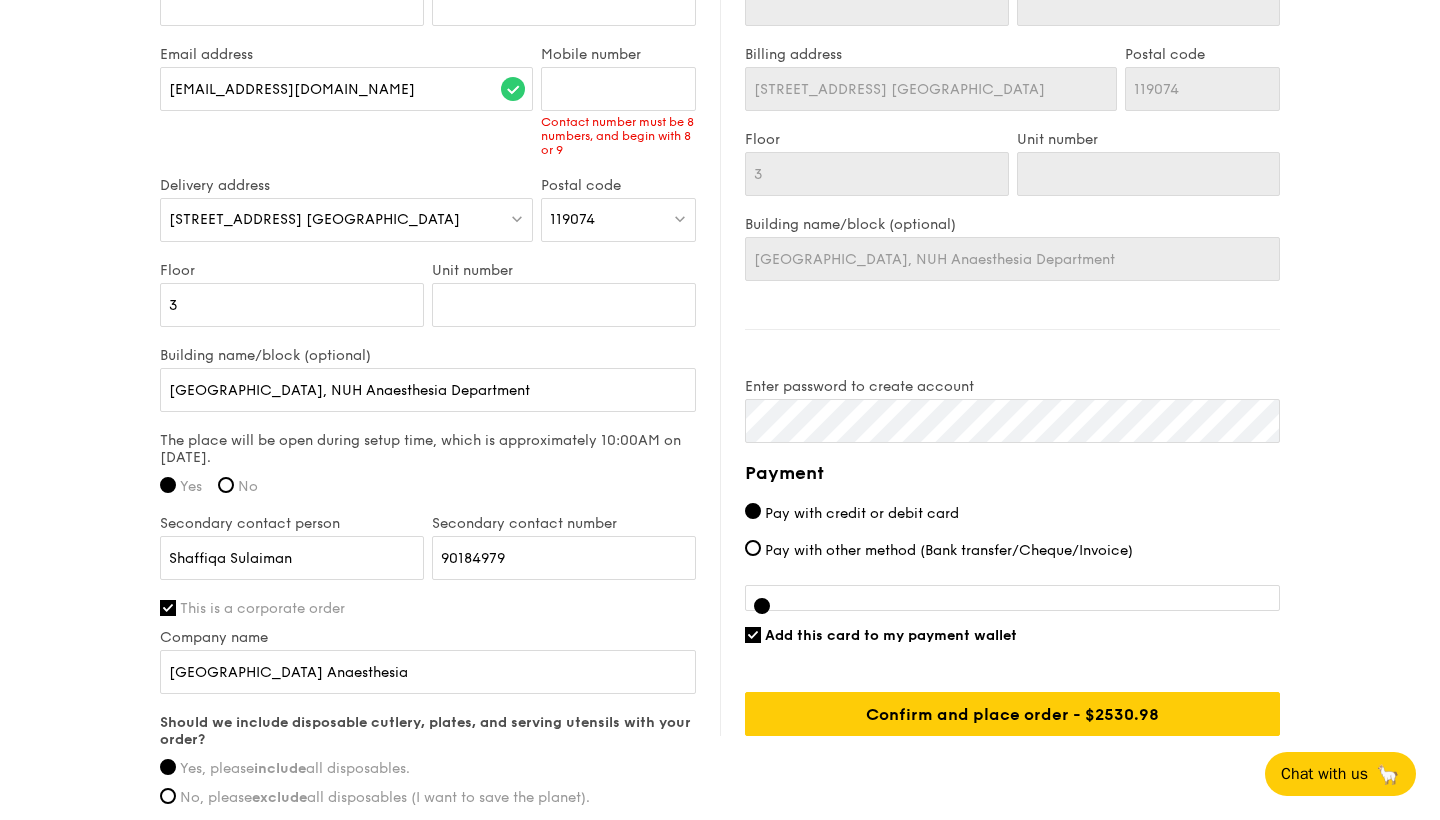 click at bounding box center [1012, 598] 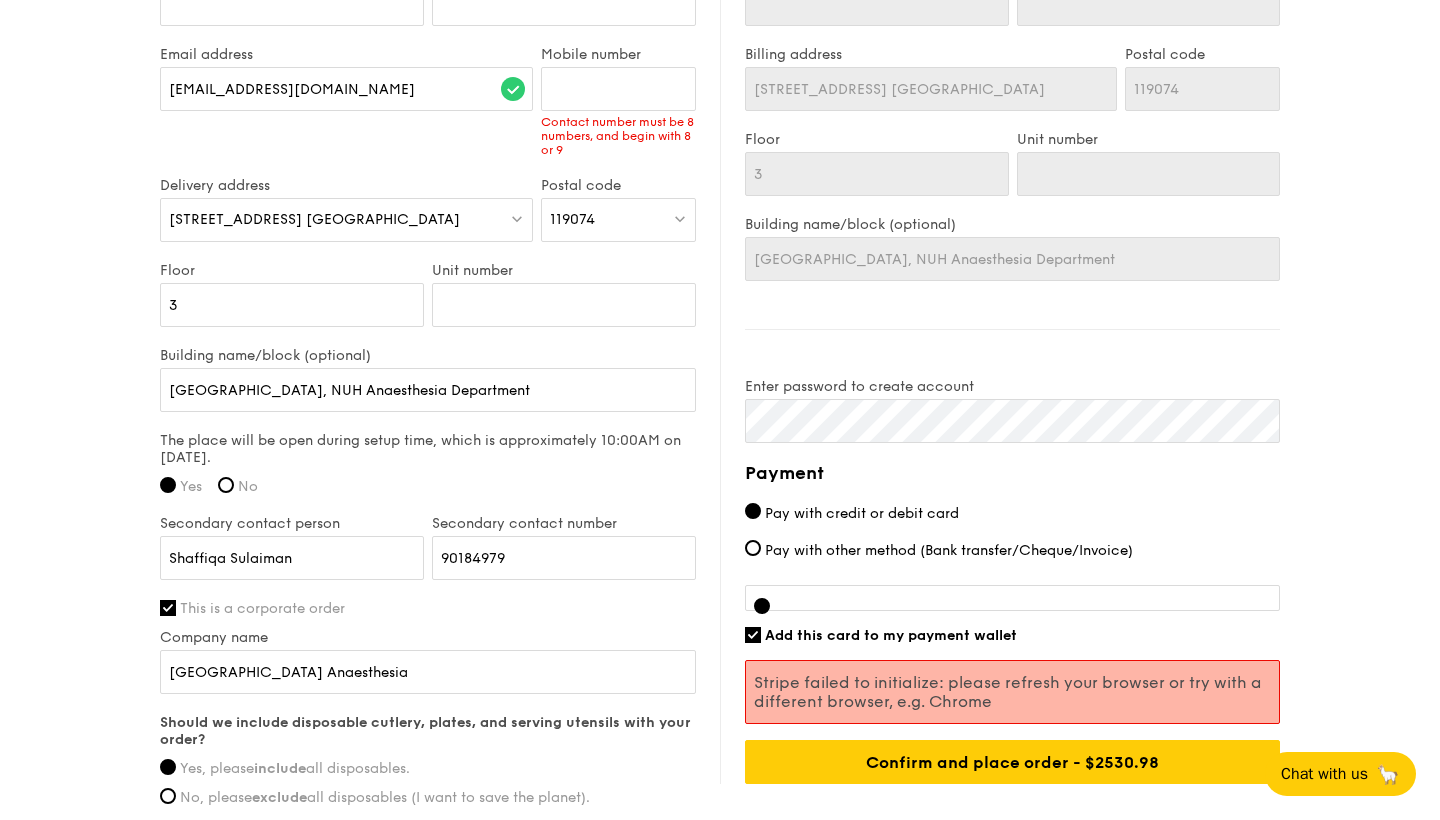 click at bounding box center (1012, 598) 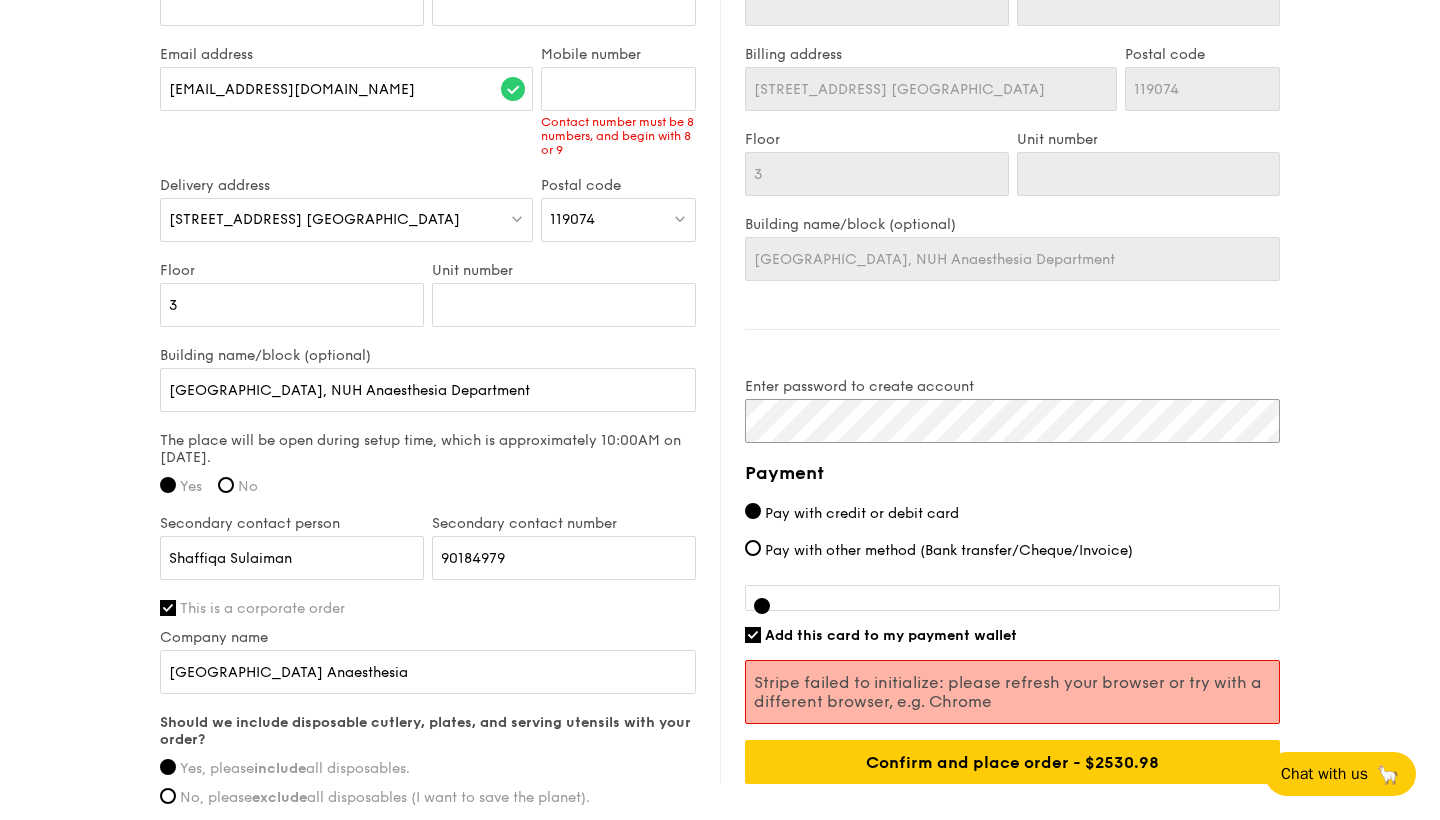 scroll, scrollTop: 0, scrollLeft: 0, axis: both 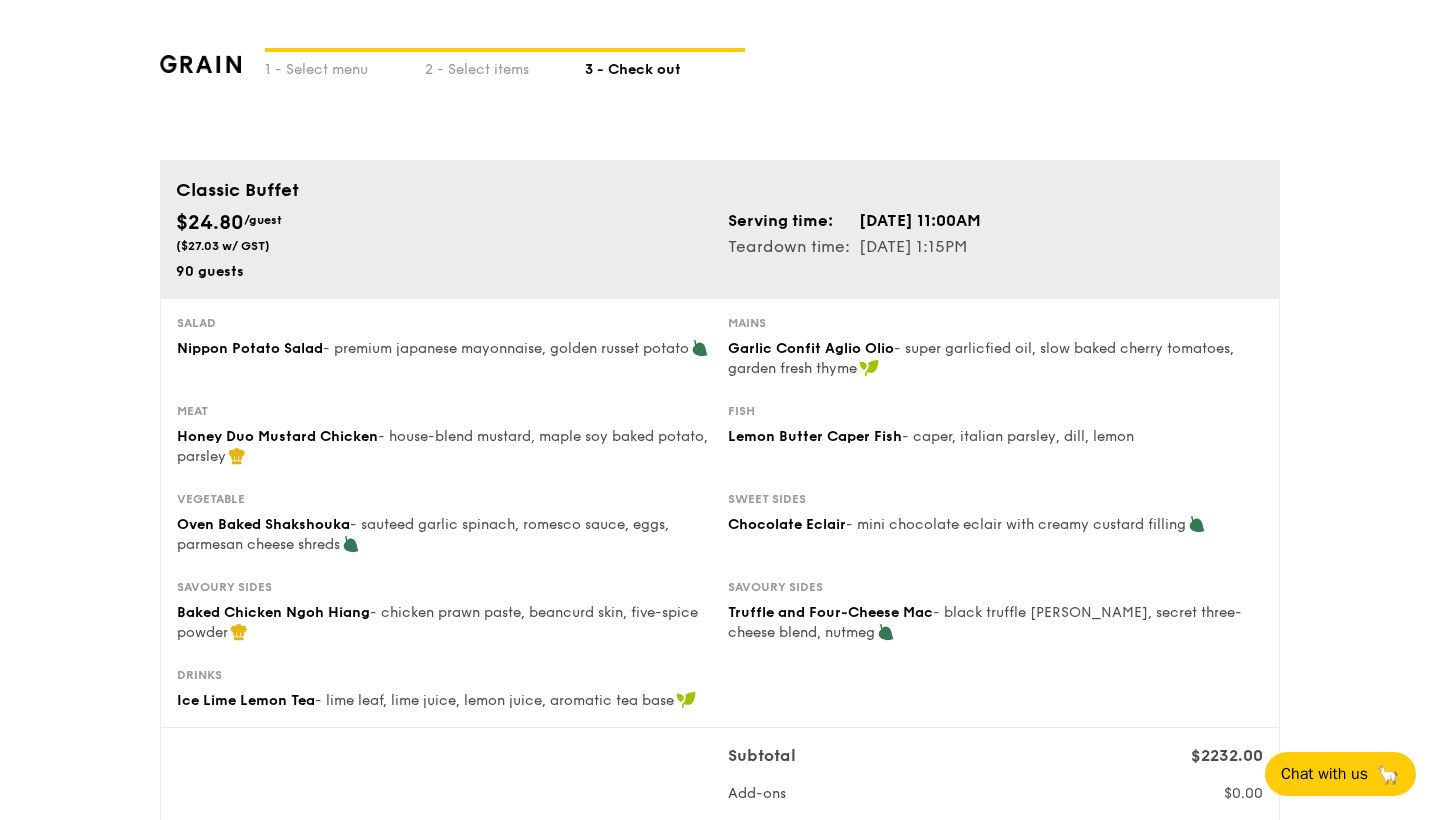 click on "Classic Buffet
$24.80
/guest
($27.03 w/ GST)
90 guests
Serving time:
[DATE]
11:00AM
Teardown time:
[DATE]
1:15PM
Salad
Nippon Potato Salad - premium japanese mayonnaise, golden russet potato
Mains
Garlic Confit Aglio Olio - super garlicfied oil, slow baked cherry tomatoes, garden fresh thyme
Meat
Honey Duo Mustard Chicken - house-blend mustard, maple soy baked potato, parsley
Fish
Lemon Butter Caper Fish - caper, italian parsley, dill, lemon
Vegetable
Oven Baked Shakshouka - sauteed garlic spinach, romesco sauce, eggs, parmesan cheese shreds
Sweet sides
Chocolate Eclair - mini chocolate eclair with creamy custard filling
Savoury sides
Drinks" at bounding box center (720, 1269) 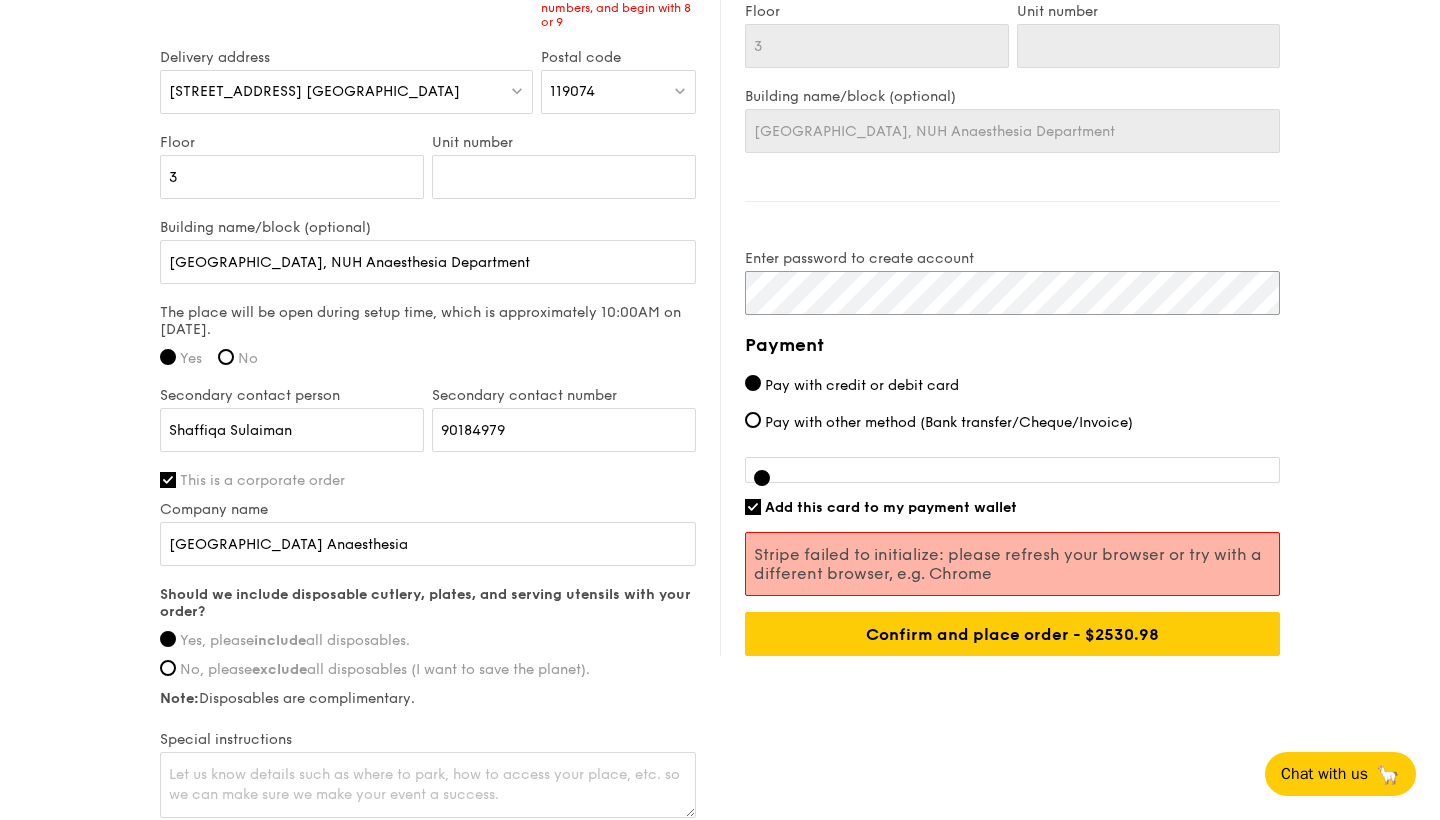 scroll, scrollTop: 1376, scrollLeft: 0, axis: vertical 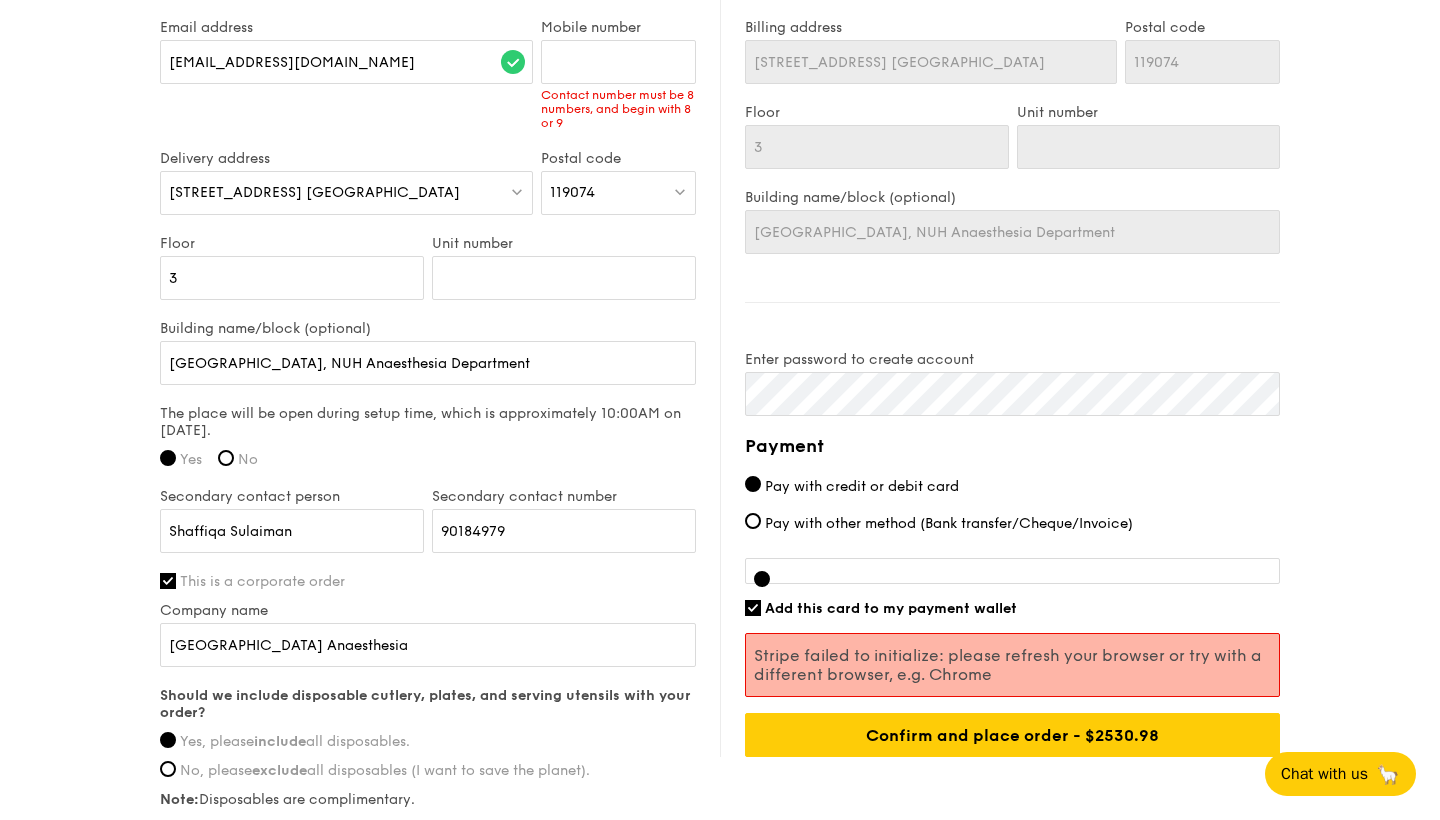 click on "Billing information
Billing address is the same as delivery address
Name
Last name
Billing address
[STREET_ADDRESS] NUH Main Building
Postal code
119074
Floor
3
Unit number
Building name/block (optional)
NUH Main Building, NUH Anaesthesia Department
Enter password to create account
Payment
Pay with credit or debit card
Pay with other method (Bank transfer/Cheque/Invoice)
OR
Add this card to my payment wallet
Confirm and place order - $2432.88" at bounding box center [1000, 314] 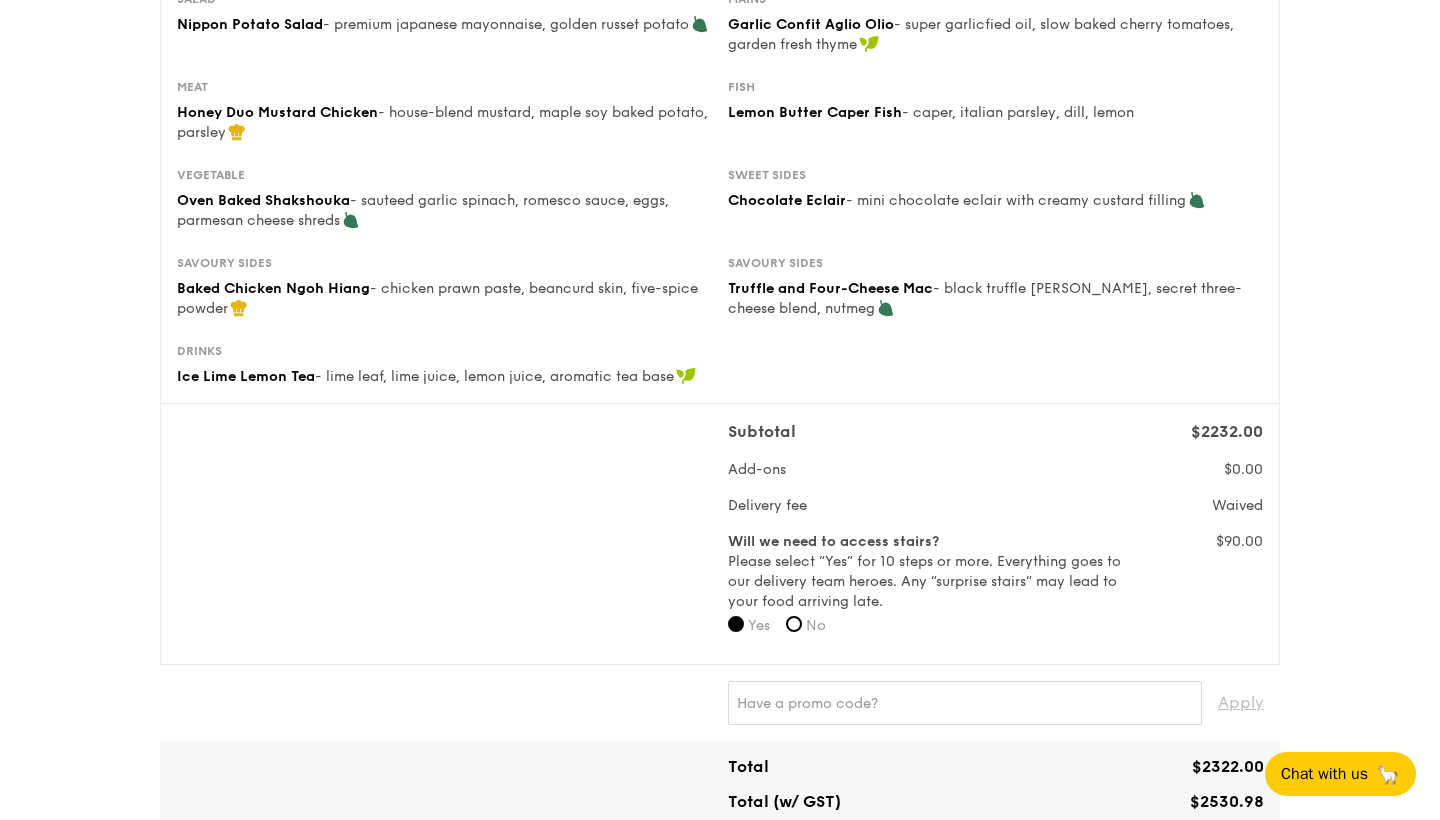 scroll, scrollTop: 153, scrollLeft: 0, axis: vertical 